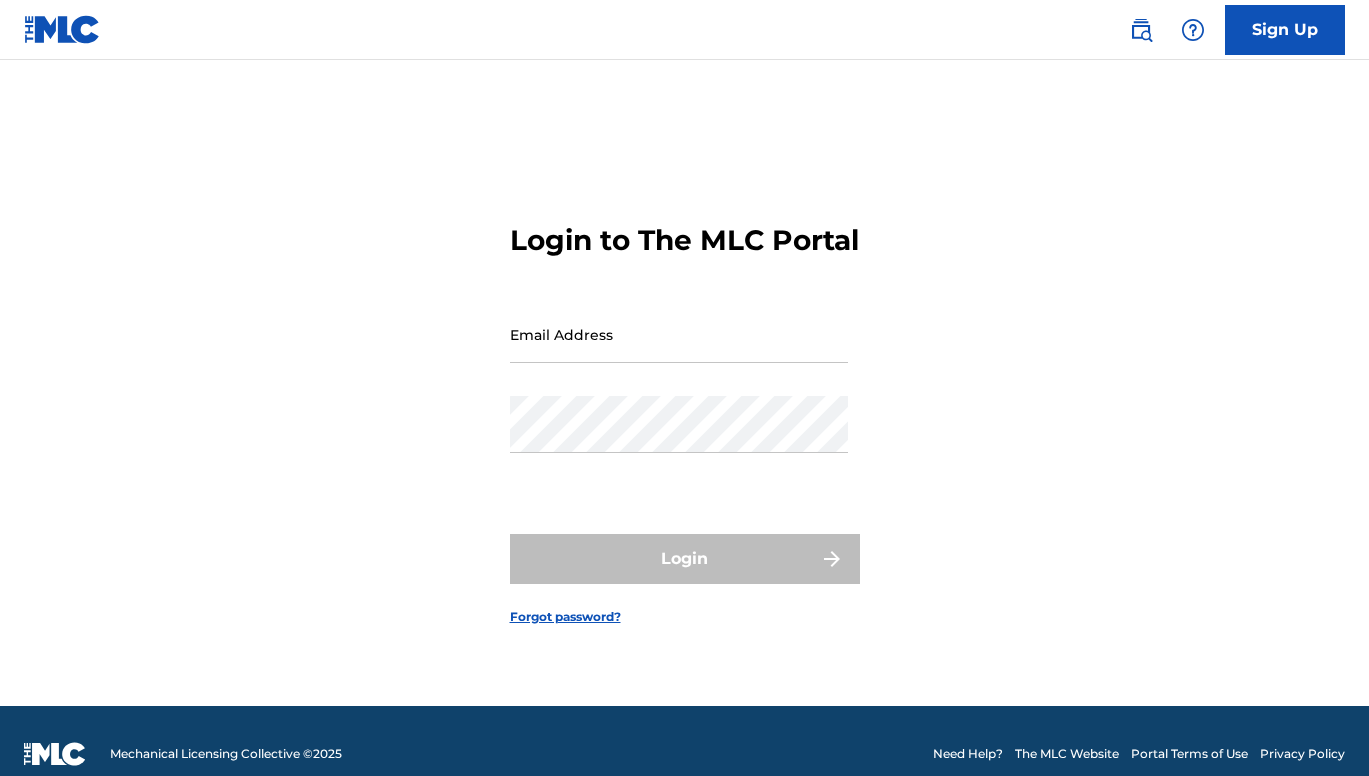 scroll, scrollTop: 0, scrollLeft: 0, axis: both 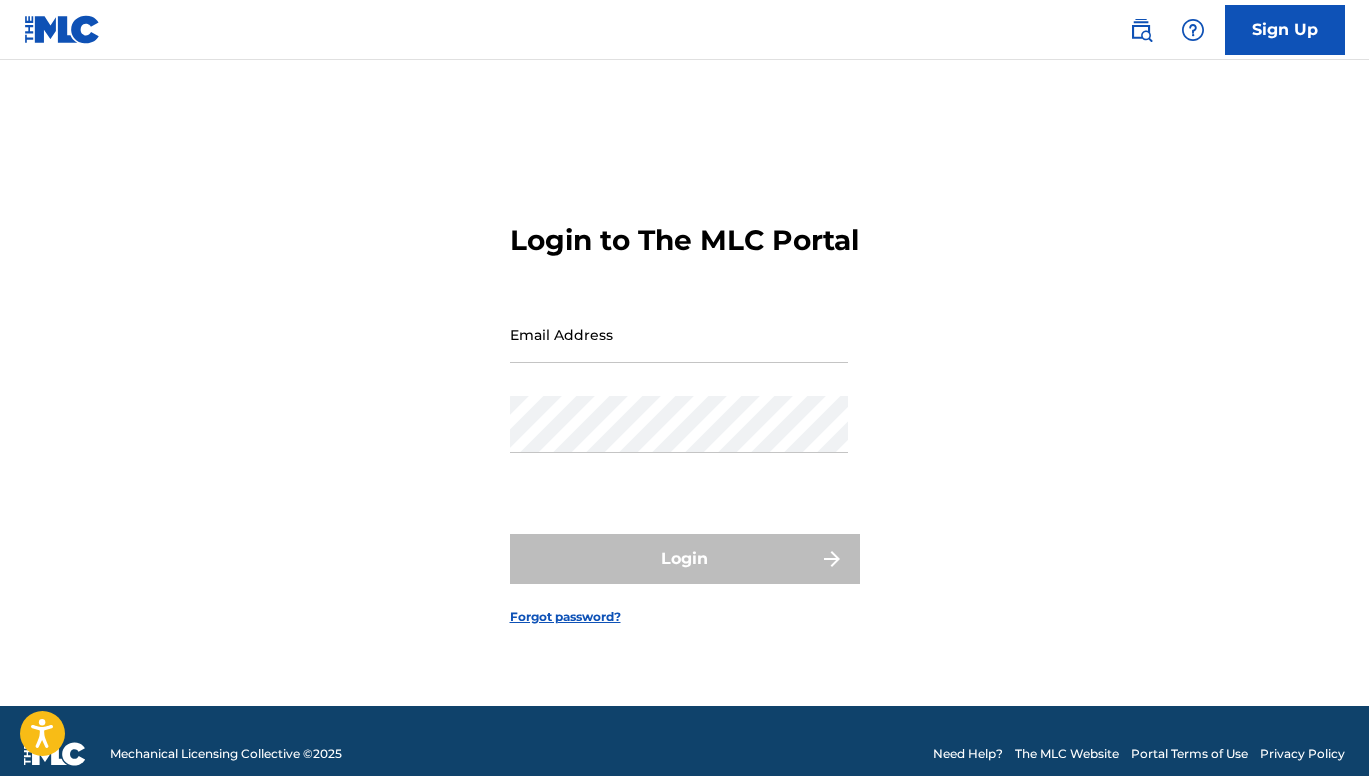 click on "Email Address" at bounding box center [679, 334] 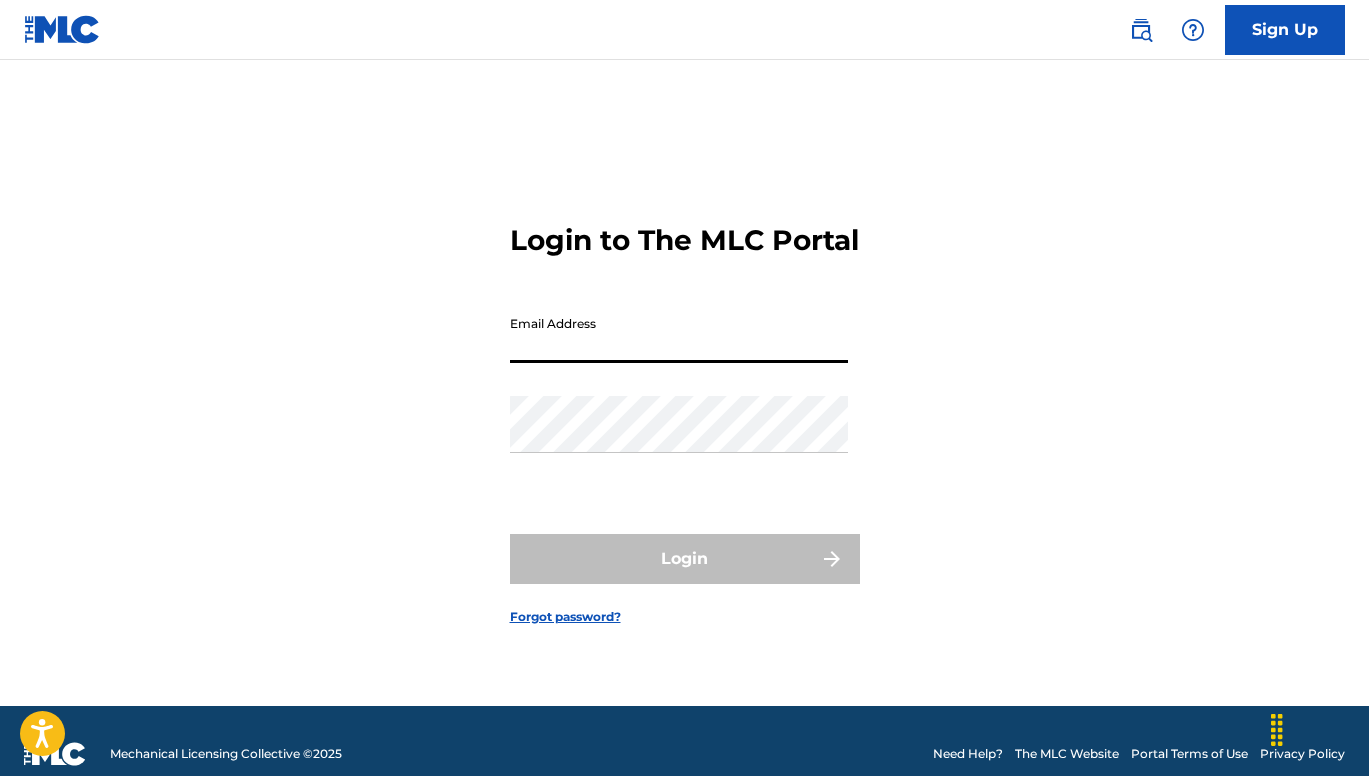 click on "Email Address" at bounding box center [679, 334] 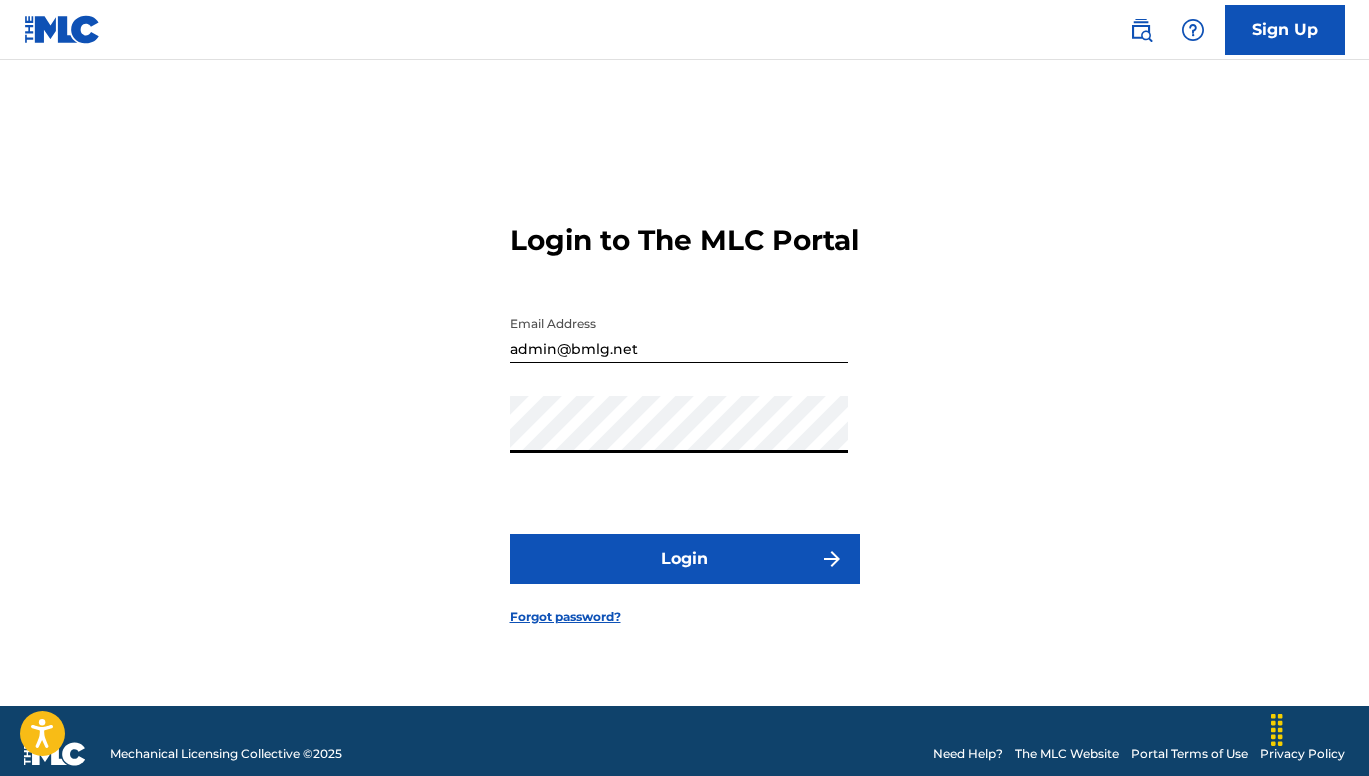 click on "Login" at bounding box center [685, 559] 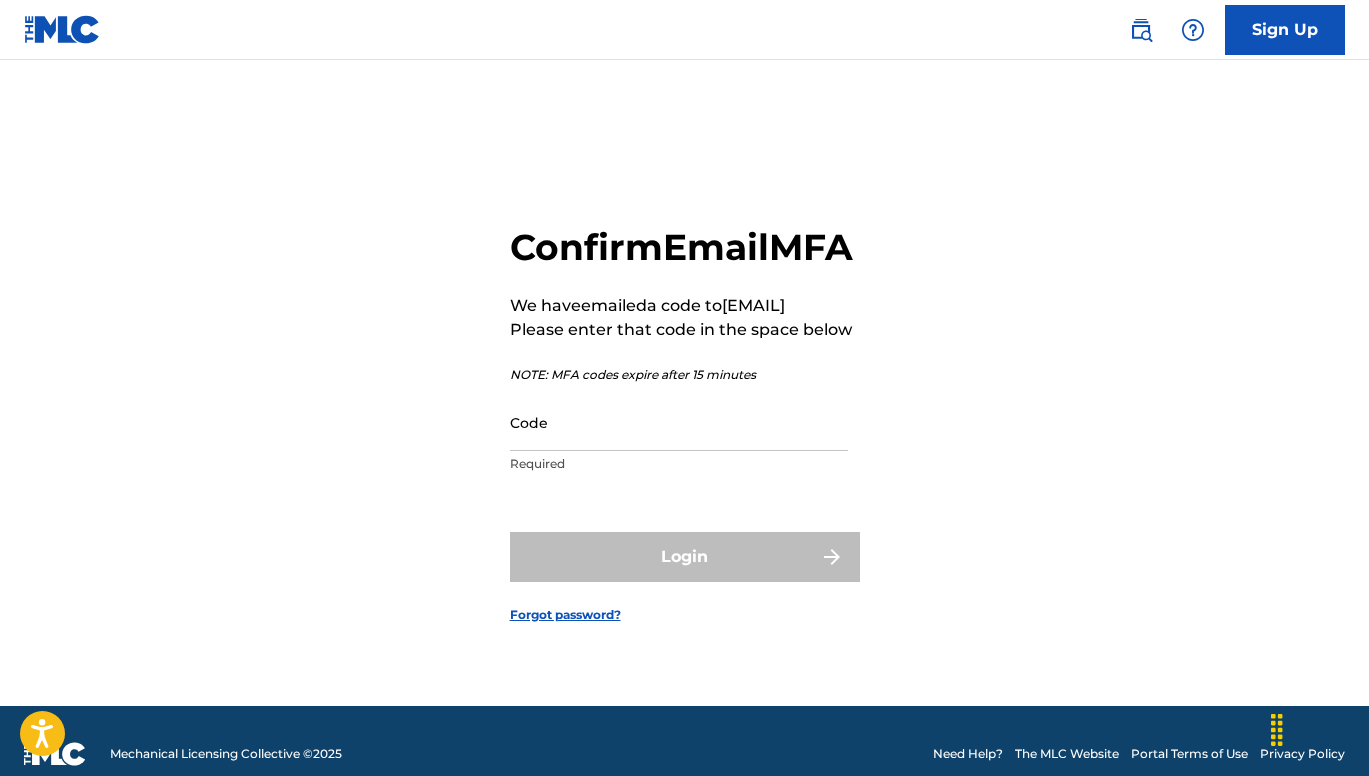 click on "Code" at bounding box center [679, 422] 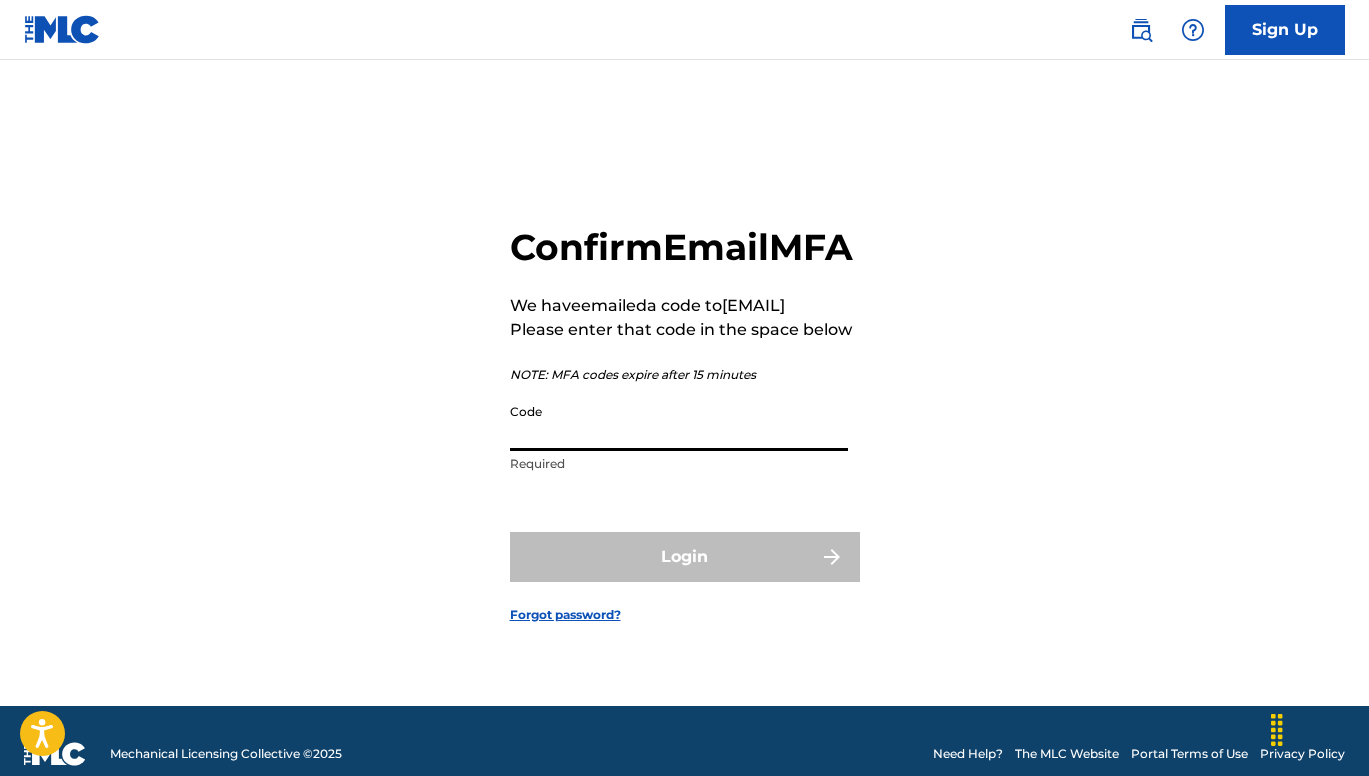 paste on "615185" 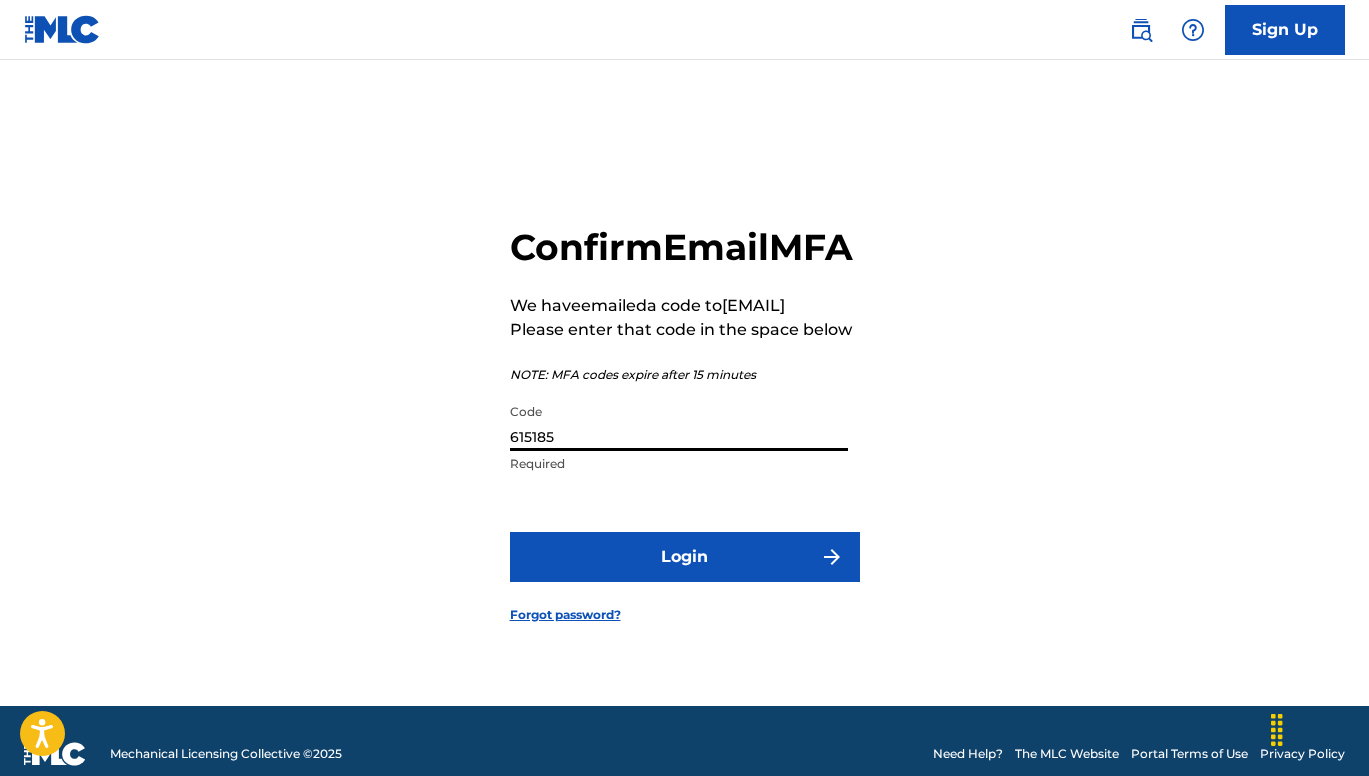 type on "615185" 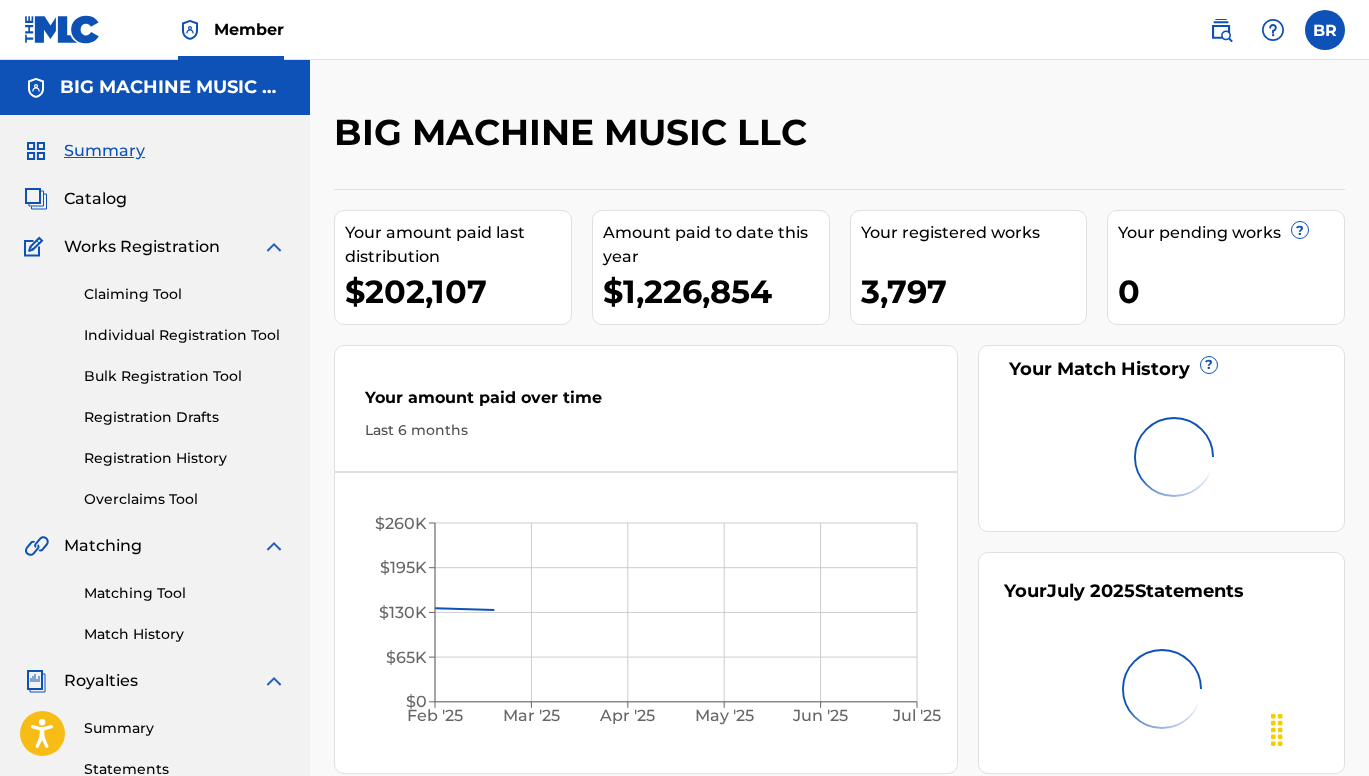 scroll, scrollTop: 0, scrollLeft: 0, axis: both 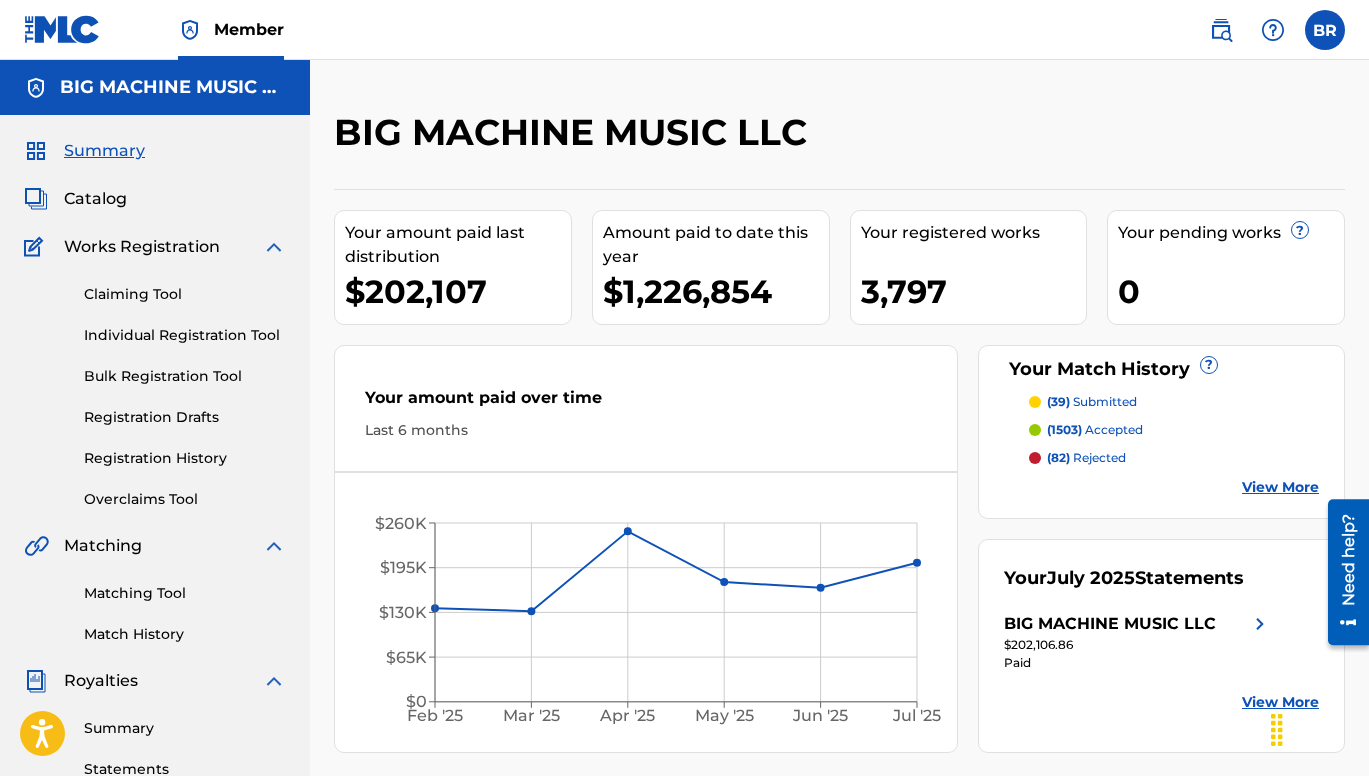 click on "Catalog" at bounding box center (95, 199) 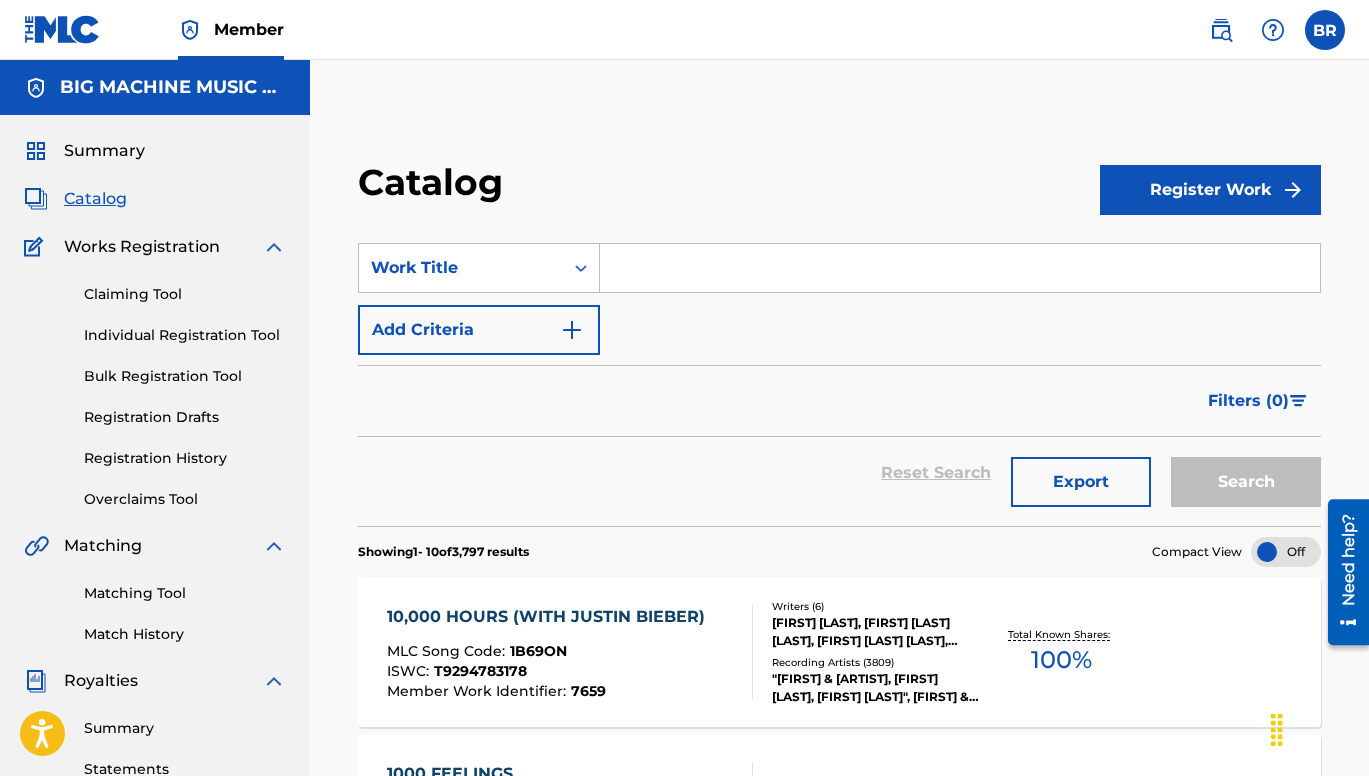 click at bounding box center (1221, 30) 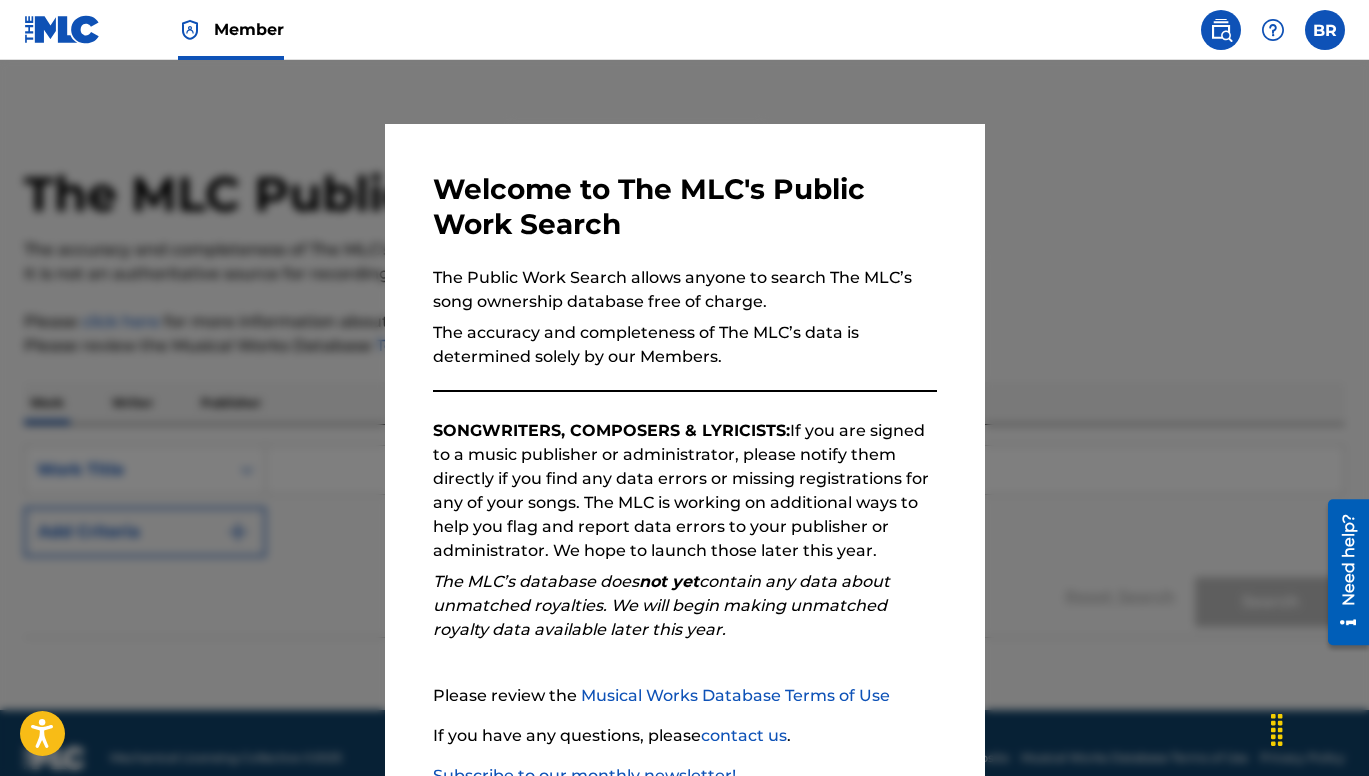 scroll, scrollTop: 139, scrollLeft: 0, axis: vertical 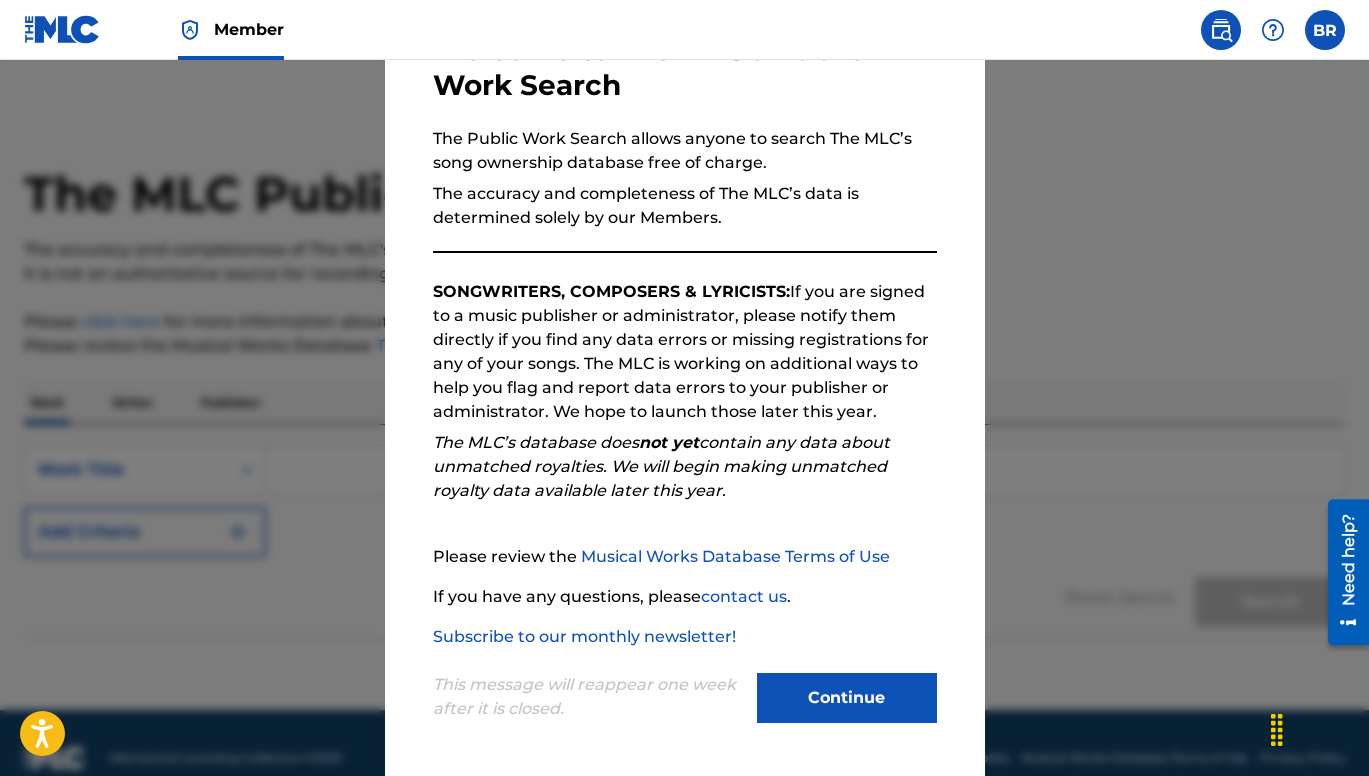 click on "Continue" at bounding box center [847, 698] 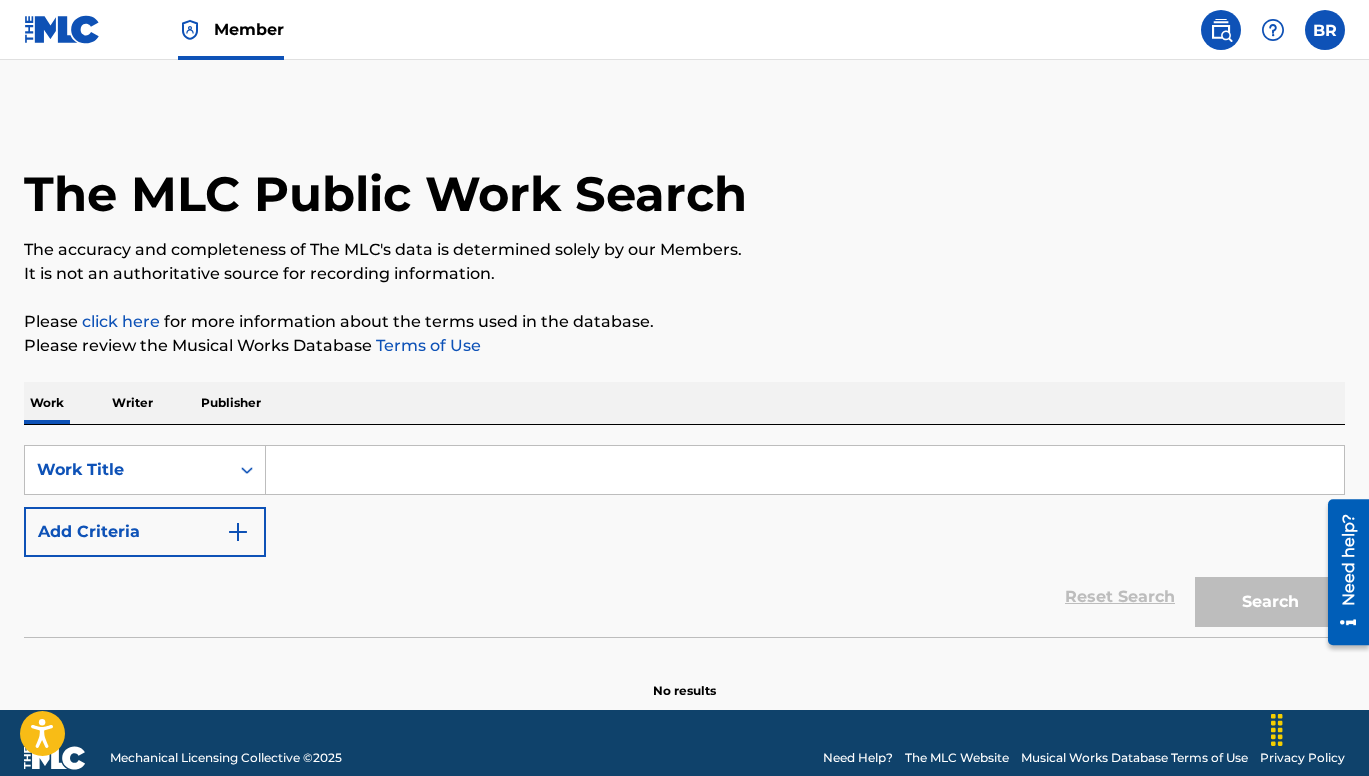 click at bounding box center (805, 470) 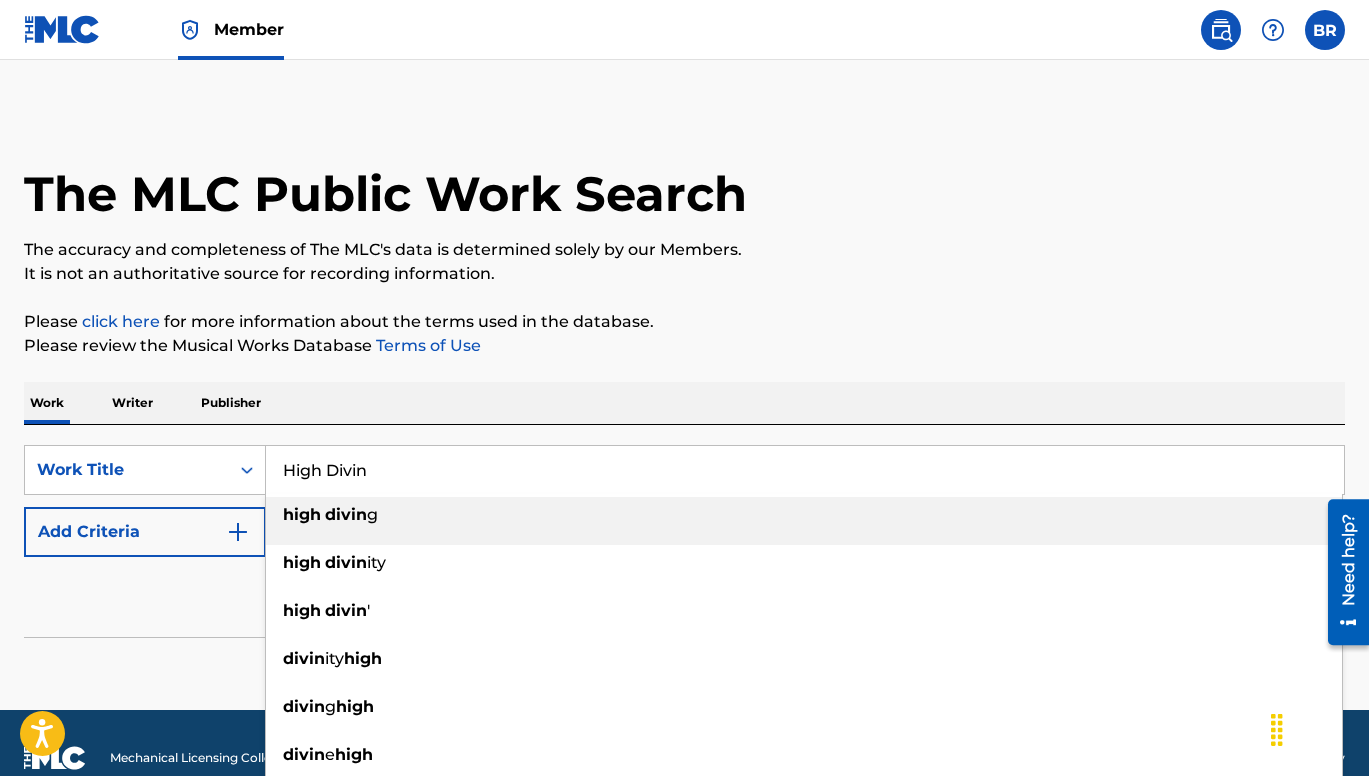 type on "High Divin" 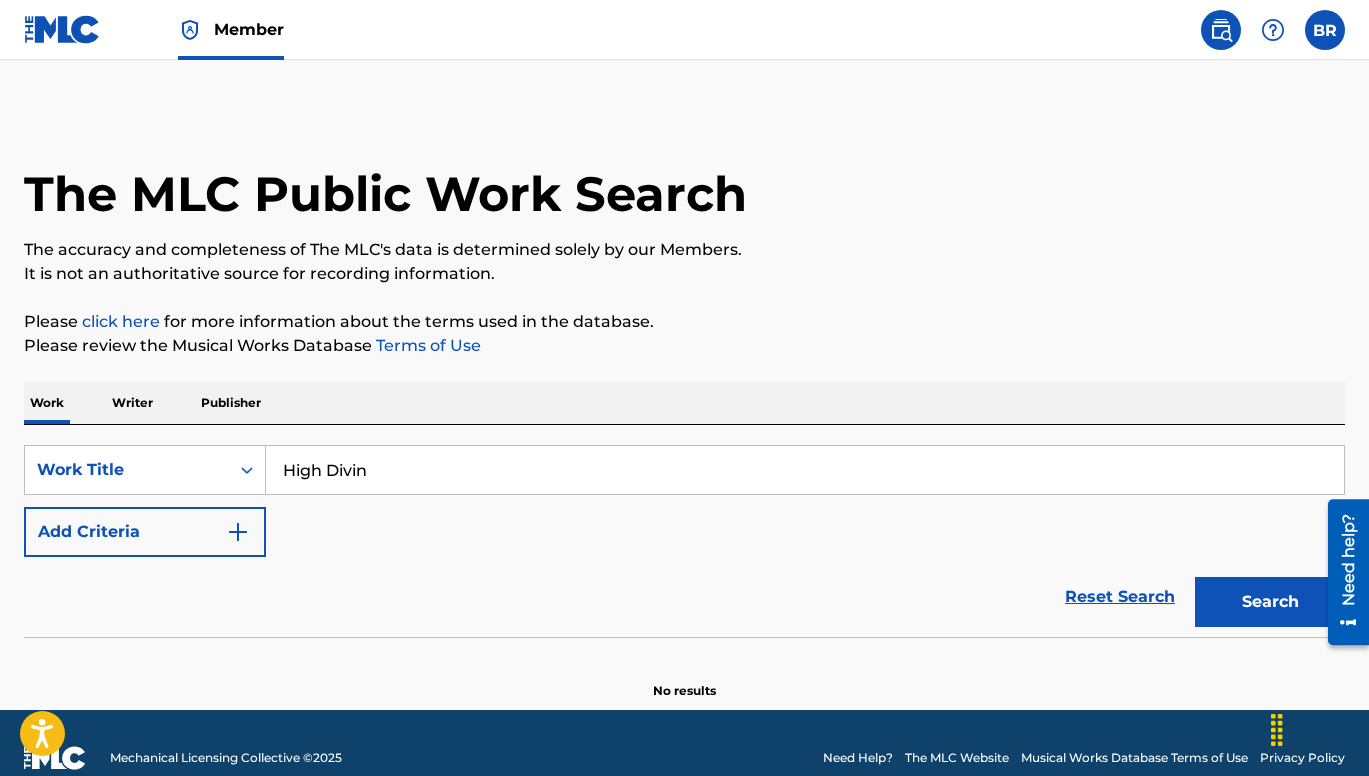 click on "Add Criteria" at bounding box center [145, 532] 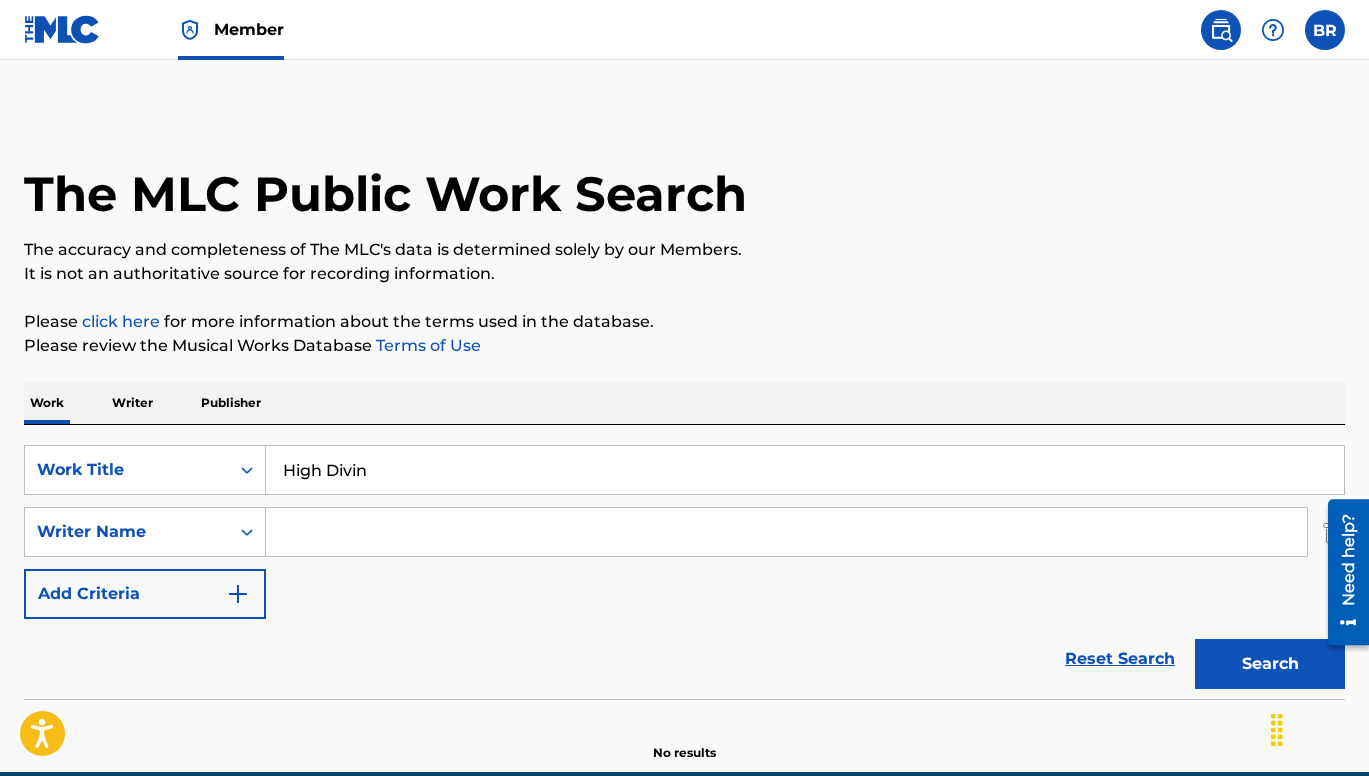 click at bounding box center [786, 532] 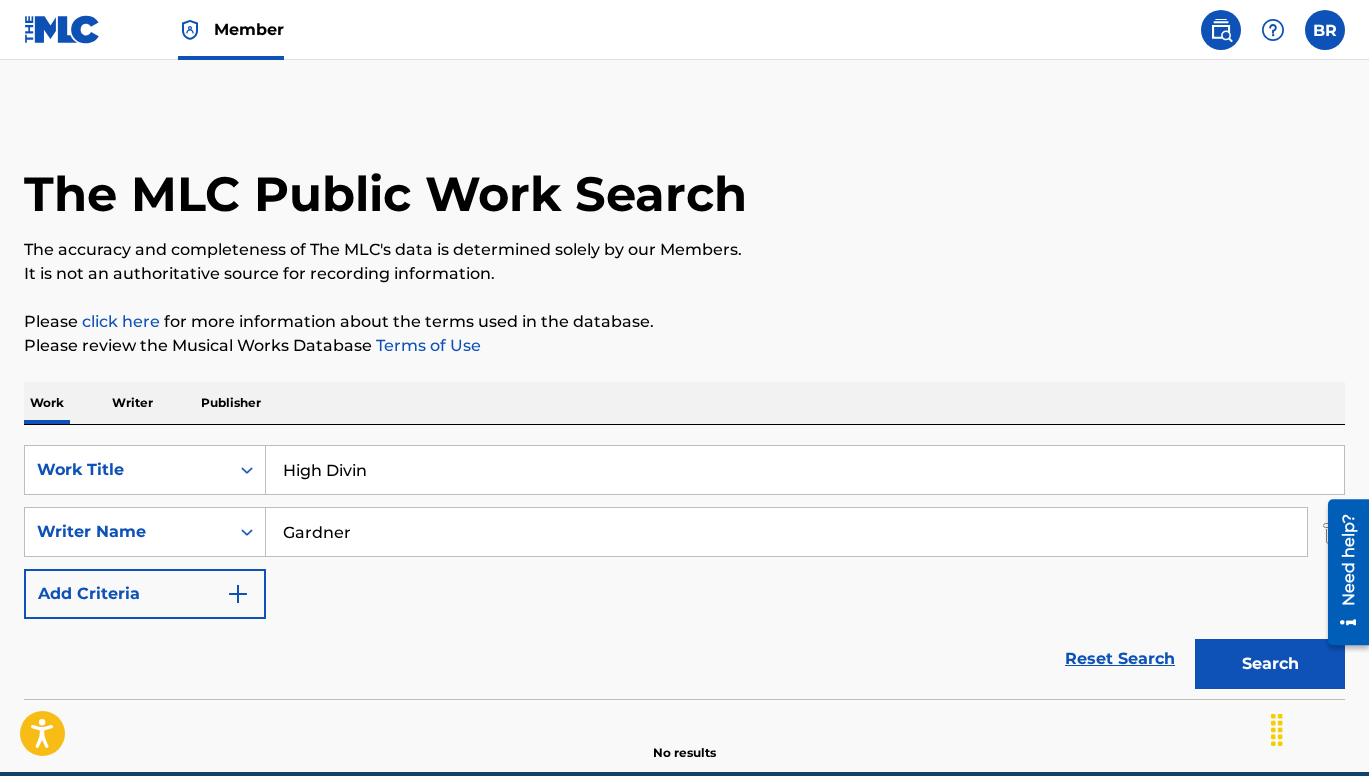 type on "Gardner" 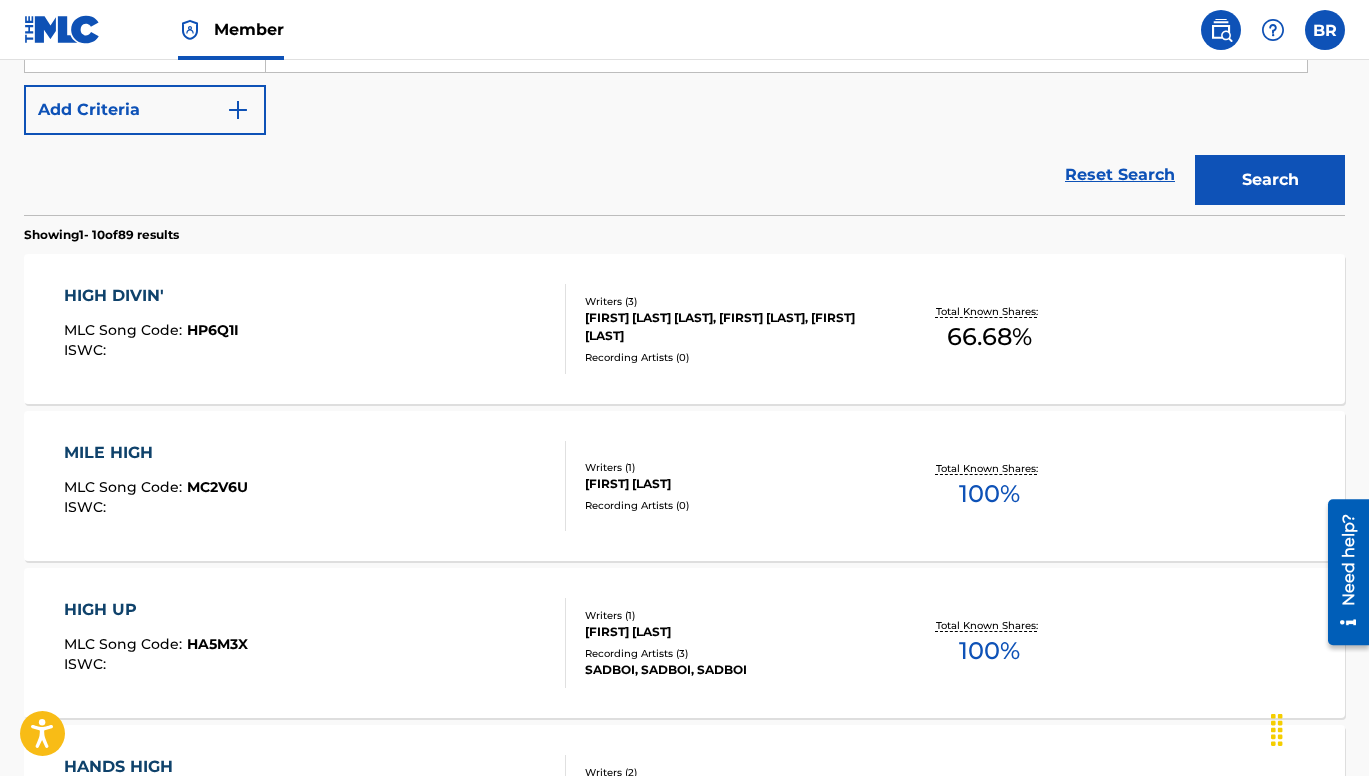 scroll, scrollTop: 418, scrollLeft: 0, axis: vertical 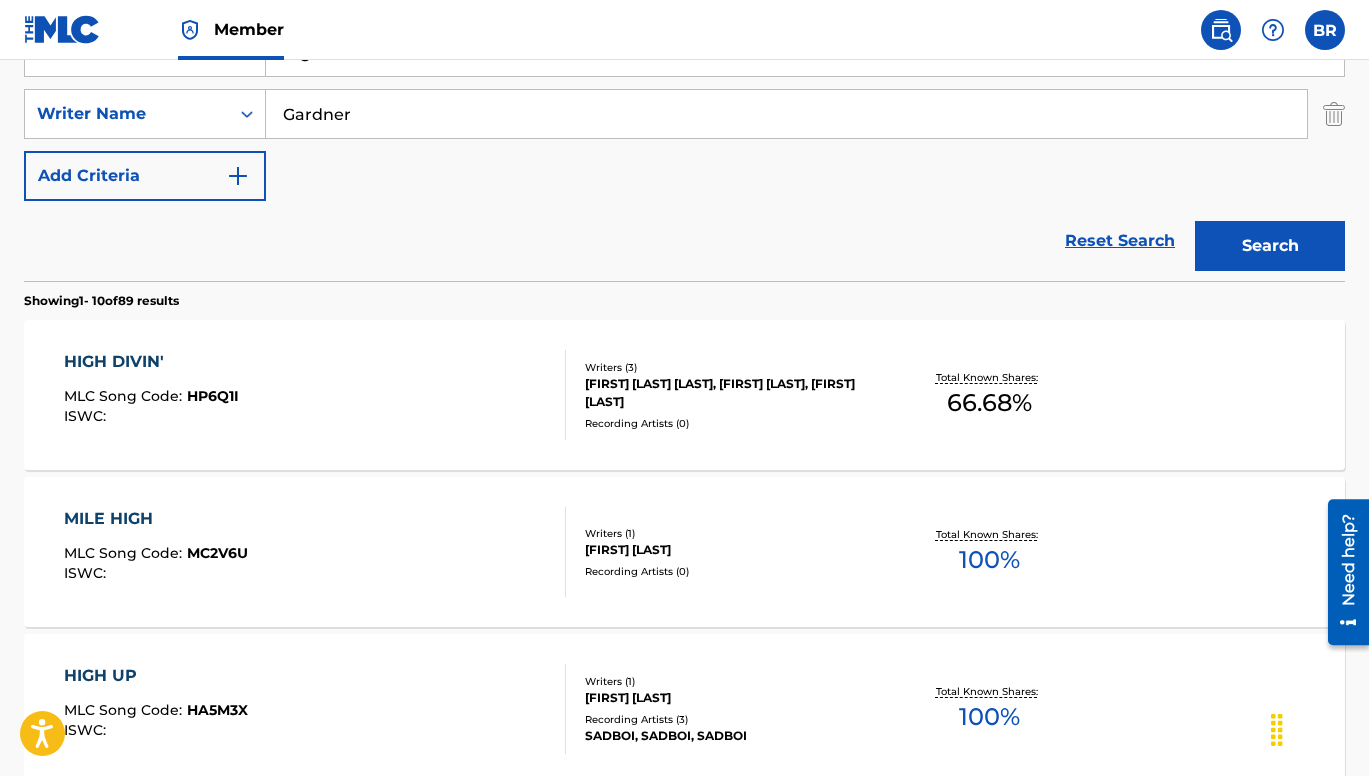 click on "HIGH DIVIN'" at bounding box center [151, 362] 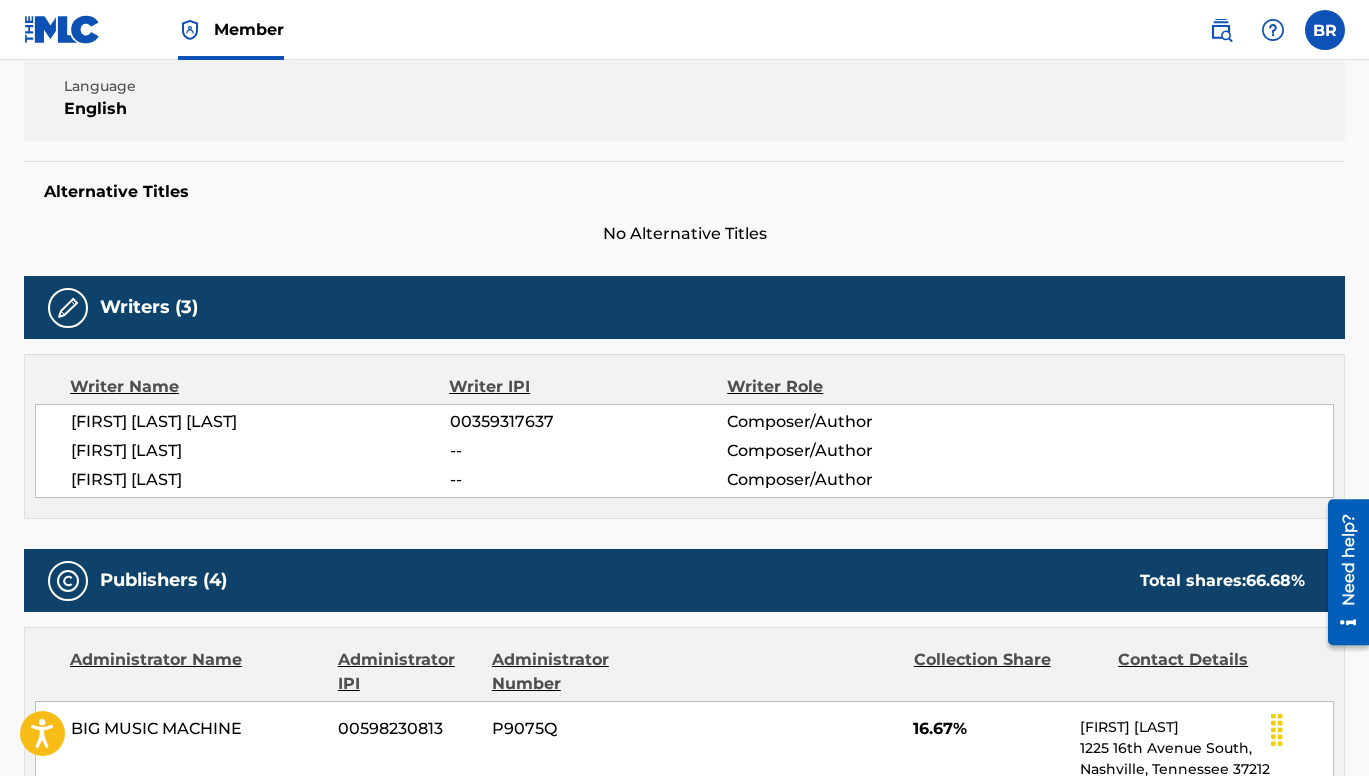 scroll, scrollTop: 0, scrollLeft: 0, axis: both 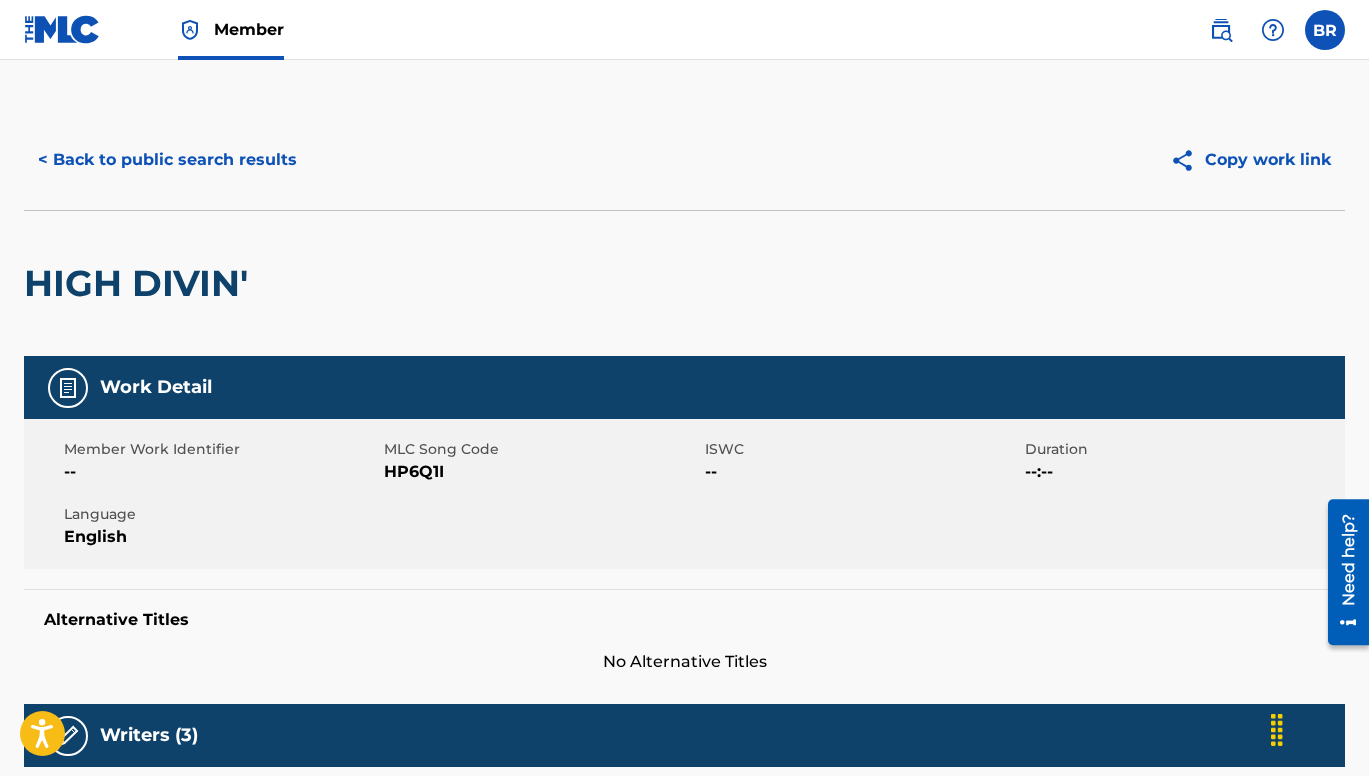 type 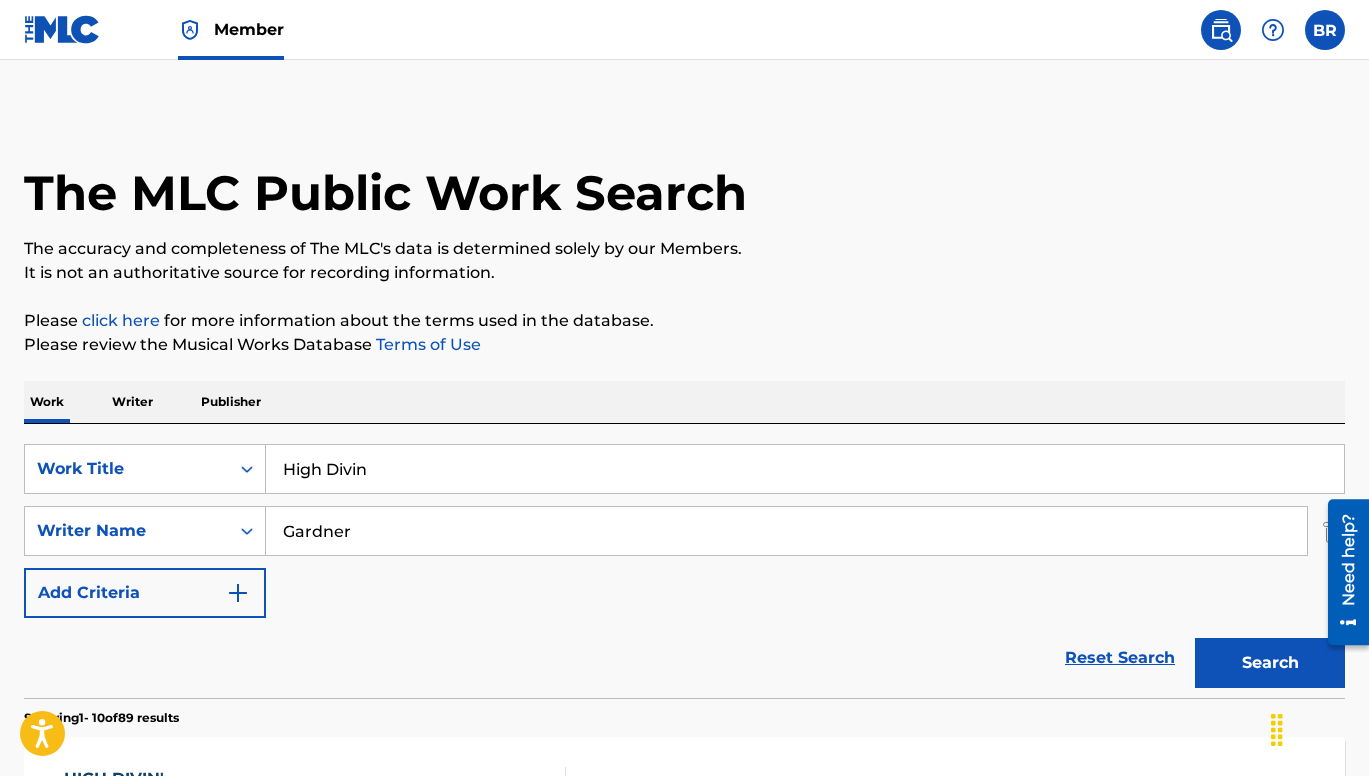 scroll, scrollTop: 0, scrollLeft: 0, axis: both 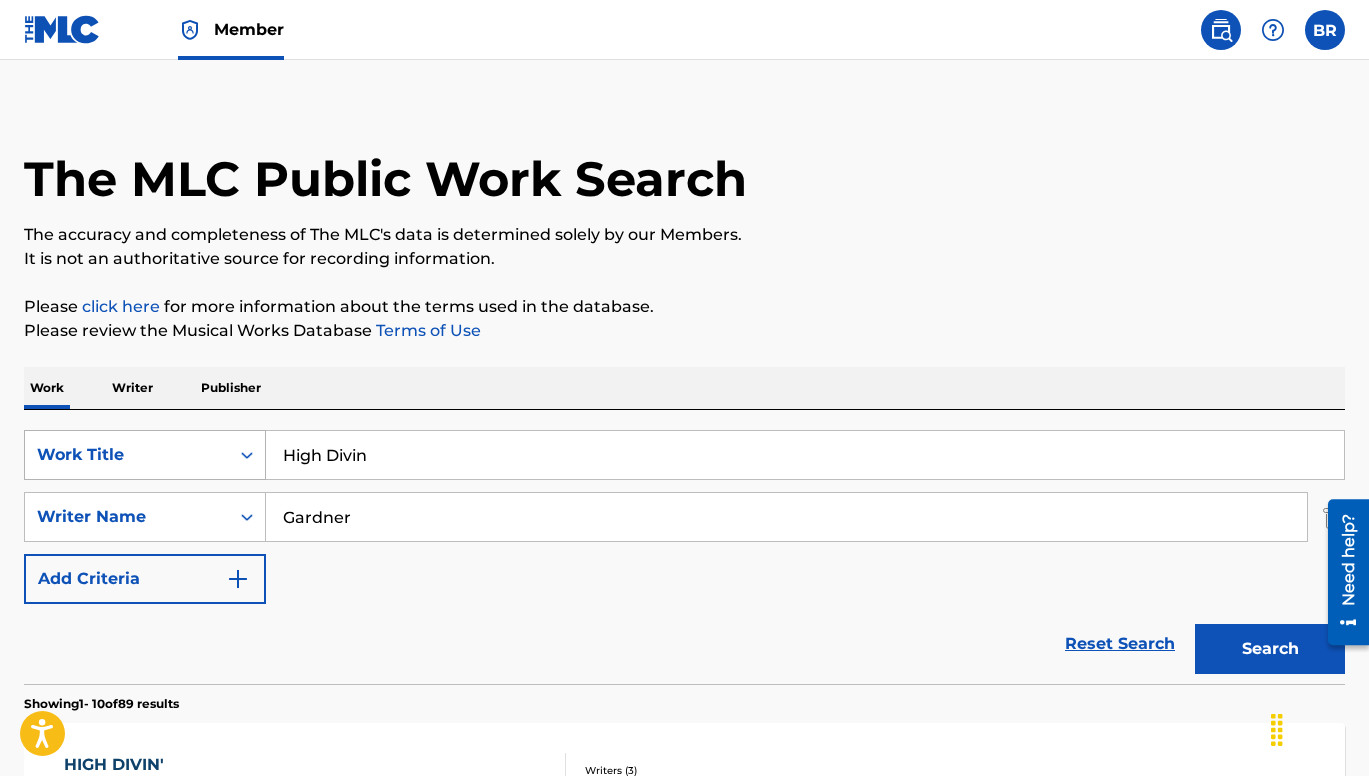 click on "Work Title" at bounding box center [127, 455] 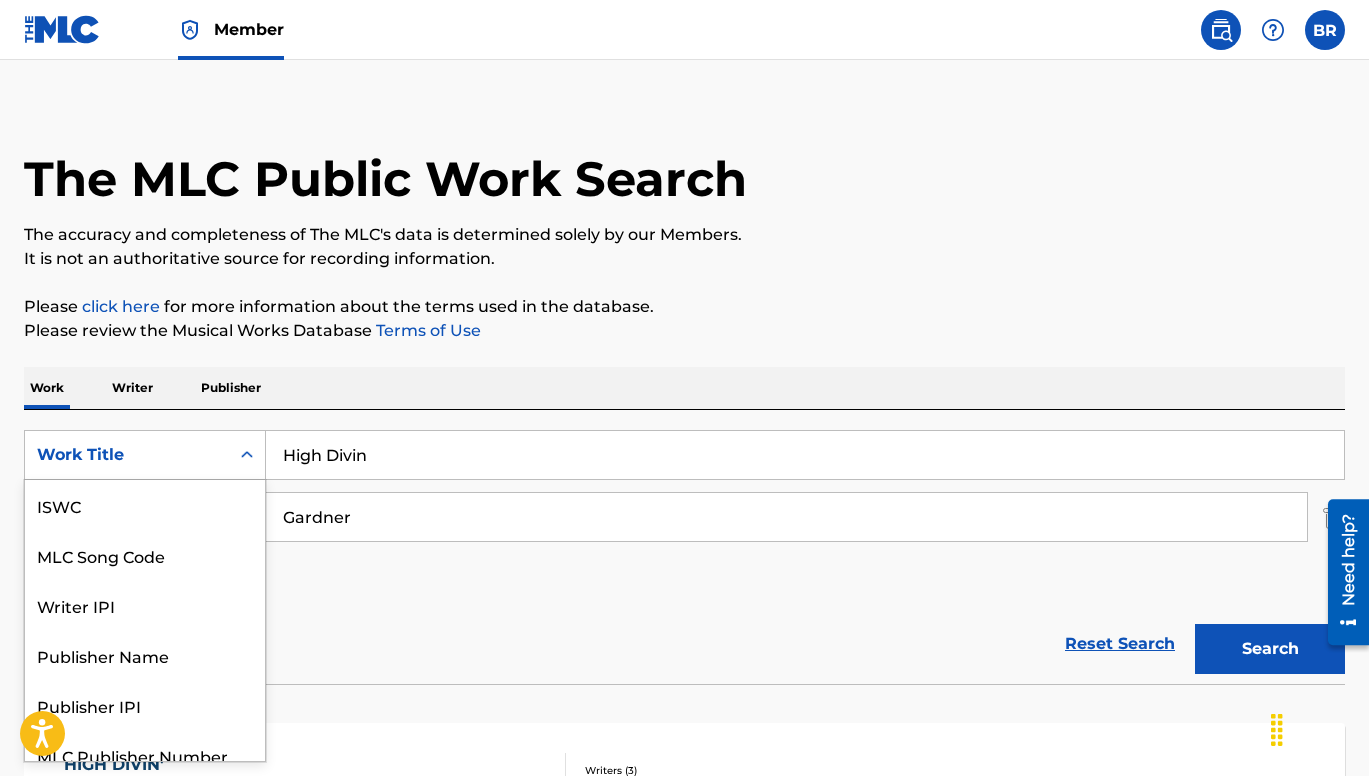 scroll, scrollTop: 20, scrollLeft: 0, axis: vertical 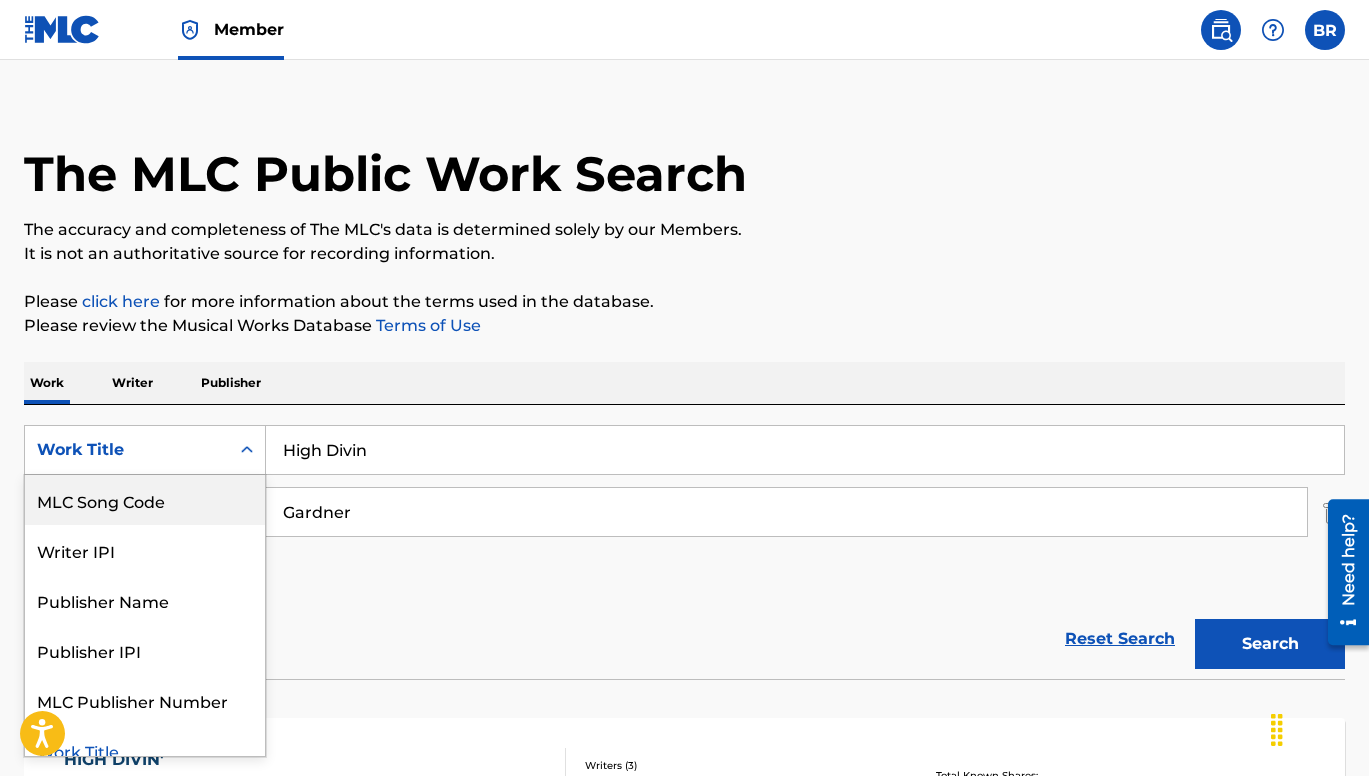type 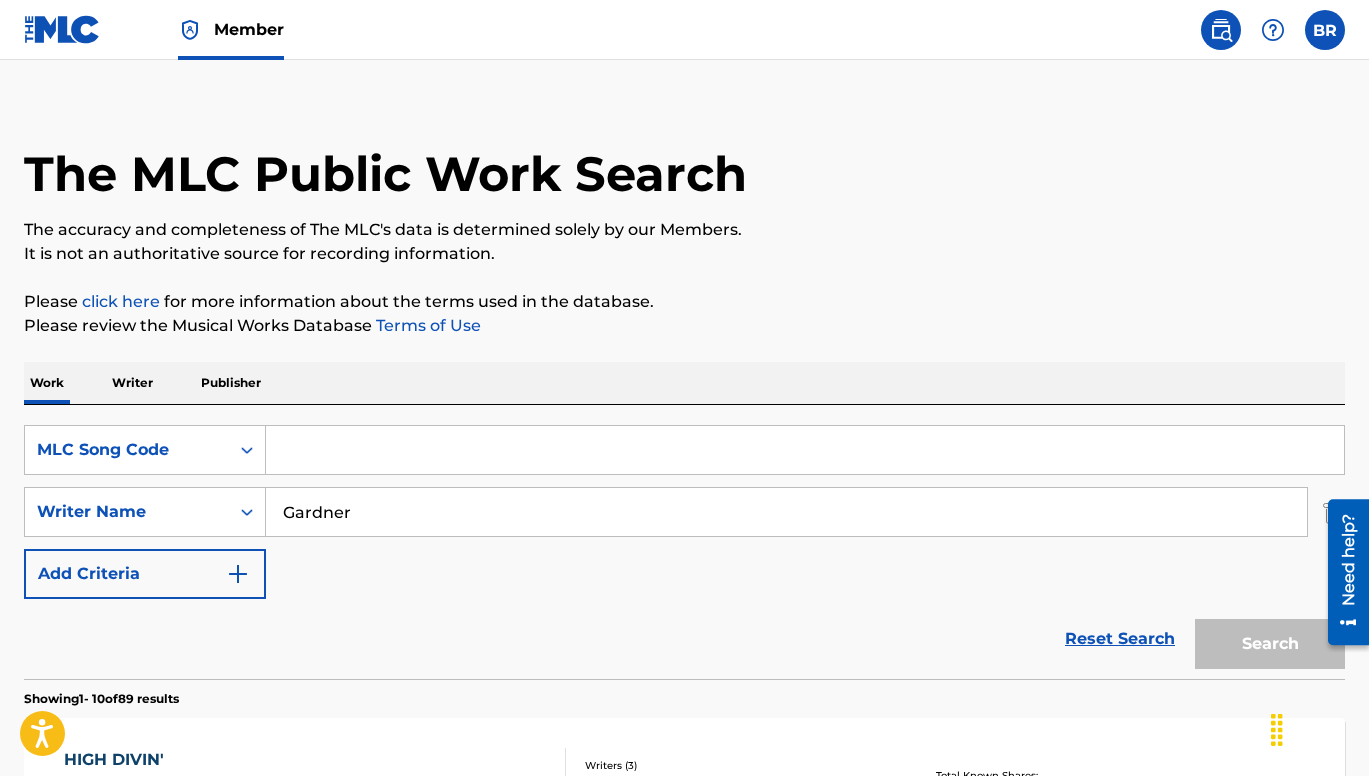 click at bounding box center [805, 450] 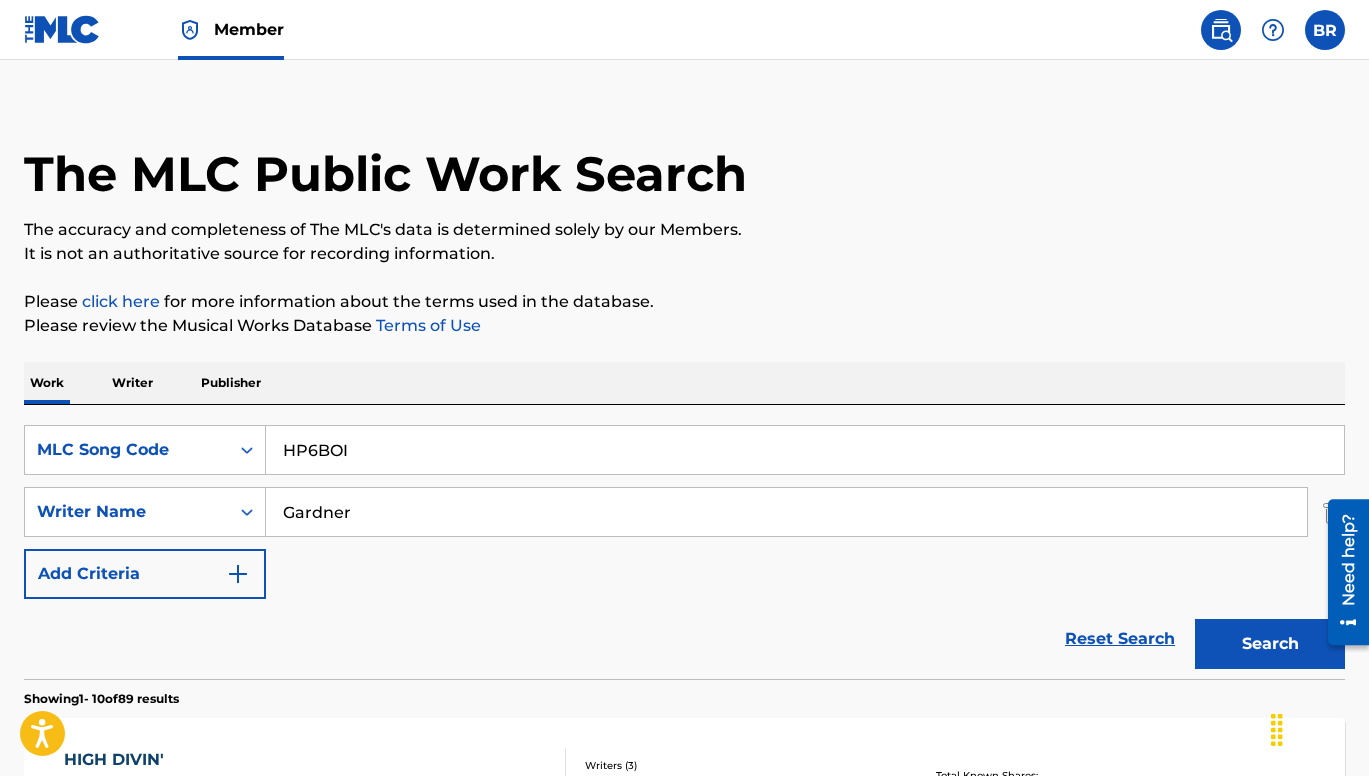 click on "Search" at bounding box center [1270, 644] 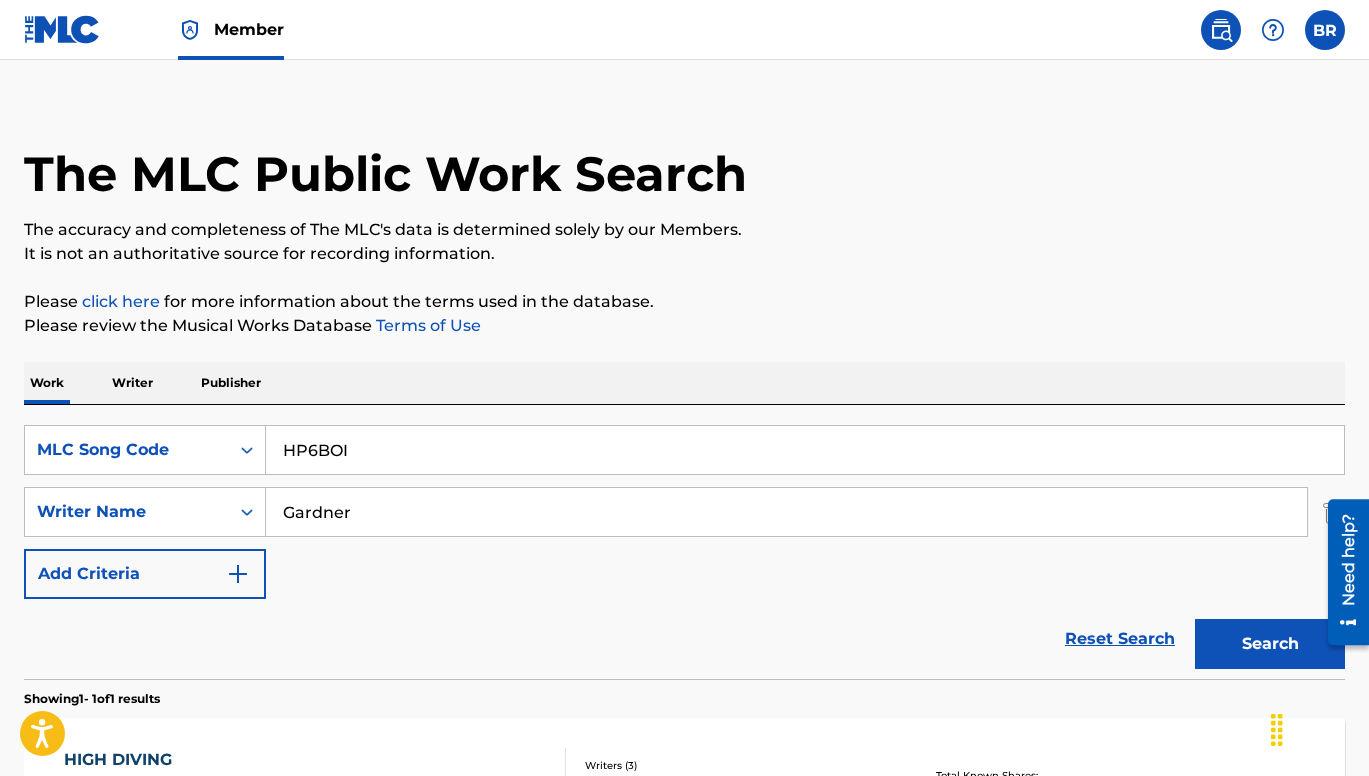scroll, scrollTop: 189, scrollLeft: 0, axis: vertical 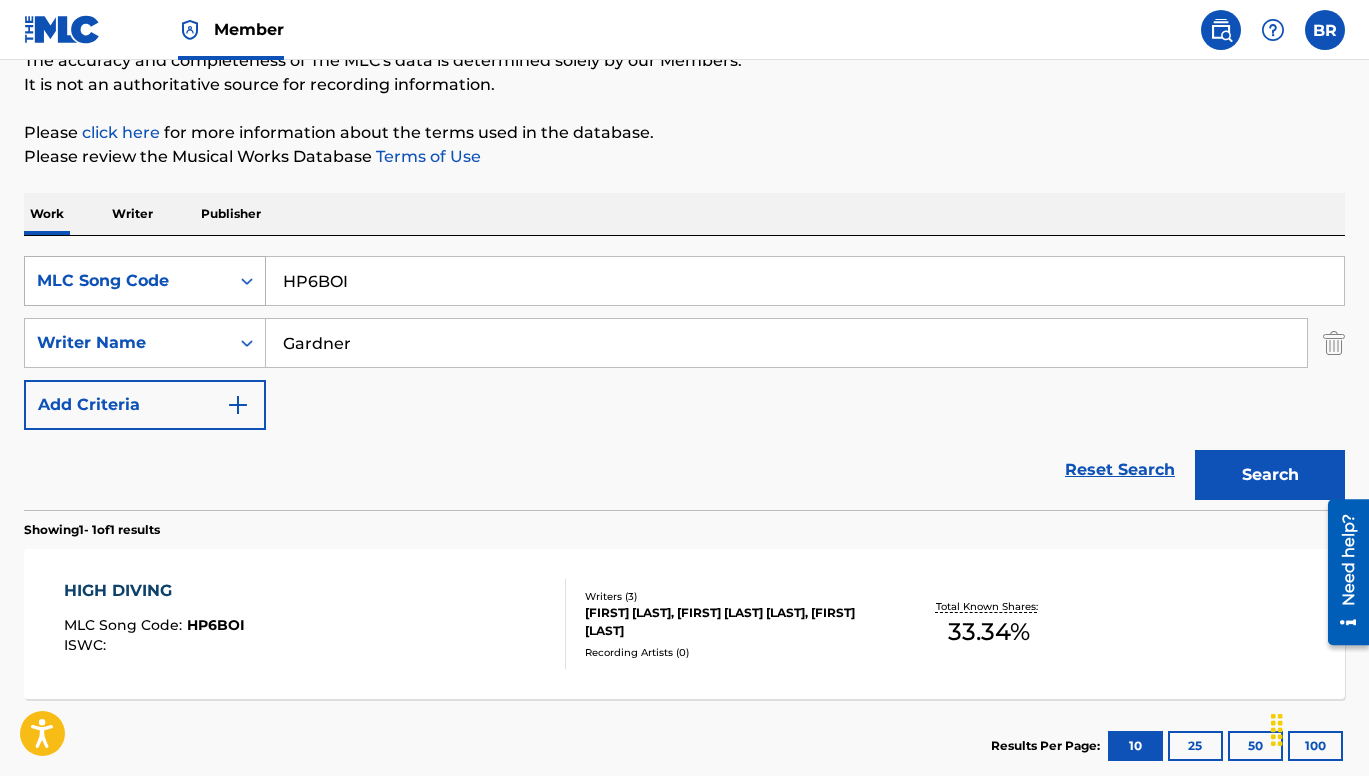 drag, startPoint x: 432, startPoint y: 290, endPoint x: 249, endPoint y: 288, distance: 183.01093 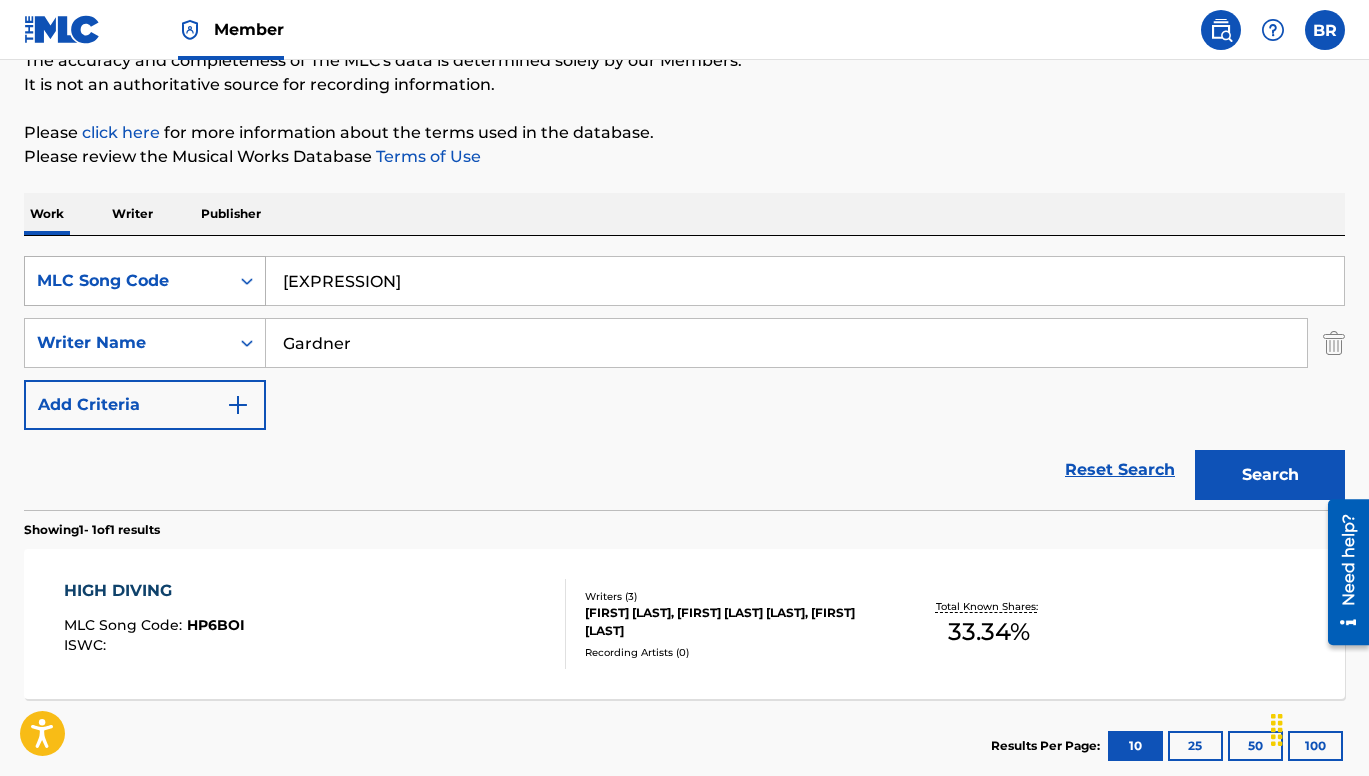 type on "[EXPRESSION]" 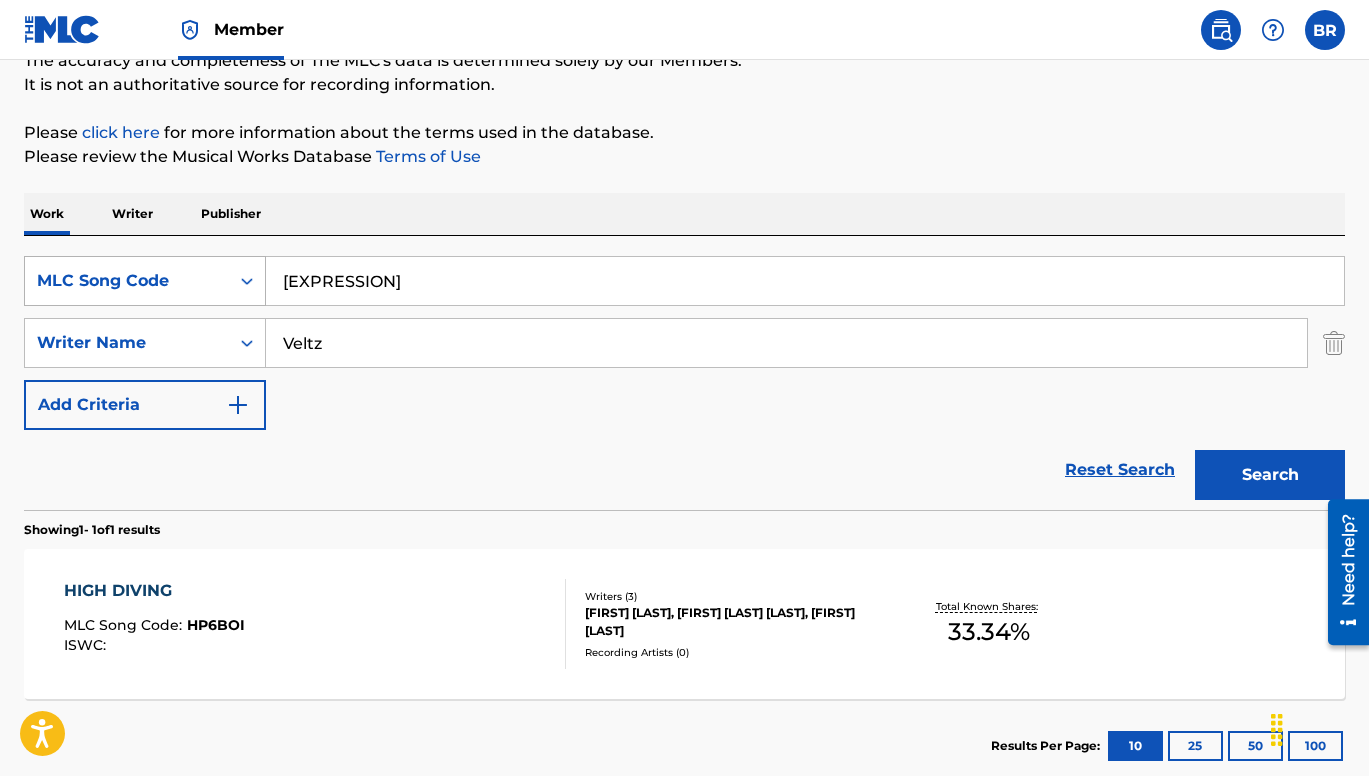 type on "Veltz" 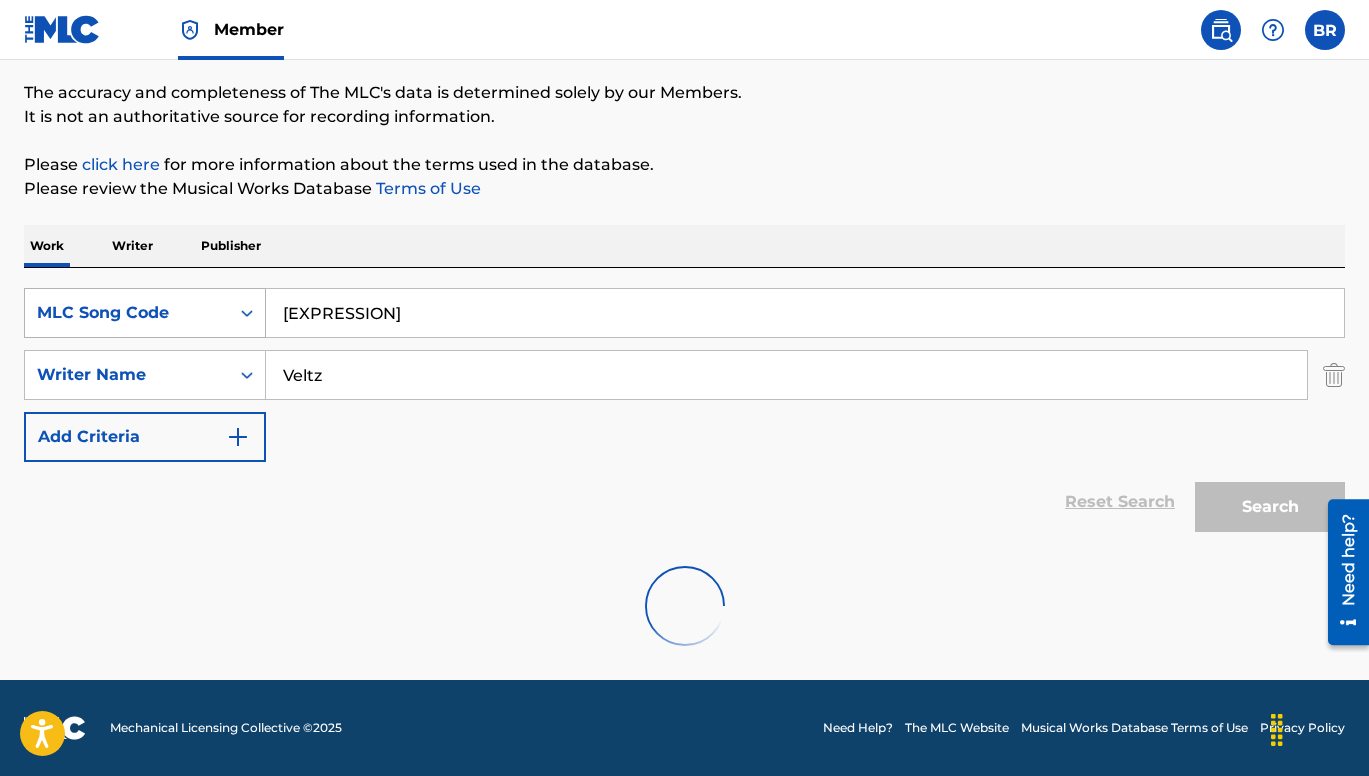 scroll, scrollTop: 92, scrollLeft: 0, axis: vertical 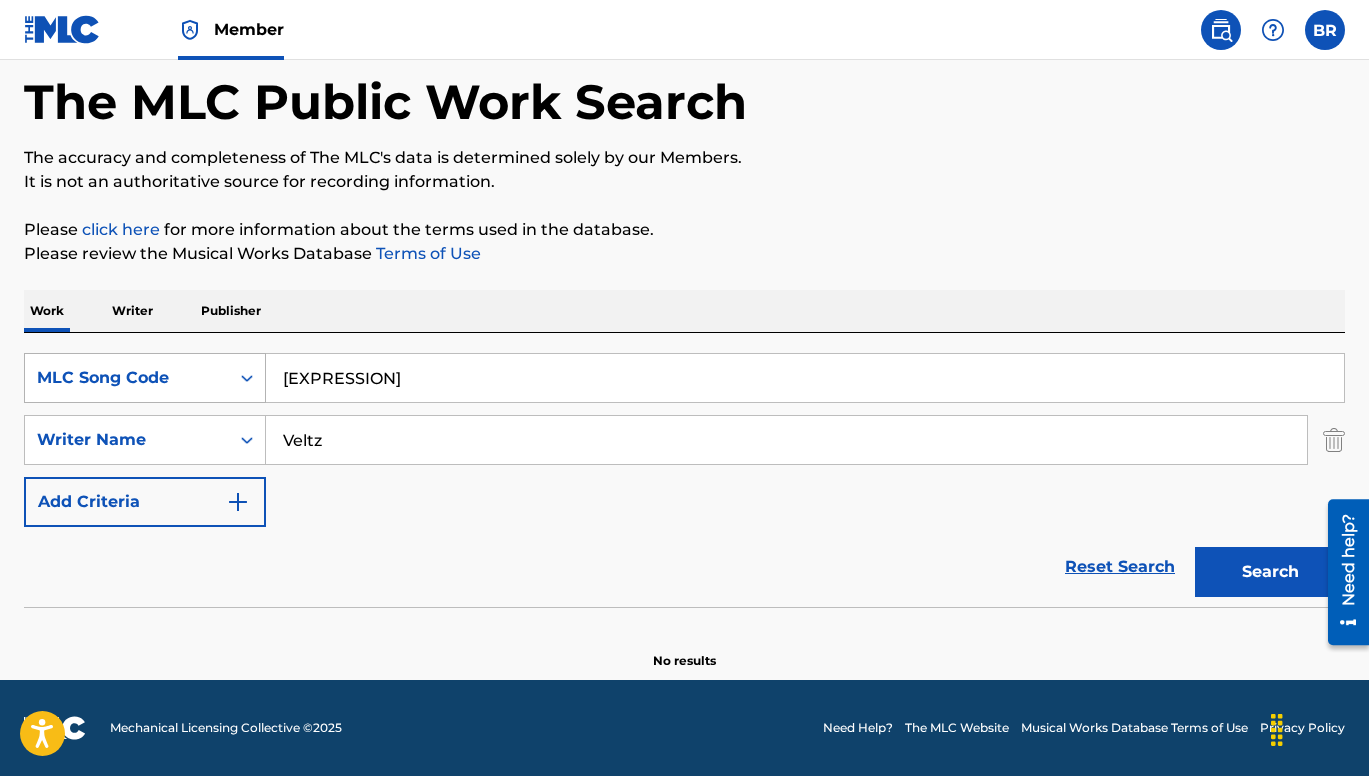 drag, startPoint x: 333, startPoint y: 379, endPoint x: 177, endPoint y: 365, distance: 156.62694 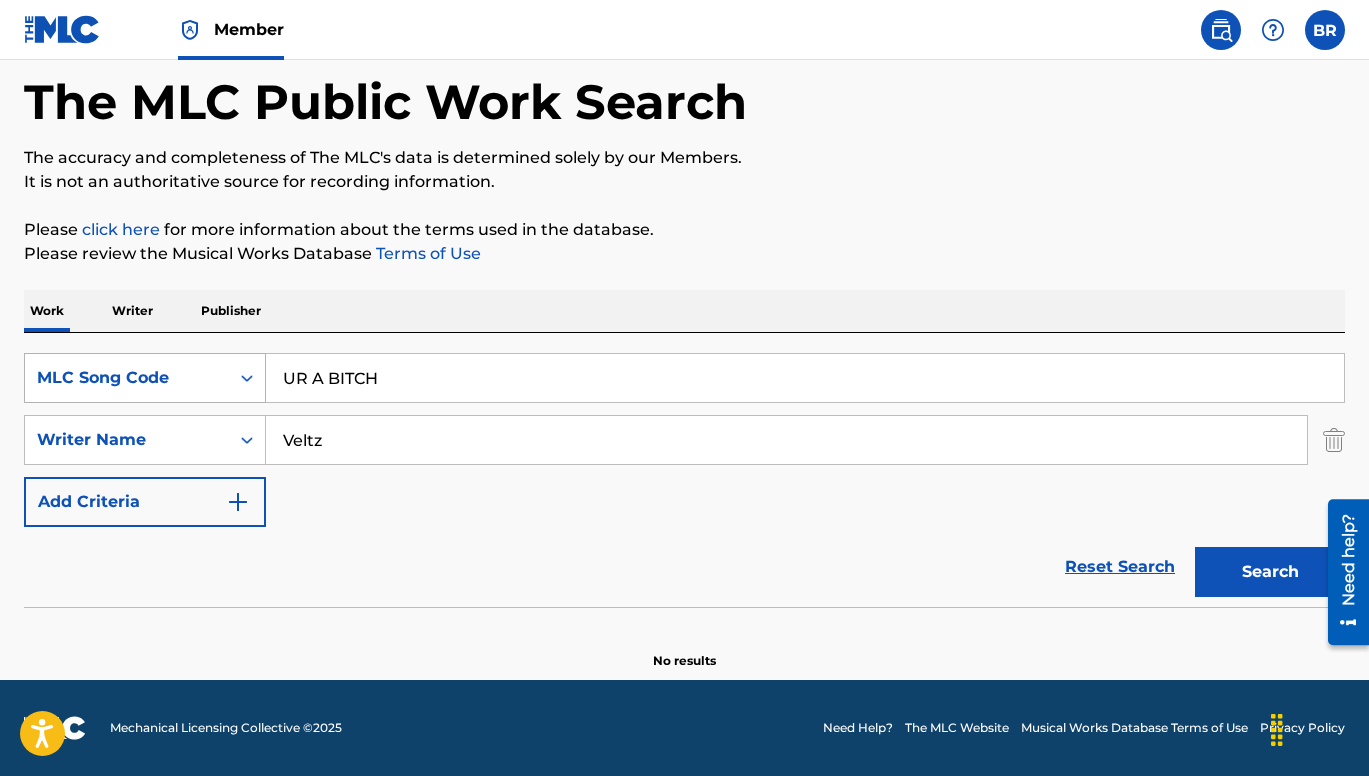 type on "UR A BITCH" 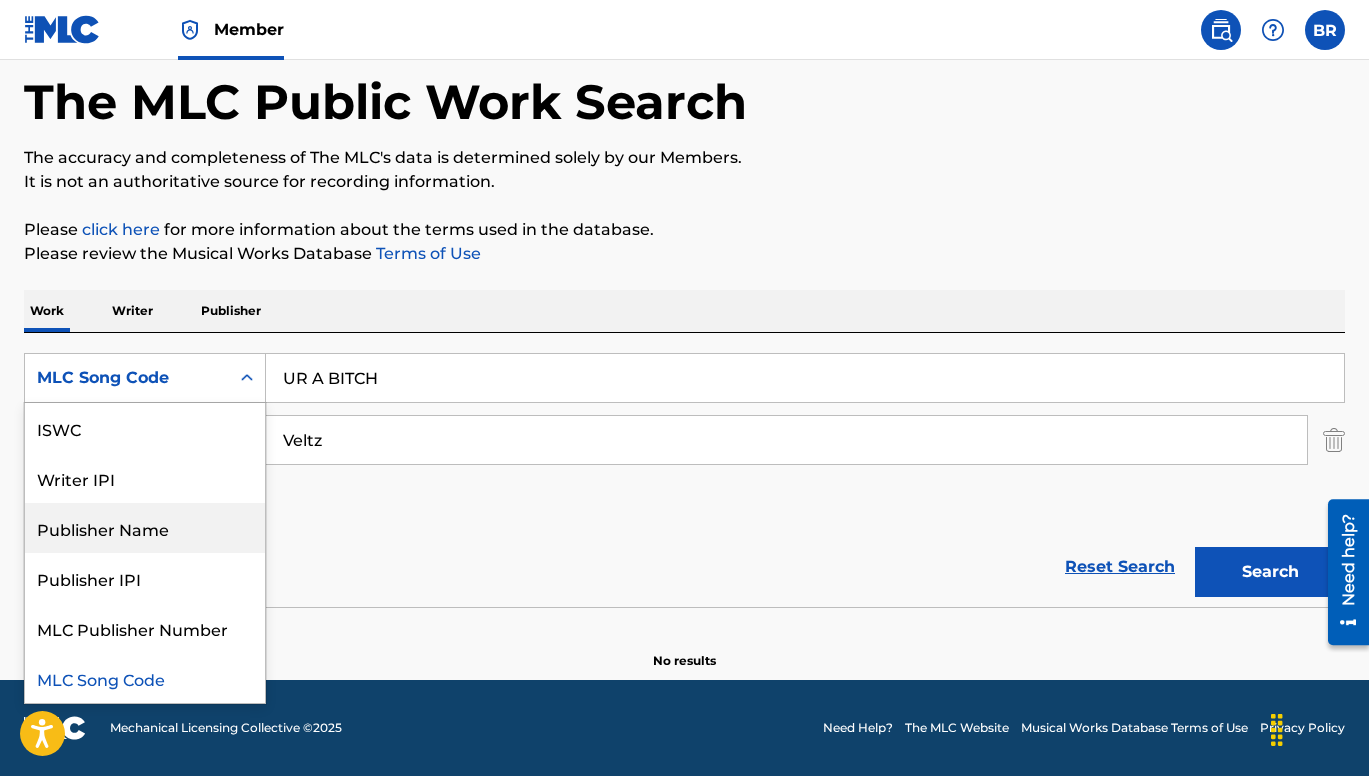 scroll, scrollTop: 0, scrollLeft: 0, axis: both 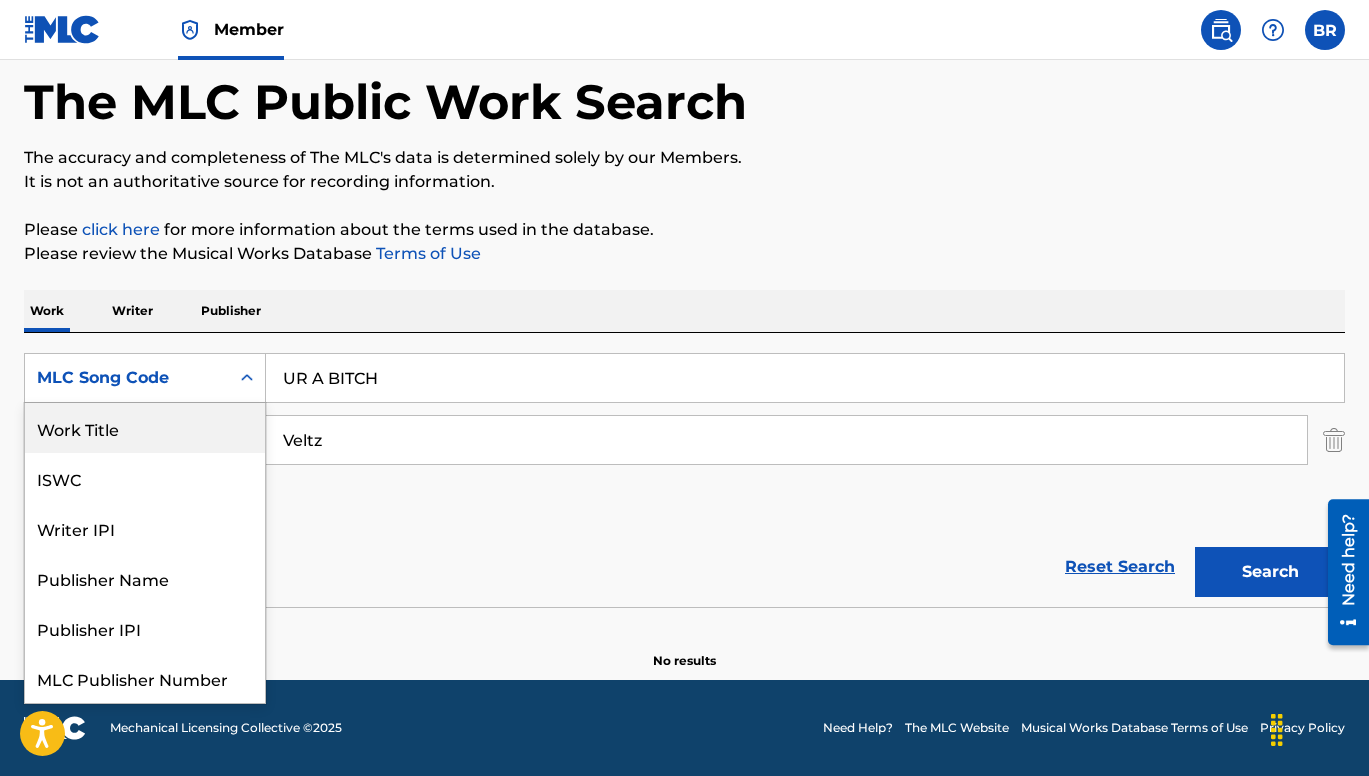 click on "Work Title" at bounding box center [145, 428] 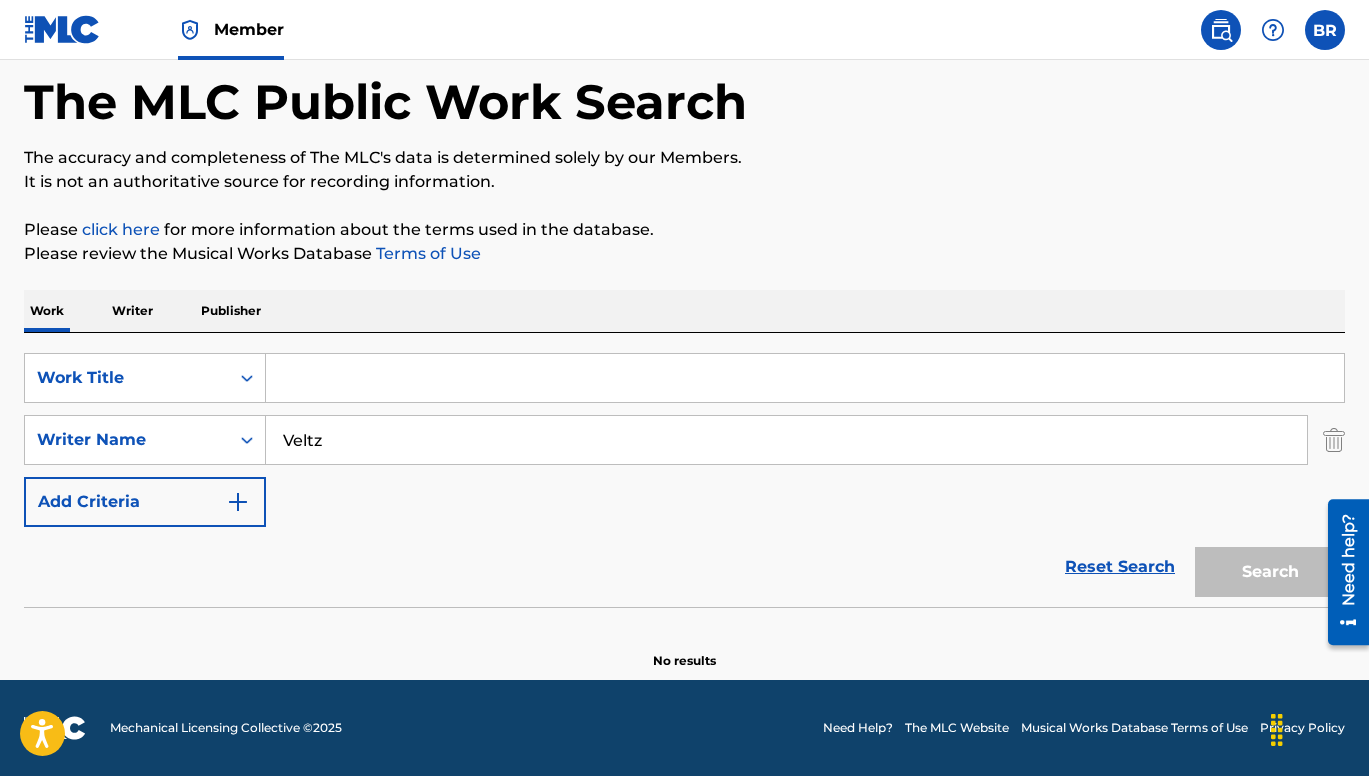 click at bounding box center [805, 378] 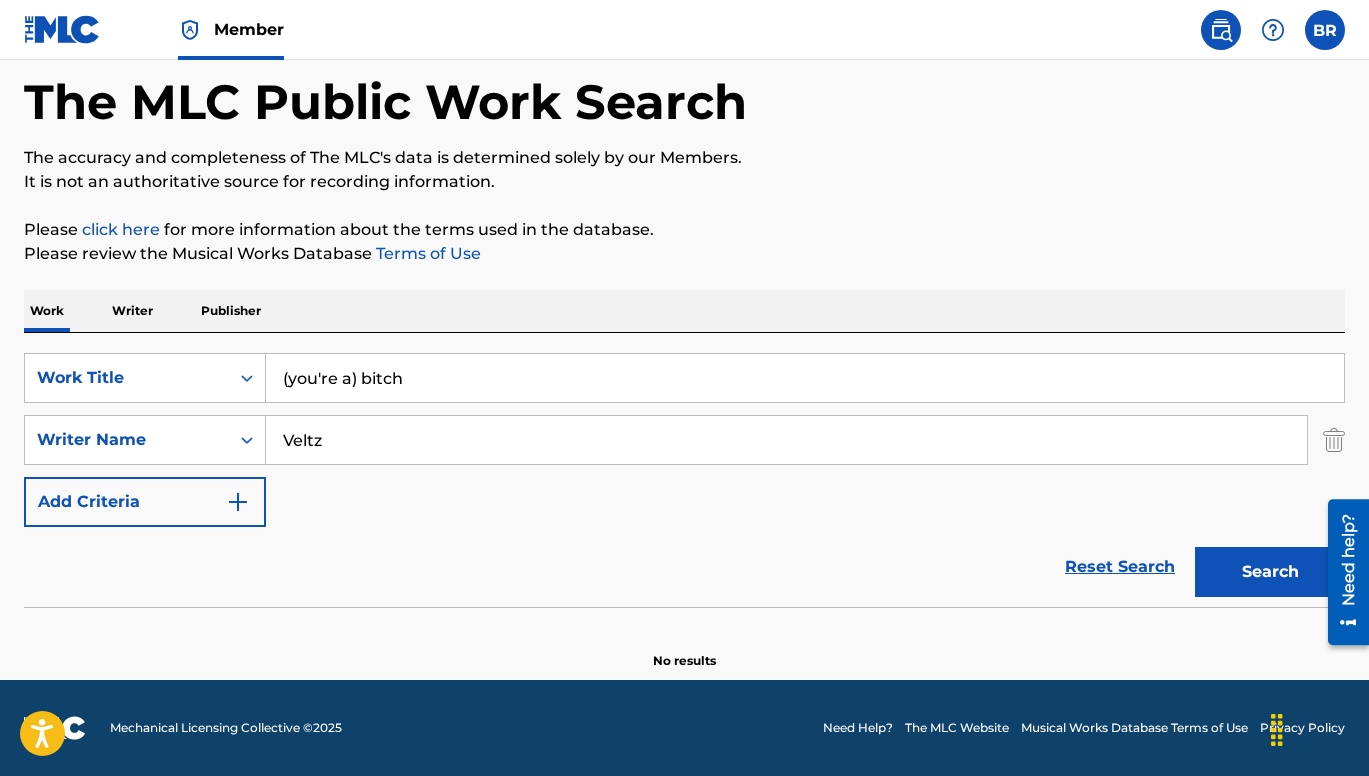click on "Search" at bounding box center [1270, 572] 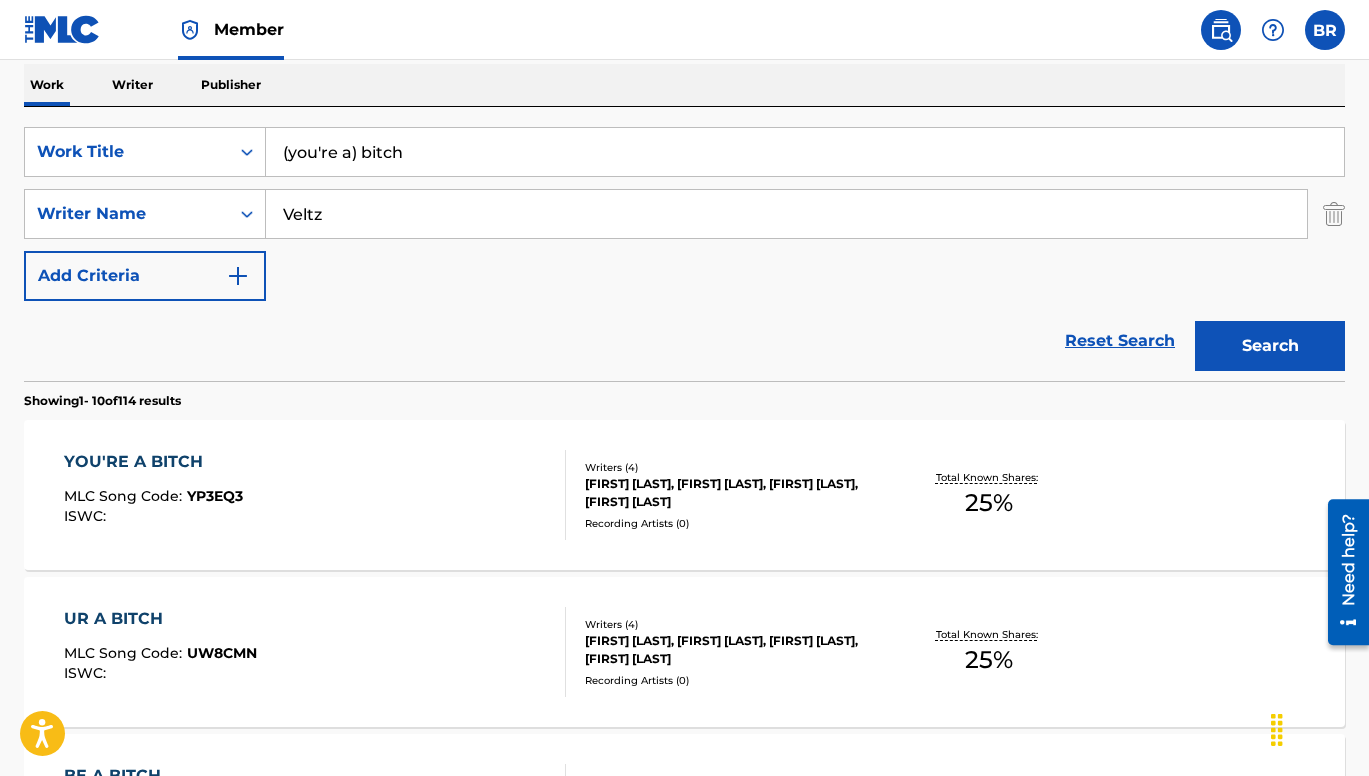 scroll, scrollTop: 301, scrollLeft: 0, axis: vertical 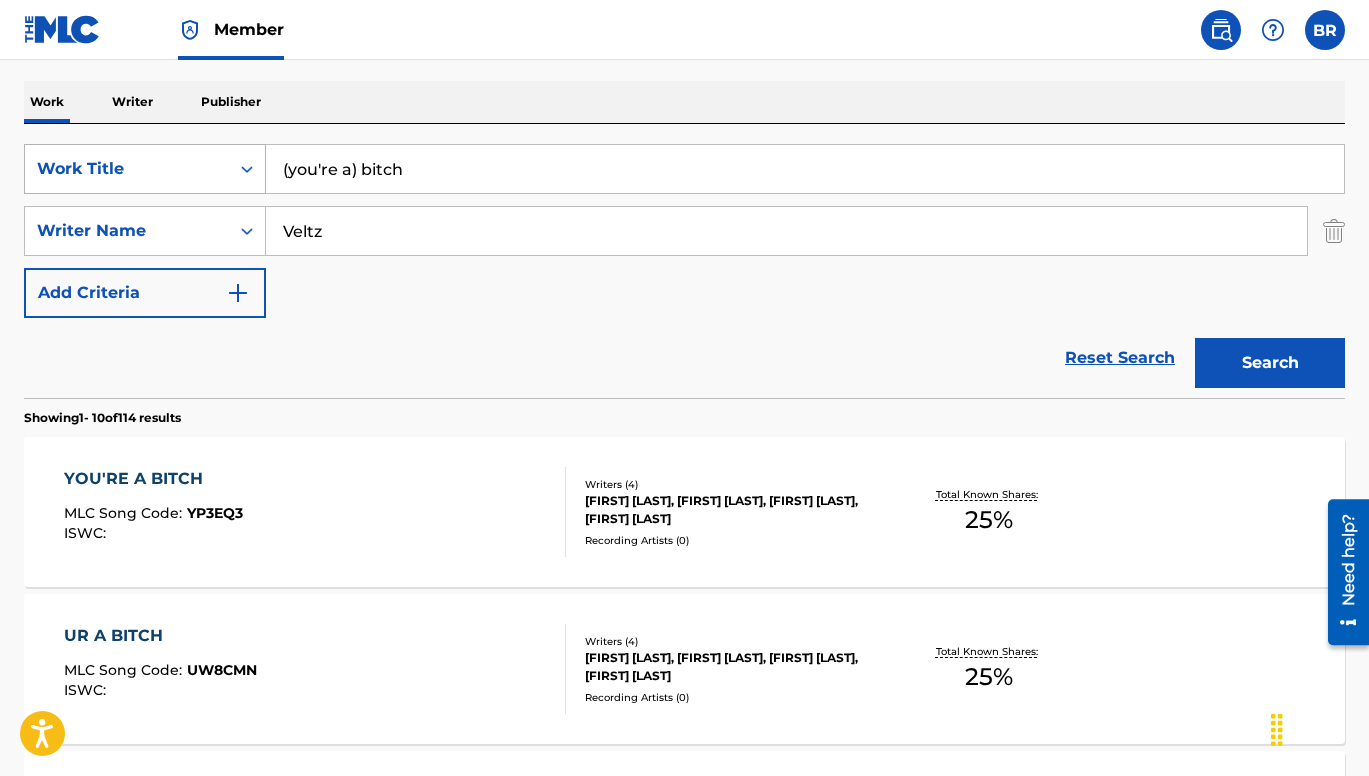 drag, startPoint x: 449, startPoint y: 184, endPoint x: 236, endPoint y: 167, distance: 213.67732 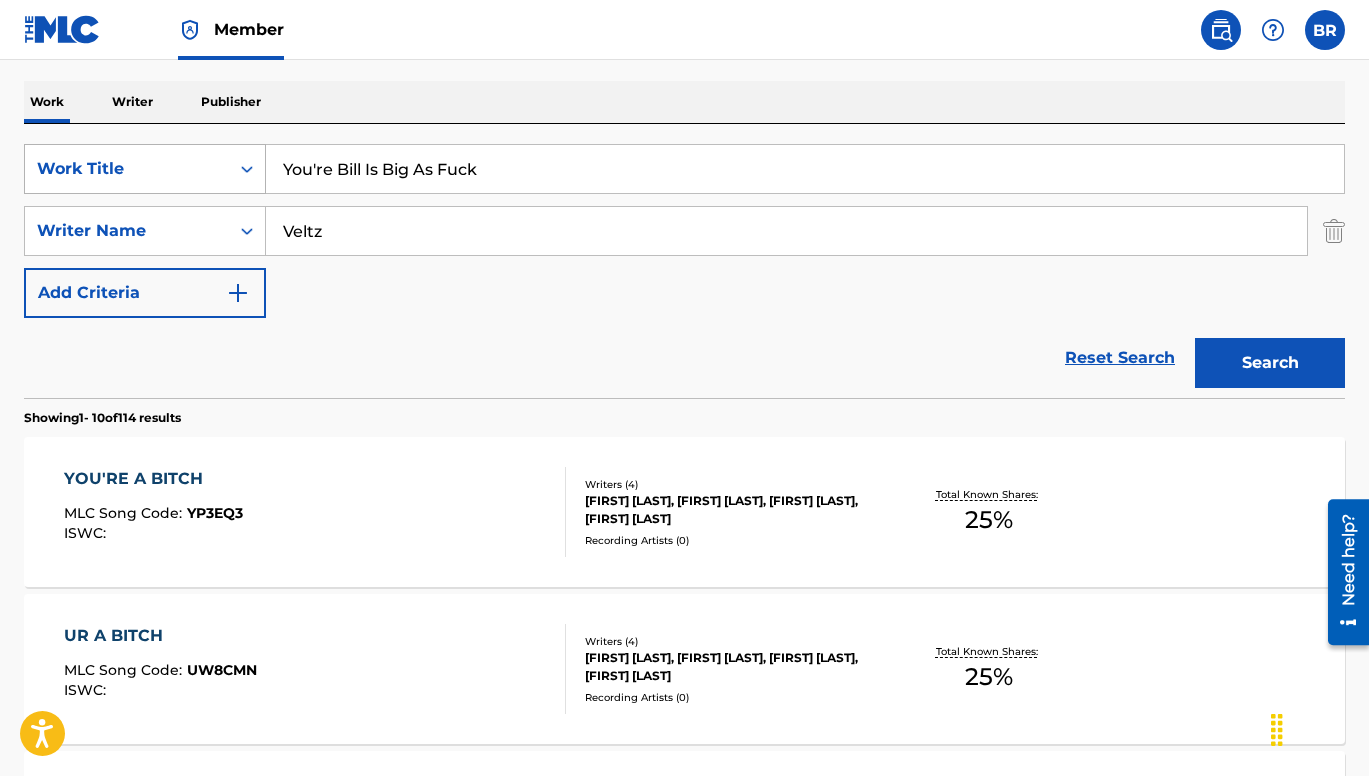 click on "Search" at bounding box center [1270, 363] 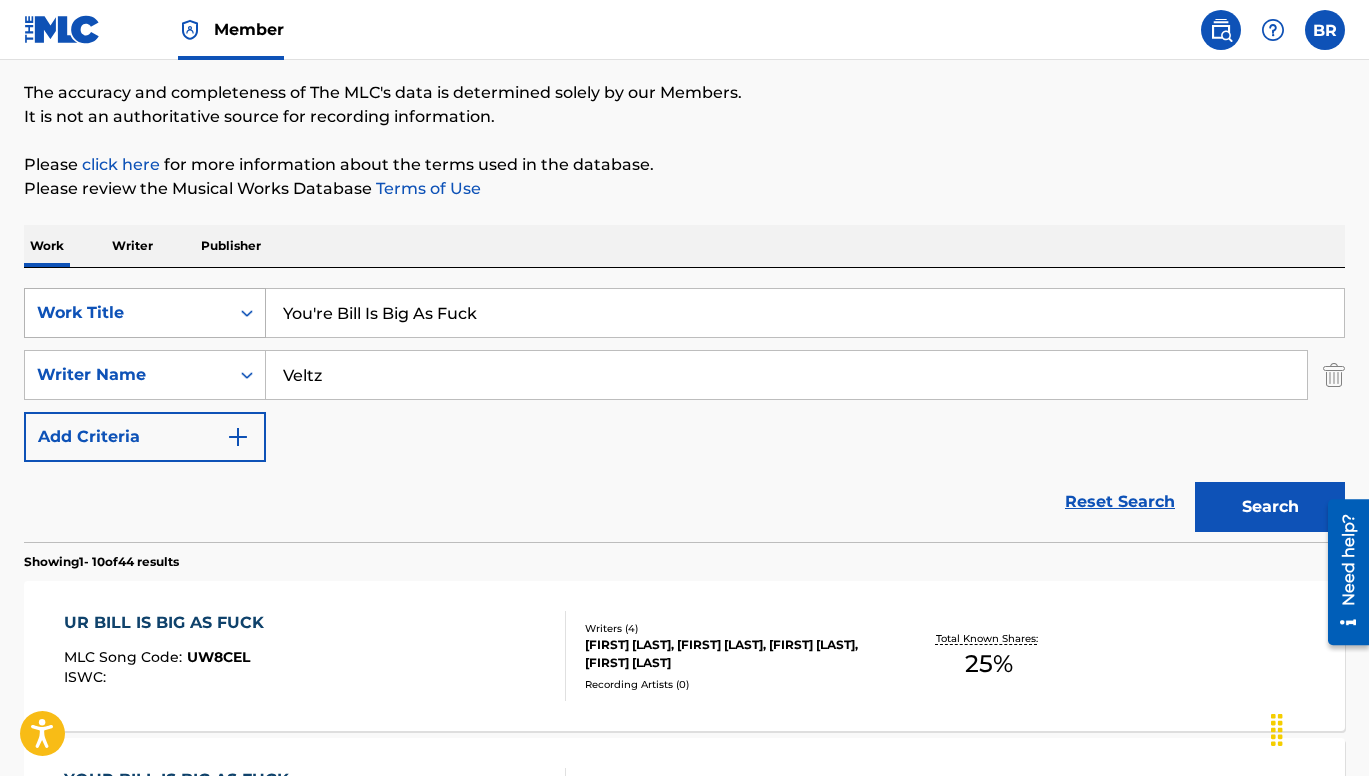 scroll, scrollTop: 301, scrollLeft: 0, axis: vertical 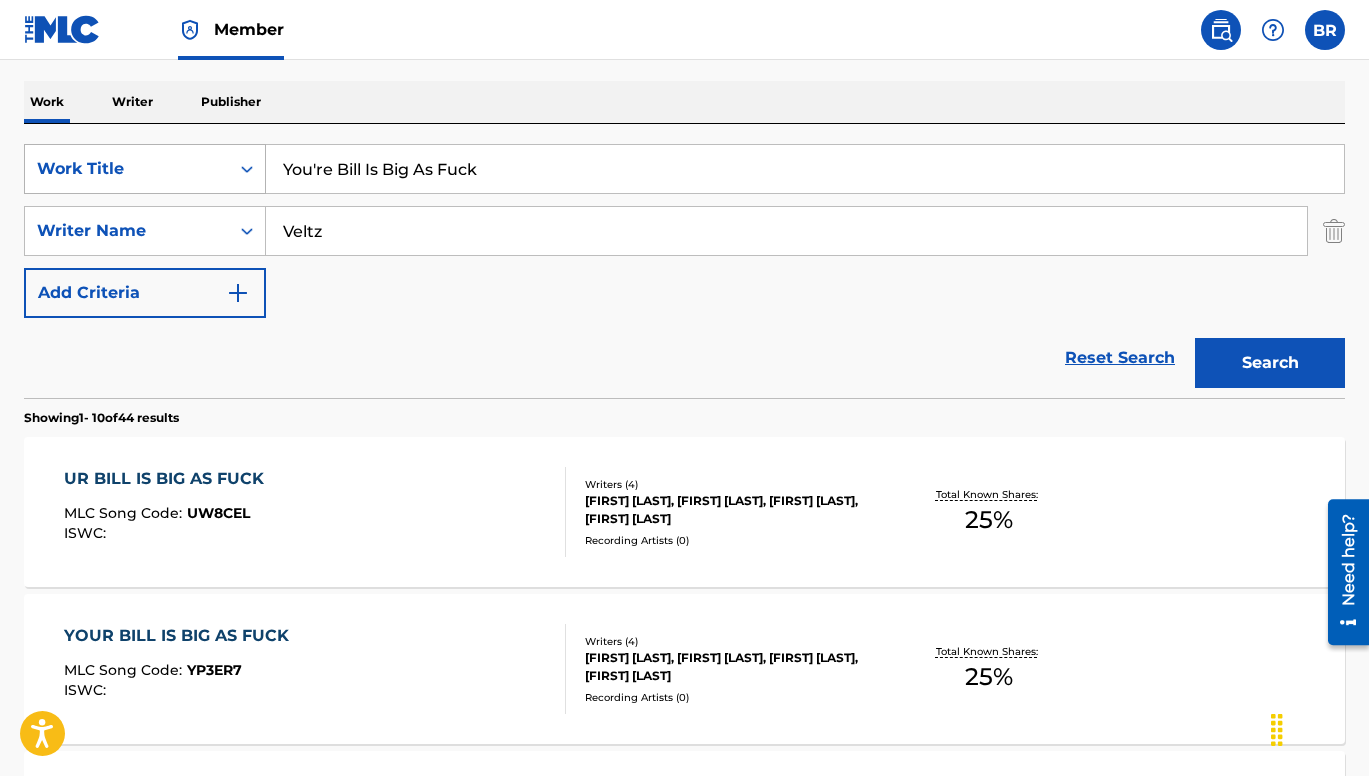 drag, startPoint x: 488, startPoint y: 173, endPoint x: 211, endPoint y: 162, distance: 277.21832 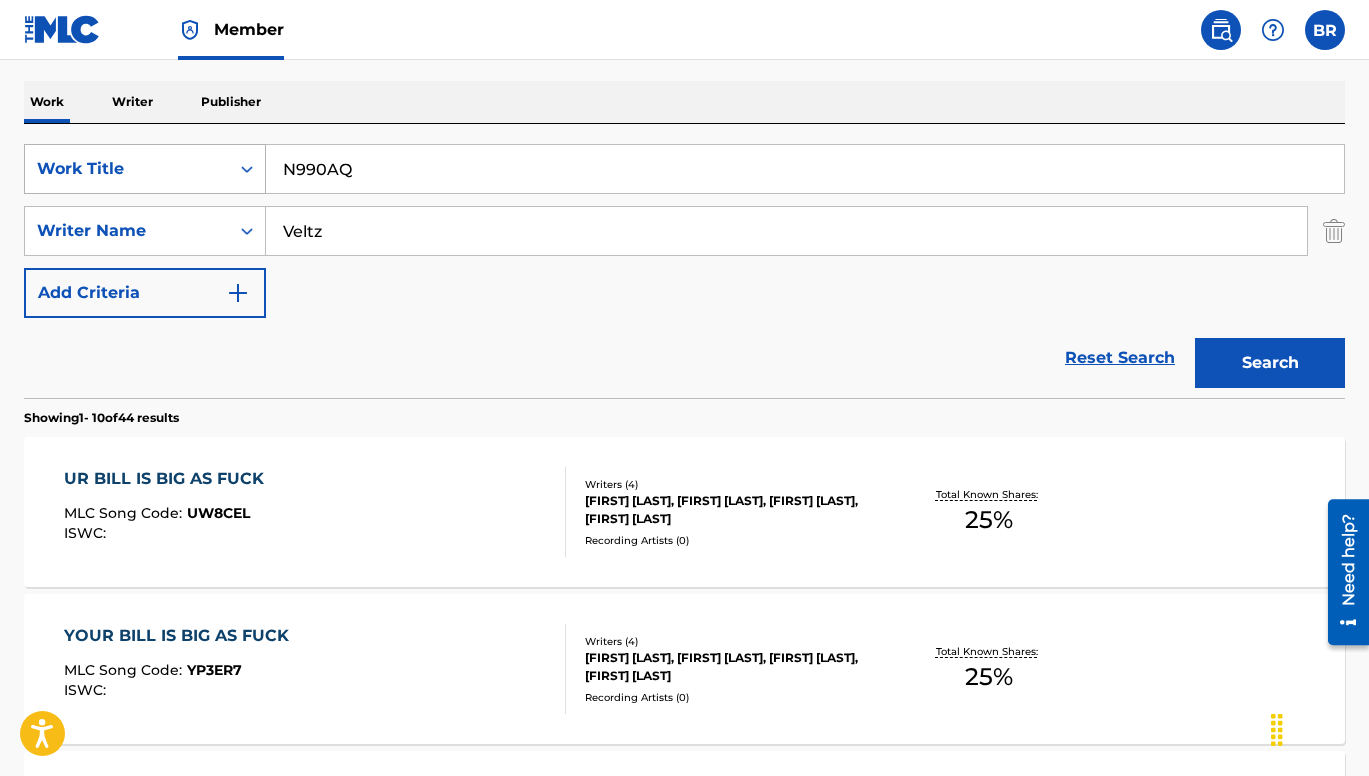 click on "Search" at bounding box center (1270, 363) 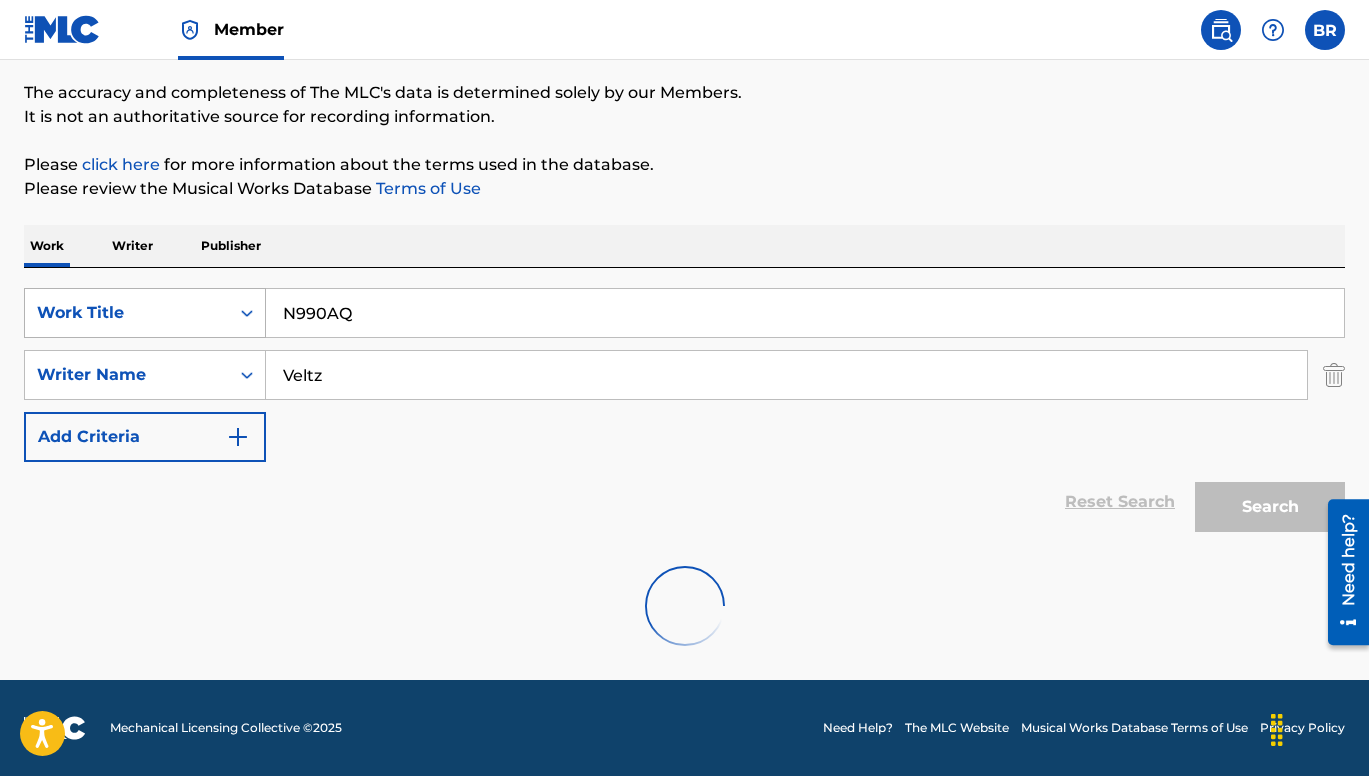 scroll, scrollTop: 92, scrollLeft: 0, axis: vertical 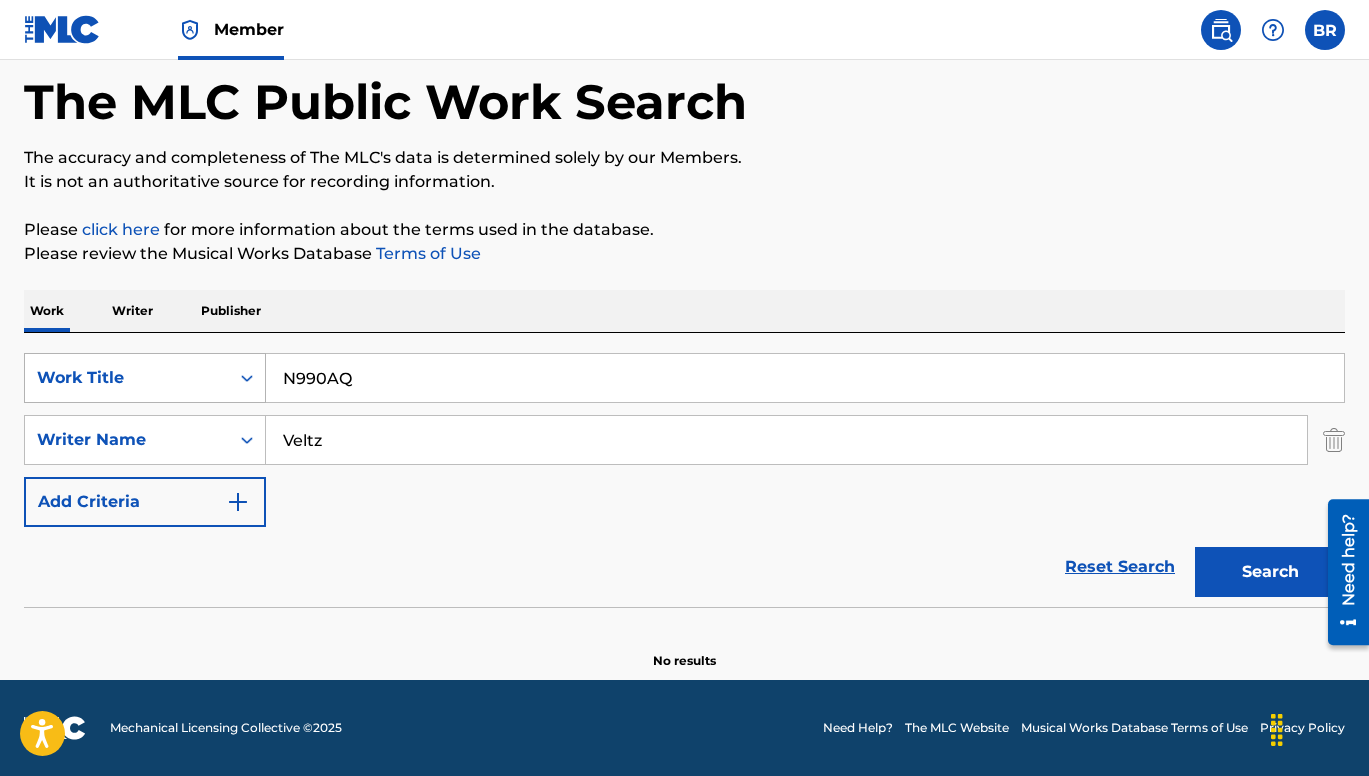 click on "Work Title" at bounding box center (127, 378) 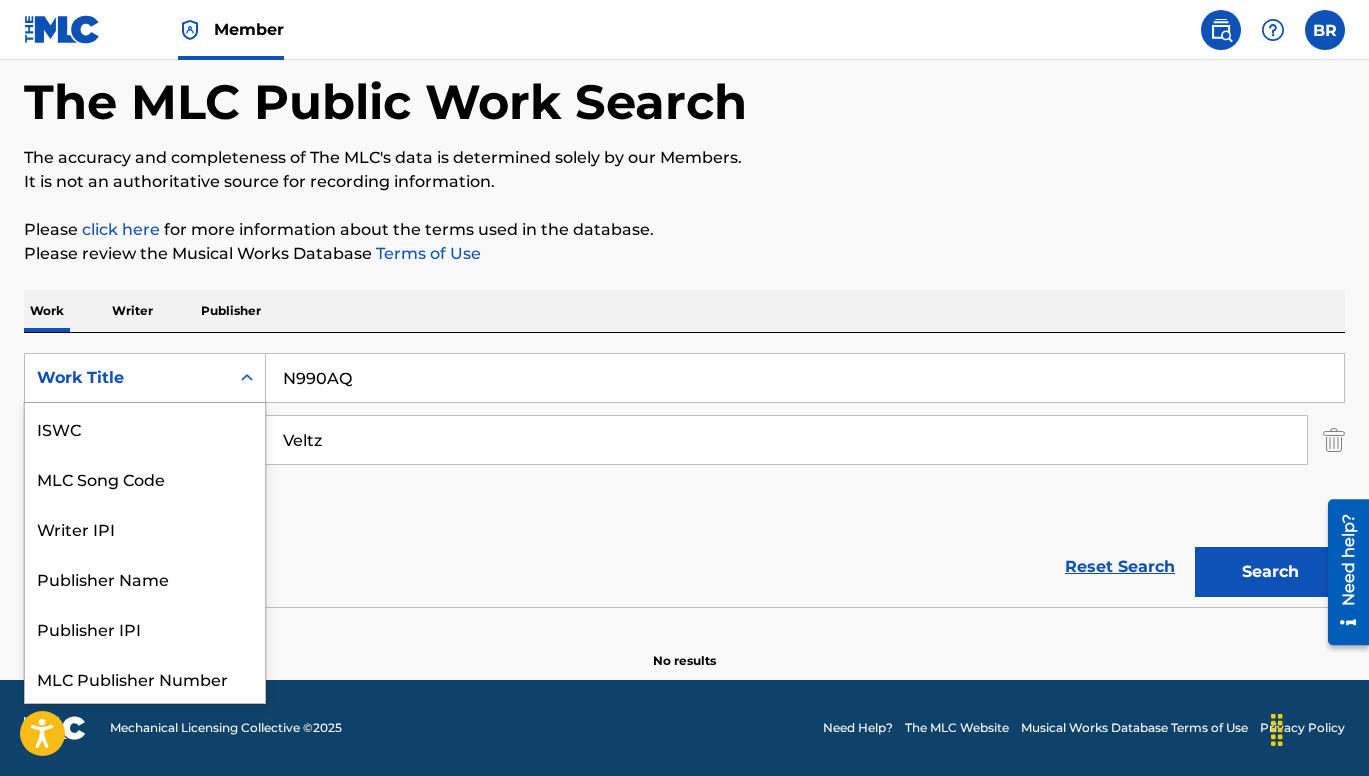 scroll, scrollTop: 50, scrollLeft: 0, axis: vertical 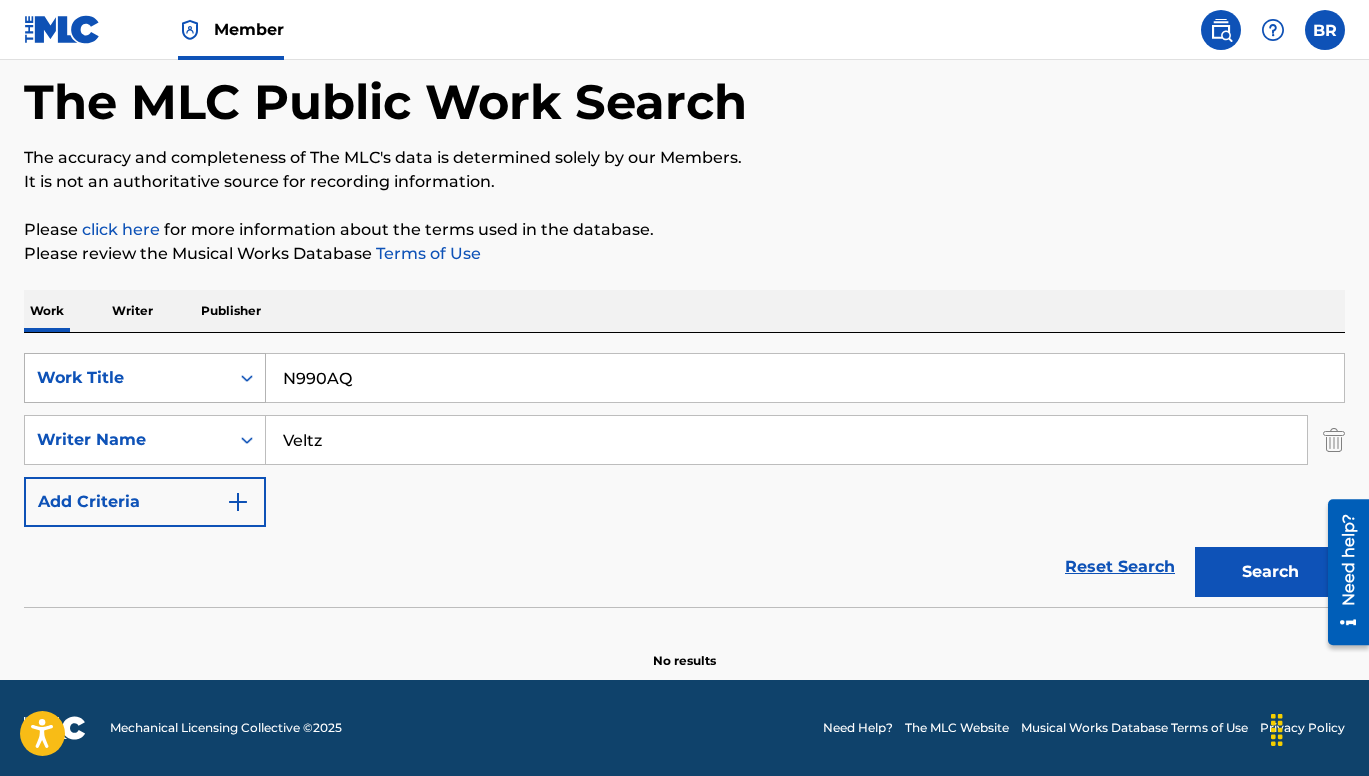 drag, startPoint x: 409, startPoint y: 379, endPoint x: 246, endPoint y: 379, distance: 163 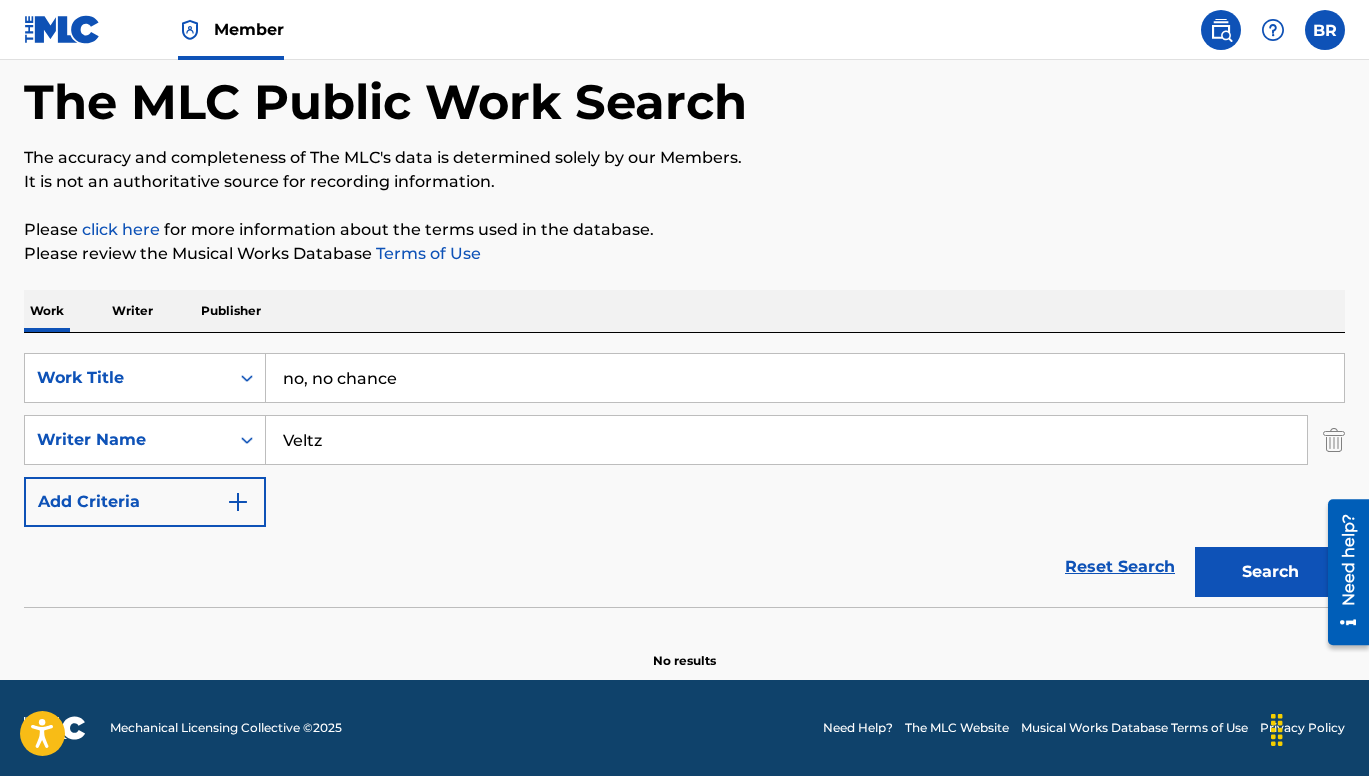 drag, startPoint x: 307, startPoint y: 384, endPoint x: 266, endPoint y: 384, distance: 41 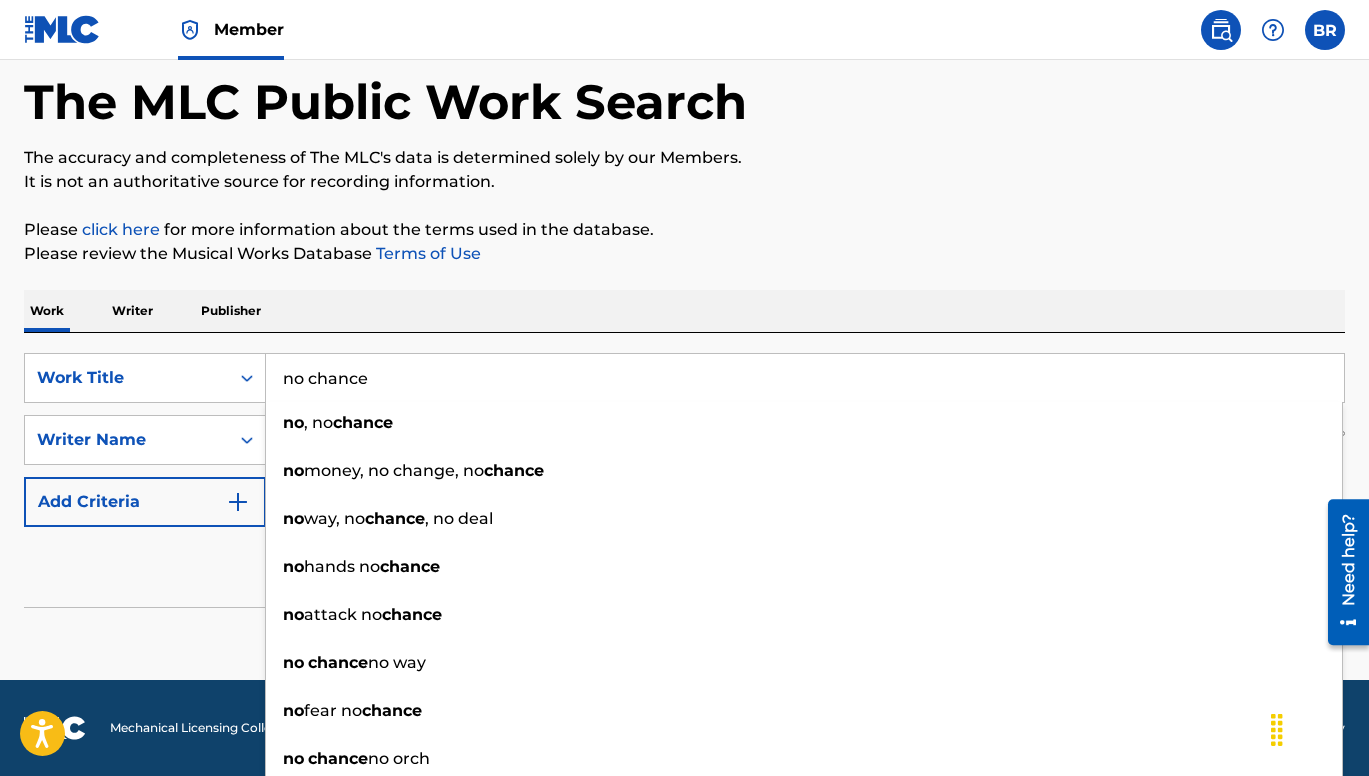 type on "no chance" 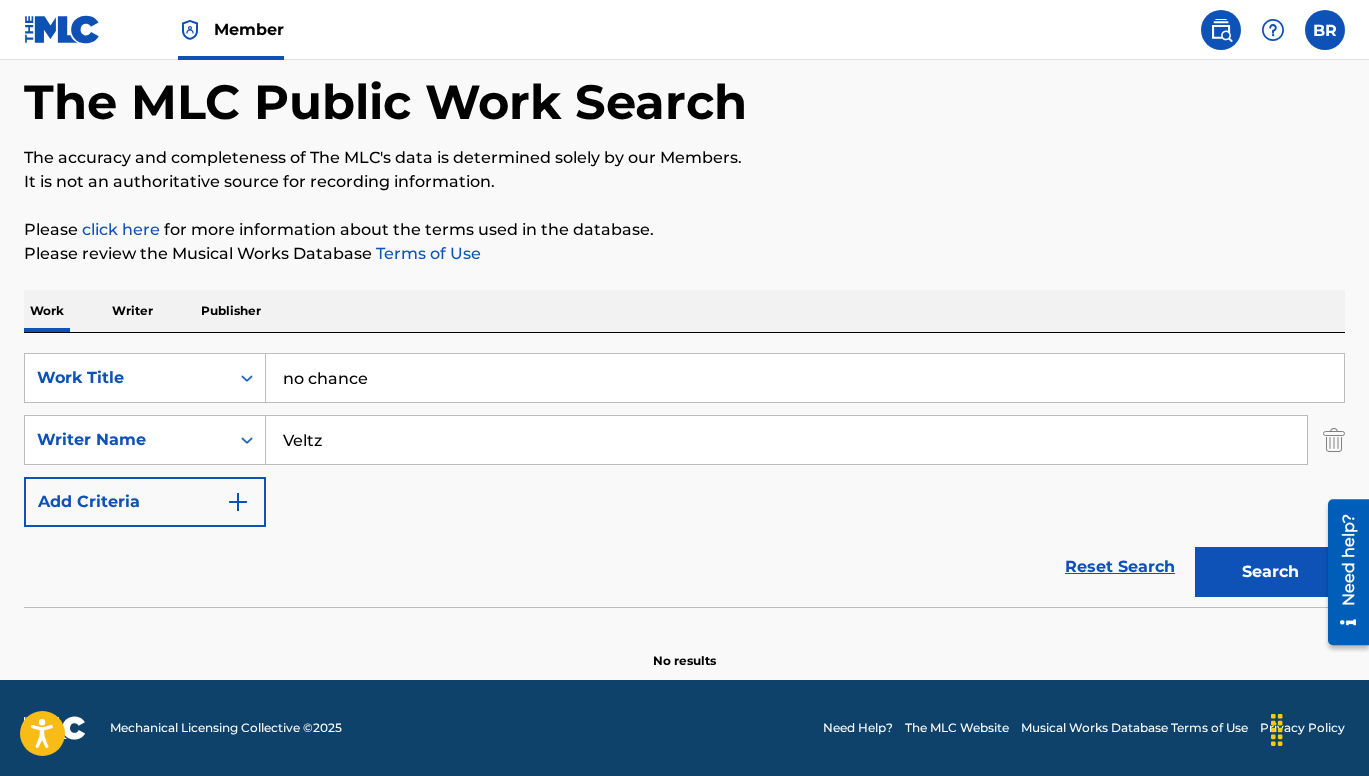 click on "Search" at bounding box center (1270, 572) 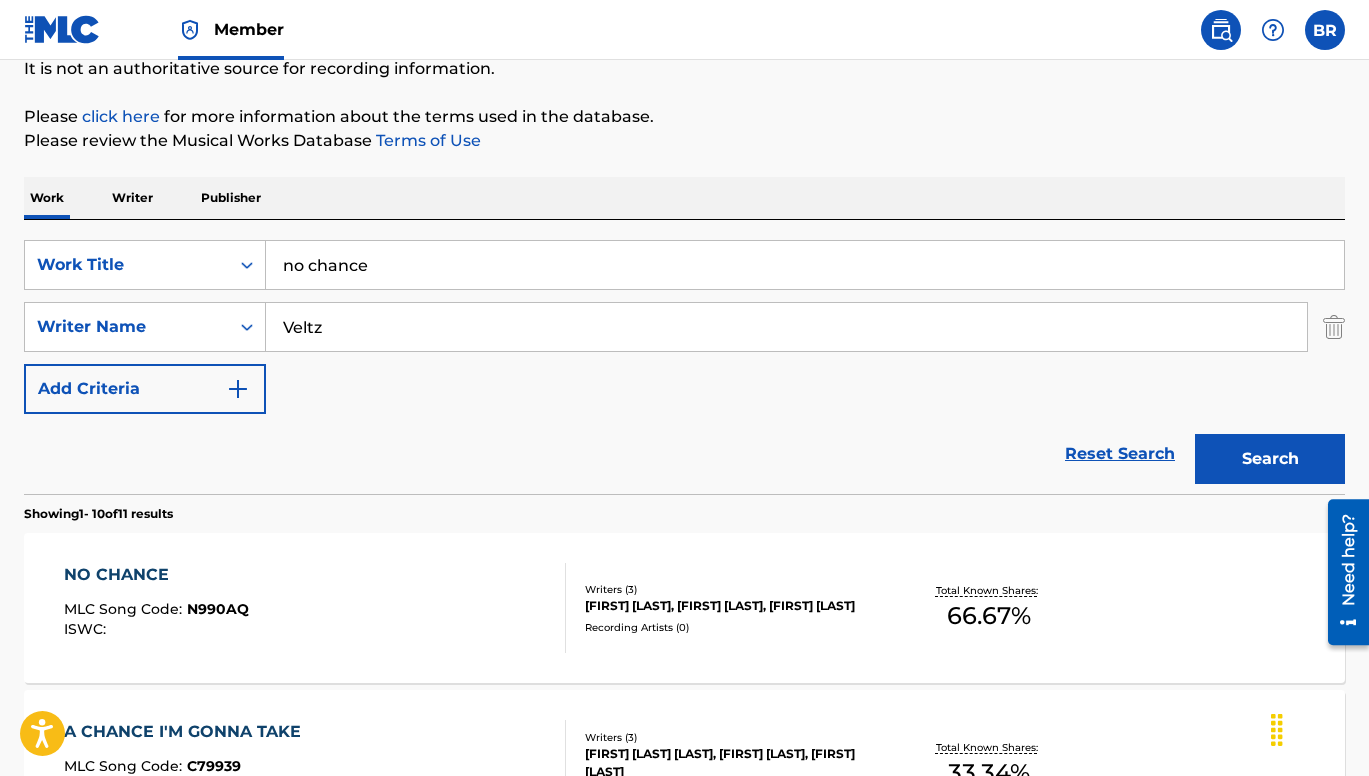 scroll, scrollTop: 223, scrollLeft: 0, axis: vertical 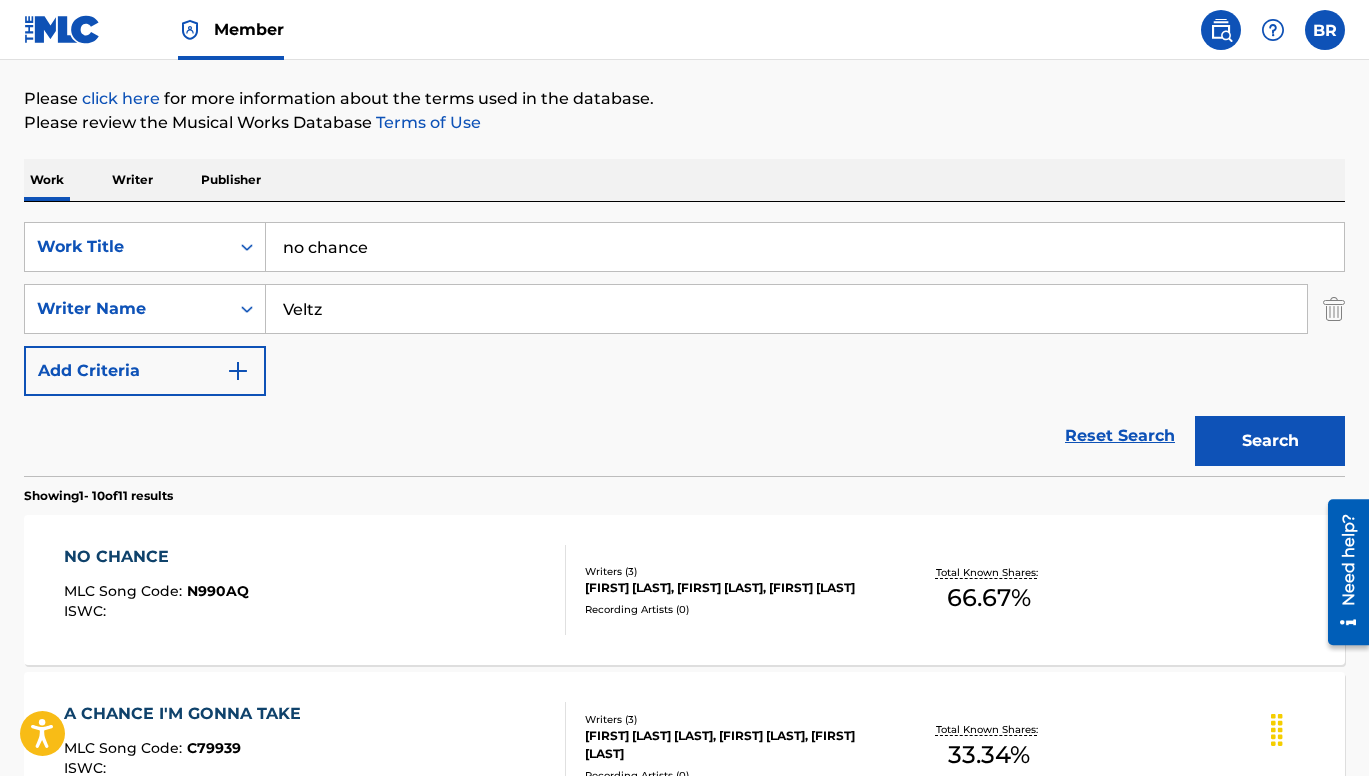 click on "NO CHANCE" at bounding box center (156, 557) 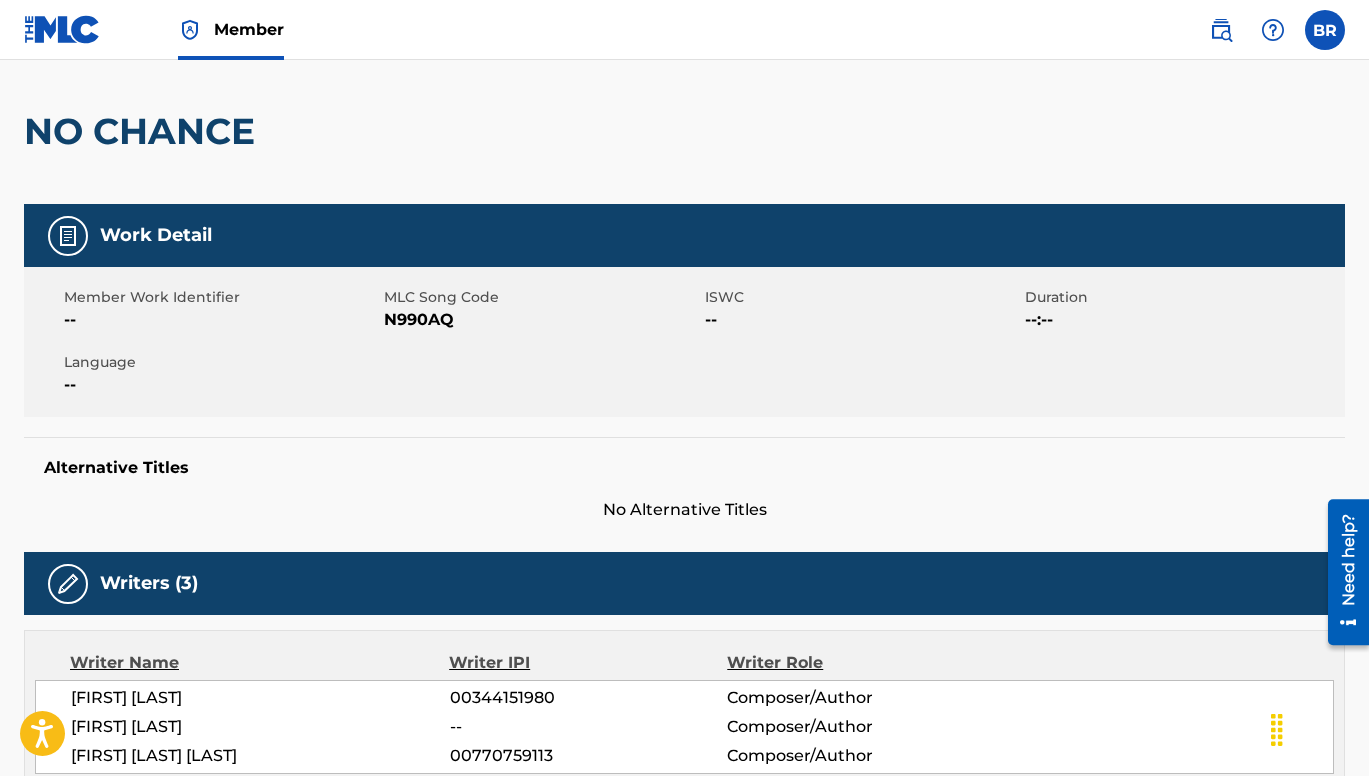 scroll, scrollTop: 0, scrollLeft: 0, axis: both 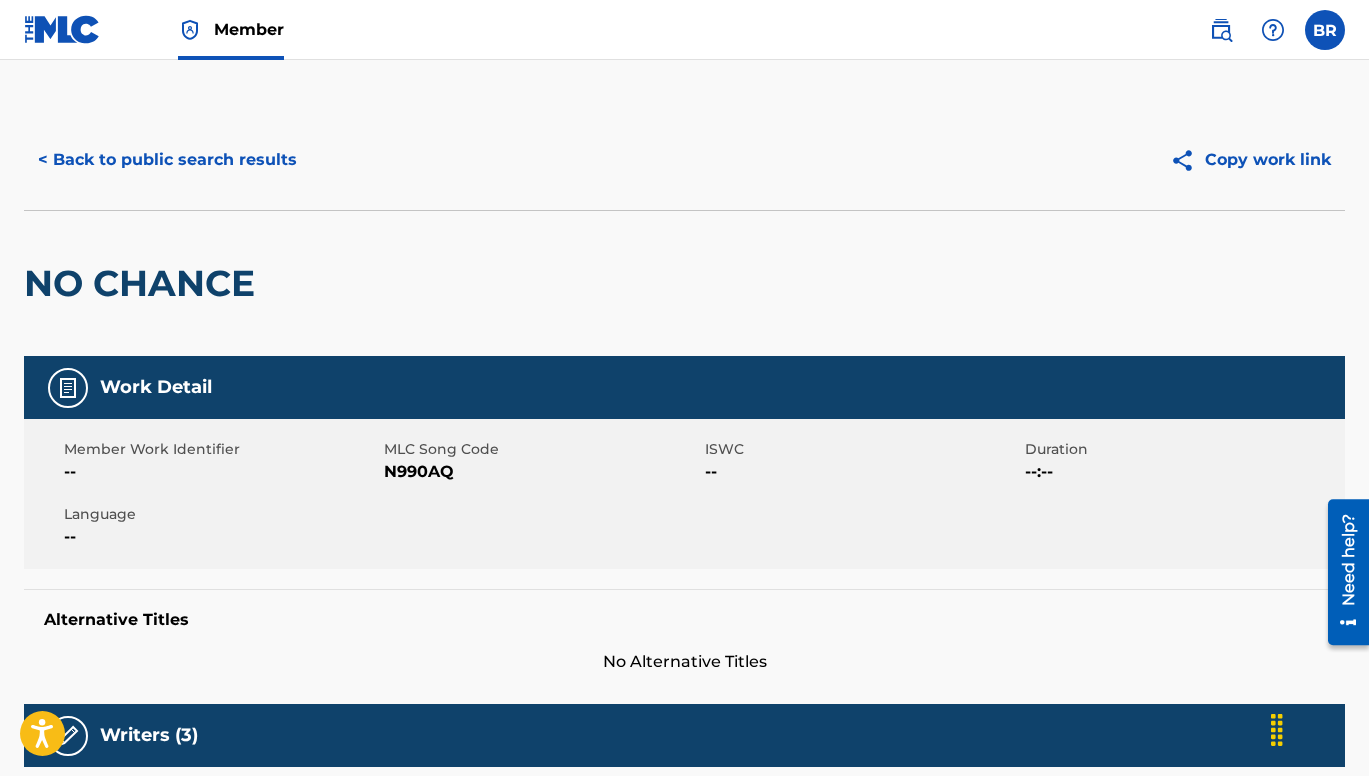 click on "< Back to public search results" at bounding box center [167, 160] 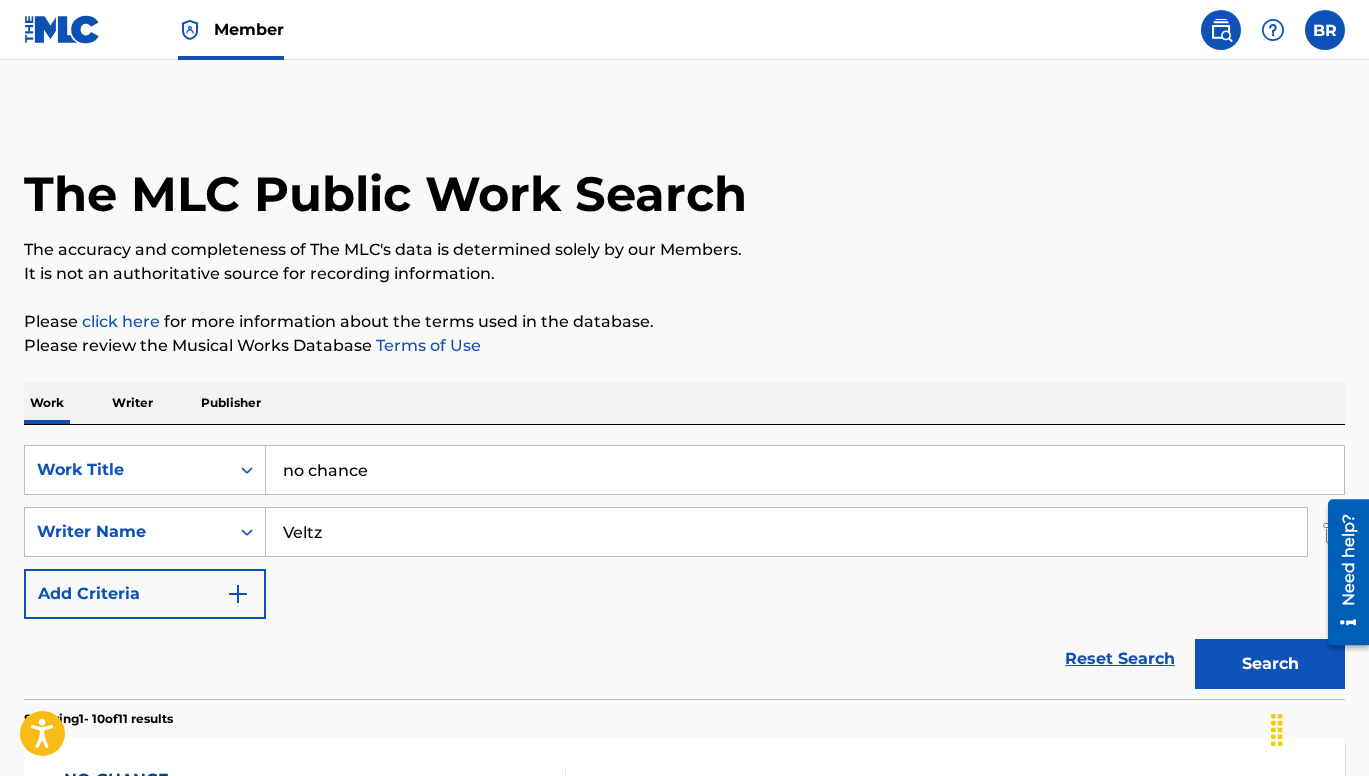 scroll, scrollTop: 223, scrollLeft: 0, axis: vertical 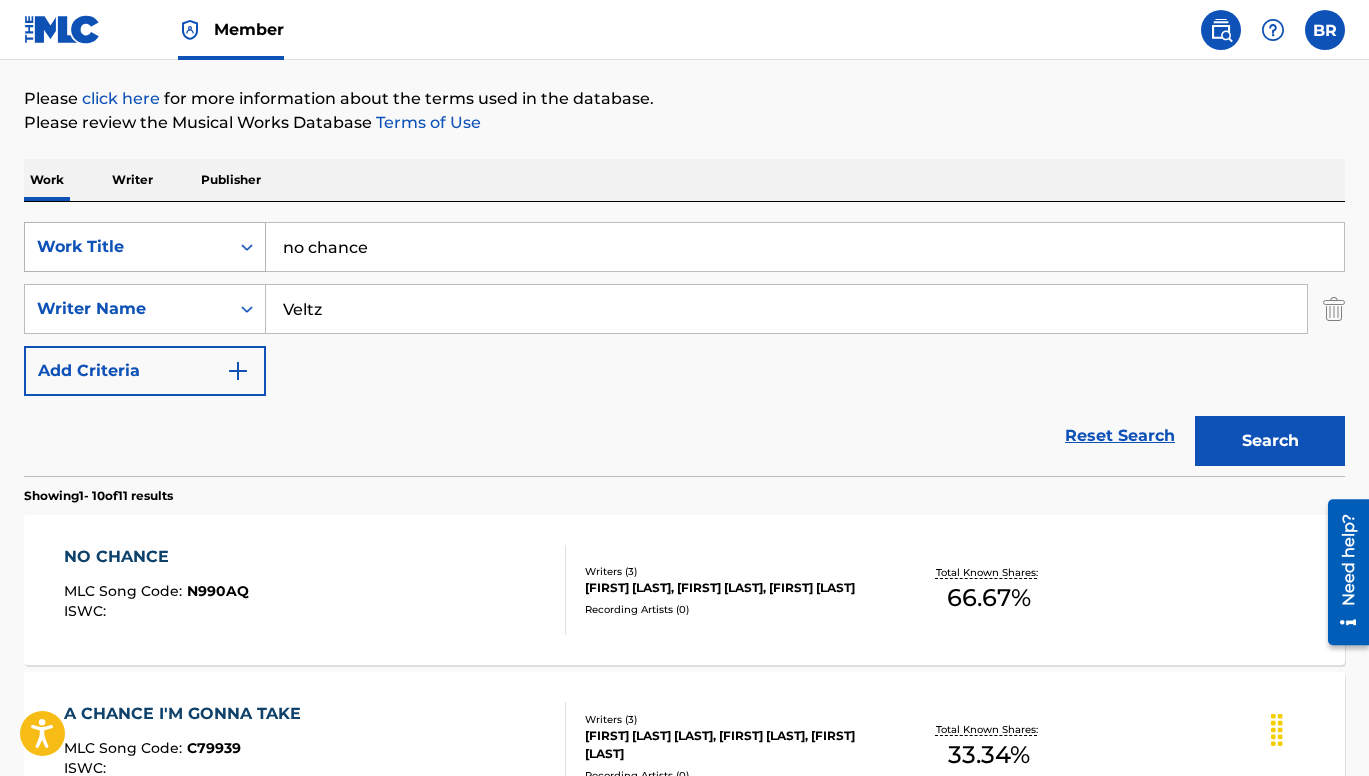 click on "Work Title" at bounding box center (127, 247) 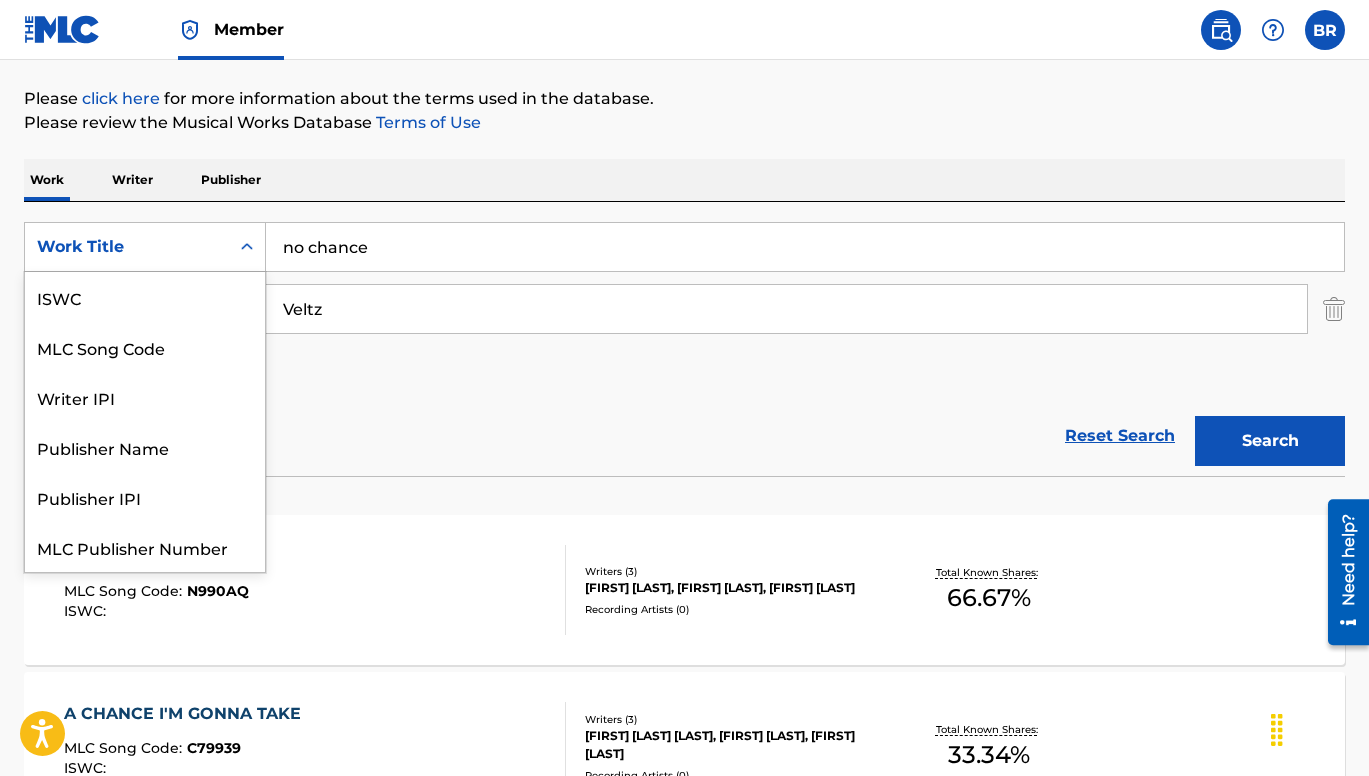 scroll, scrollTop: 50, scrollLeft: 0, axis: vertical 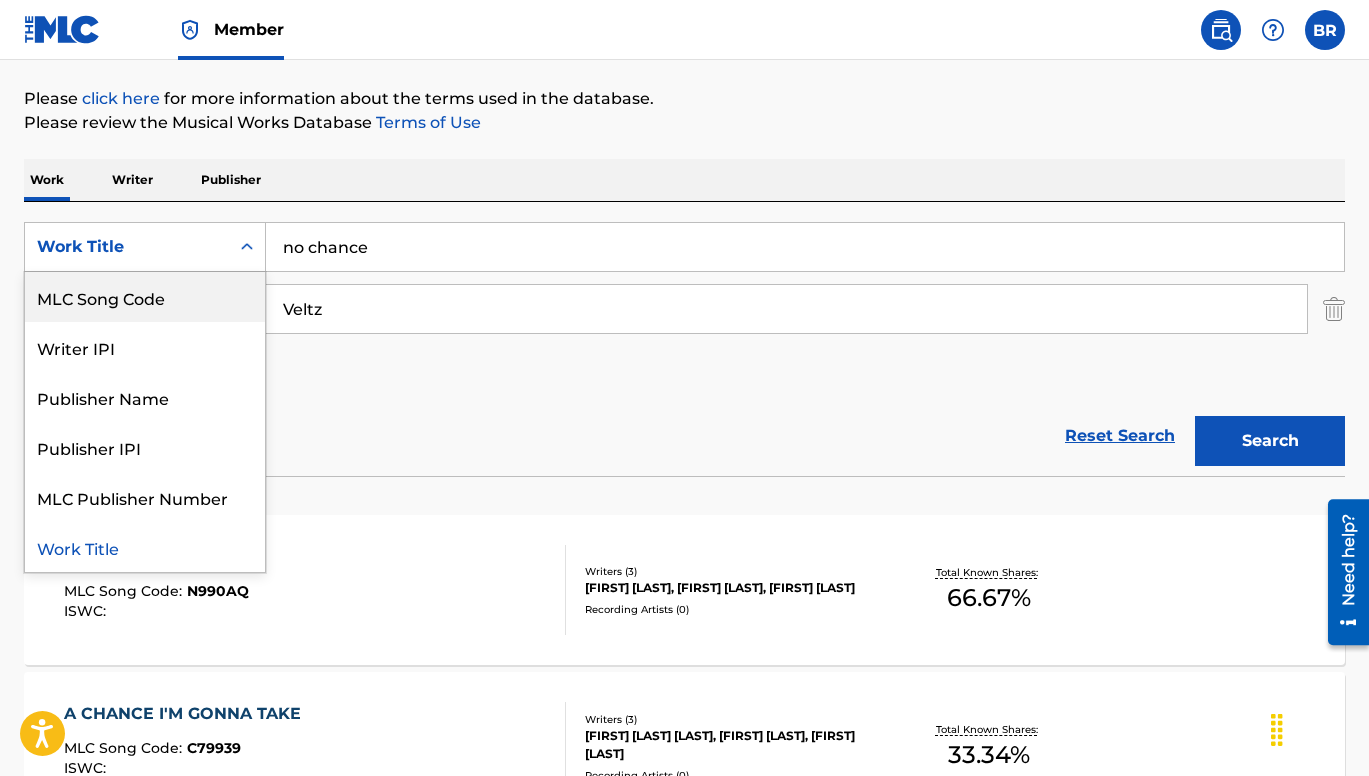 click on "MLC Song Code" at bounding box center (145, 297) 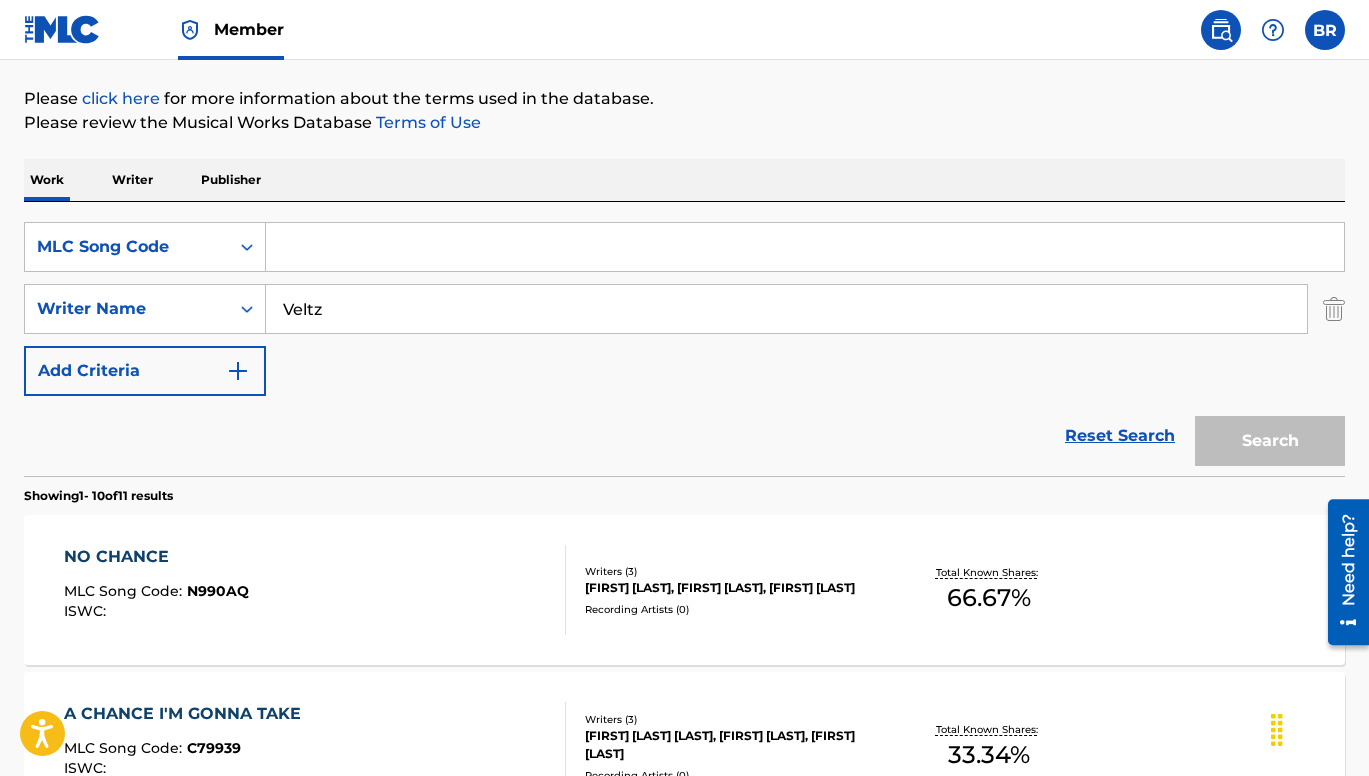 click at bounding box center [805, 247] 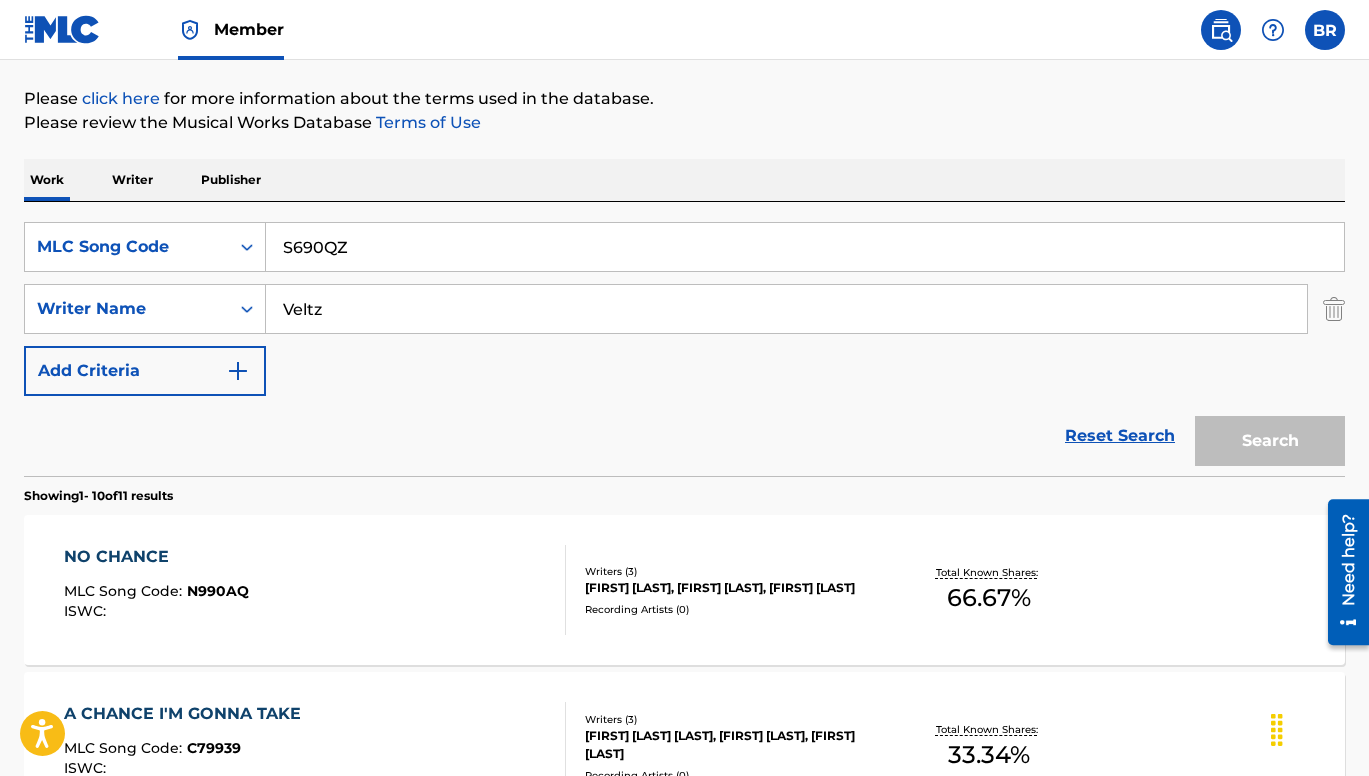 type on "S690QZ" 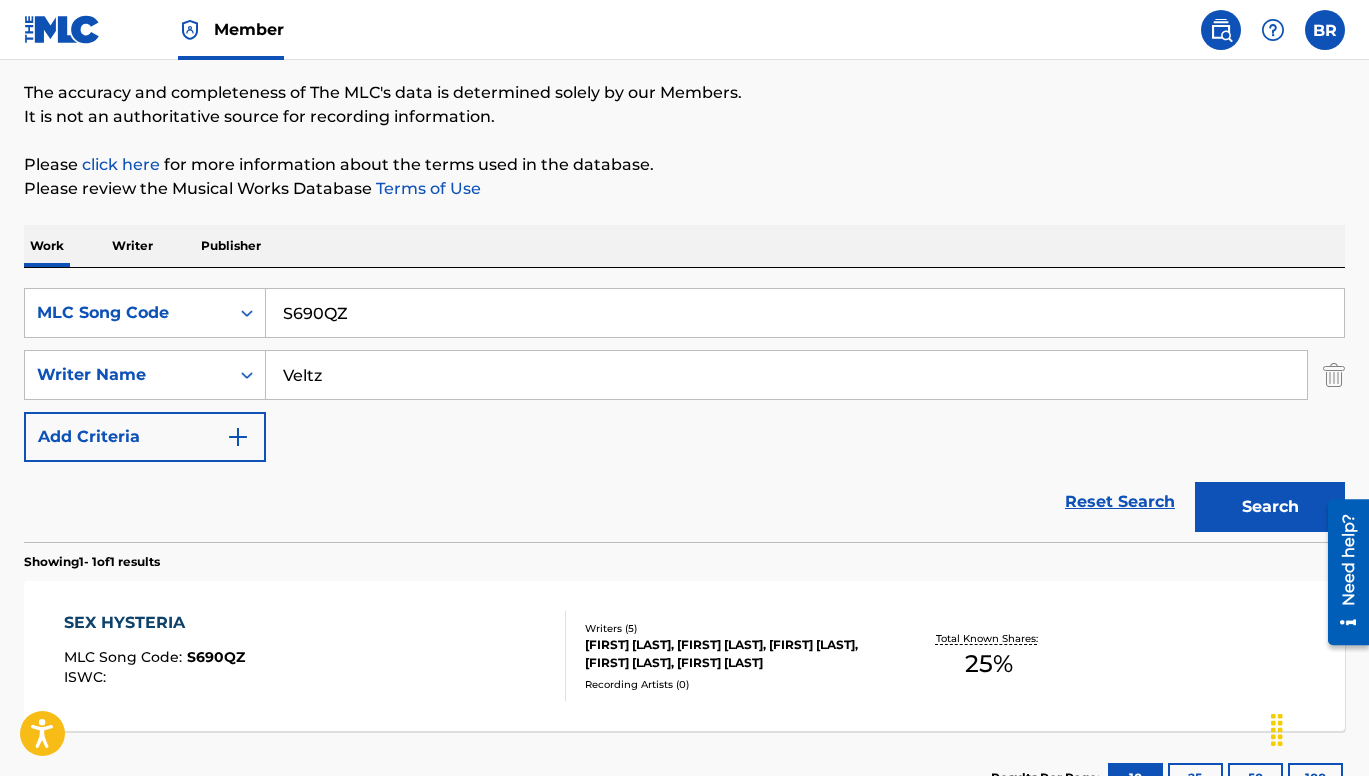 scroll, scrollTop: 223, scrollLeft: 0, axis: vertical 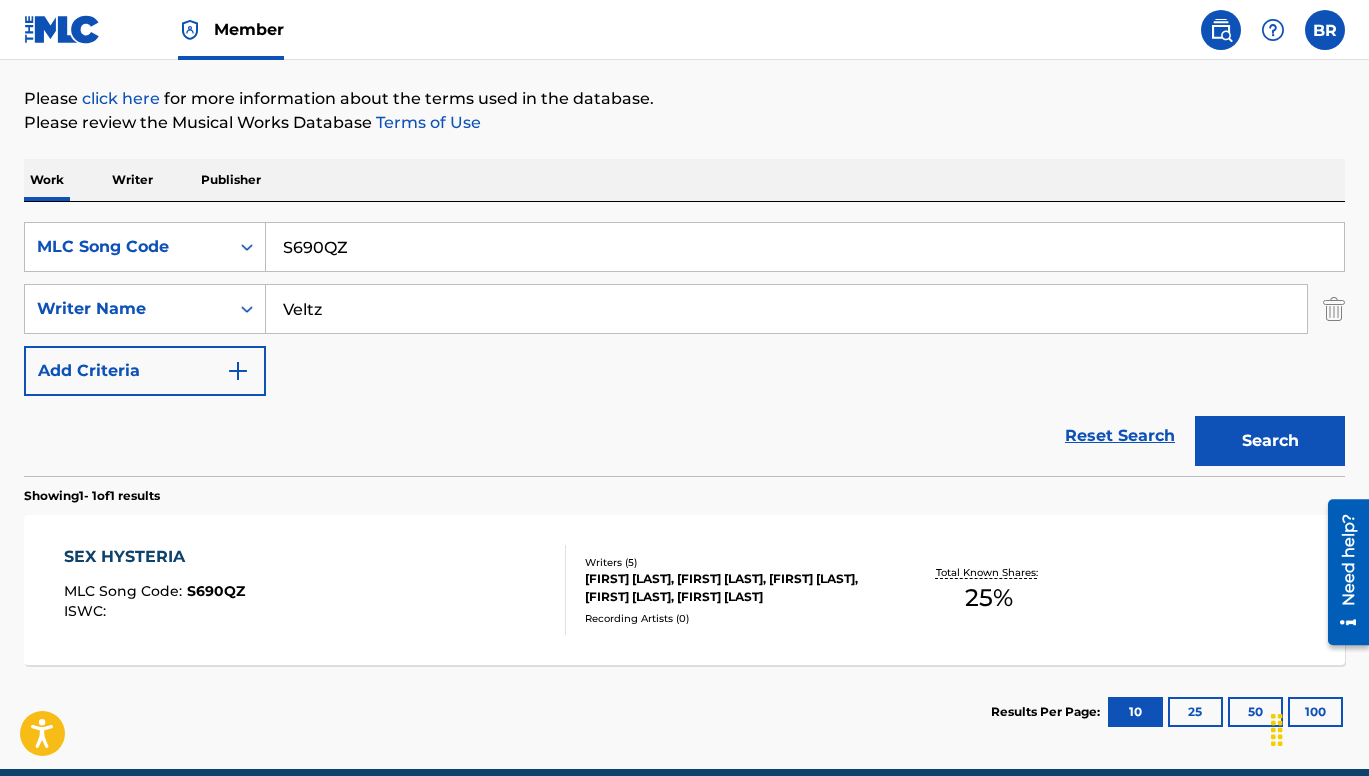 click on "MLC Song Code : [CODE] ISWC :" at bounding box center (315, 590) 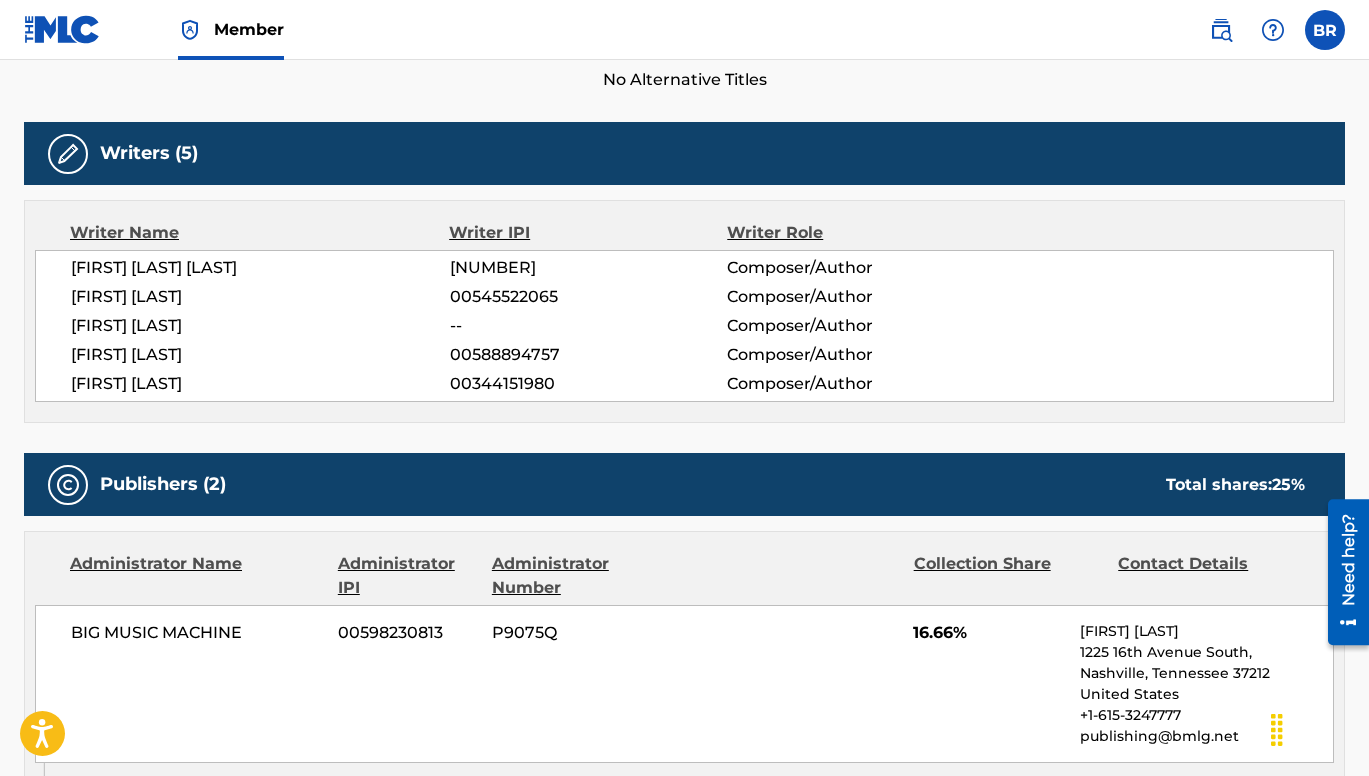 scroll, scrollTop: 0, scrollLeft: 0, axis: both 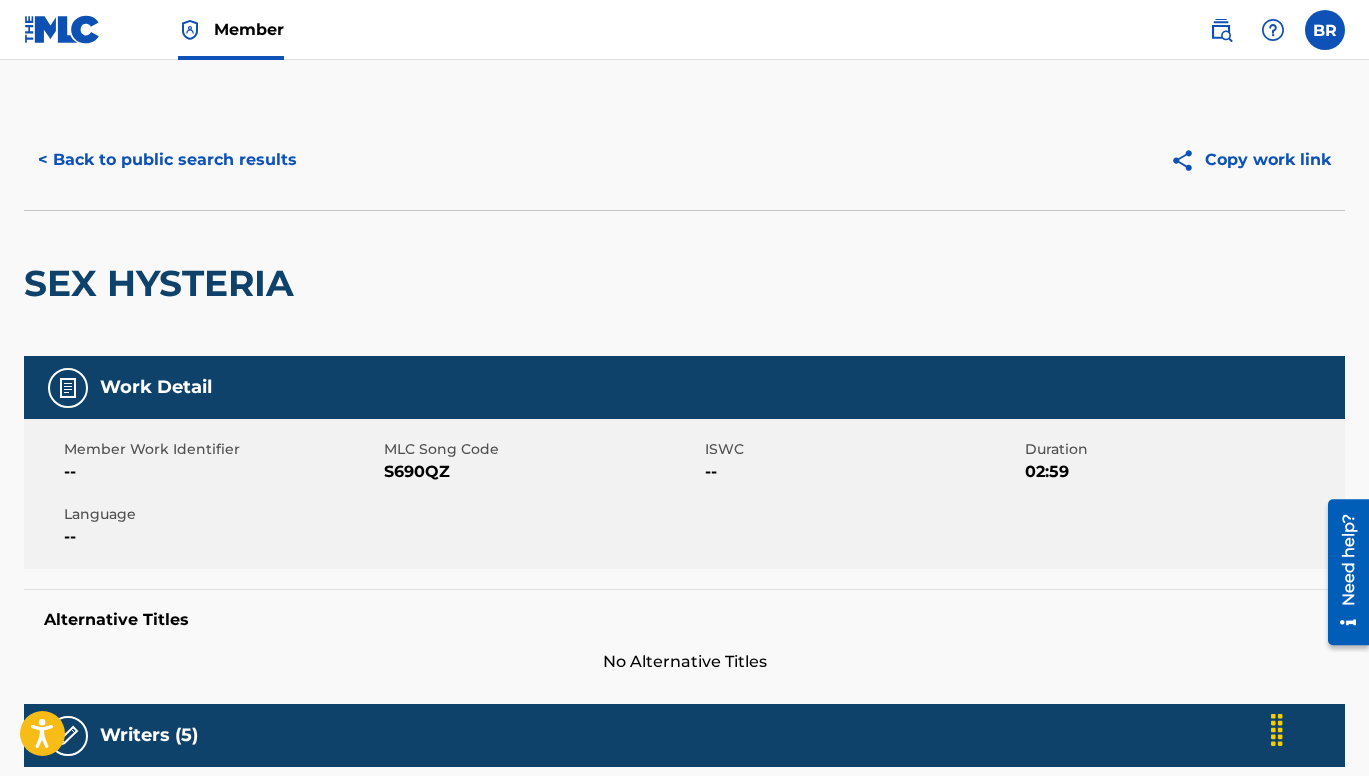click on "< Back to public search results" at bounding box center (167, 160) 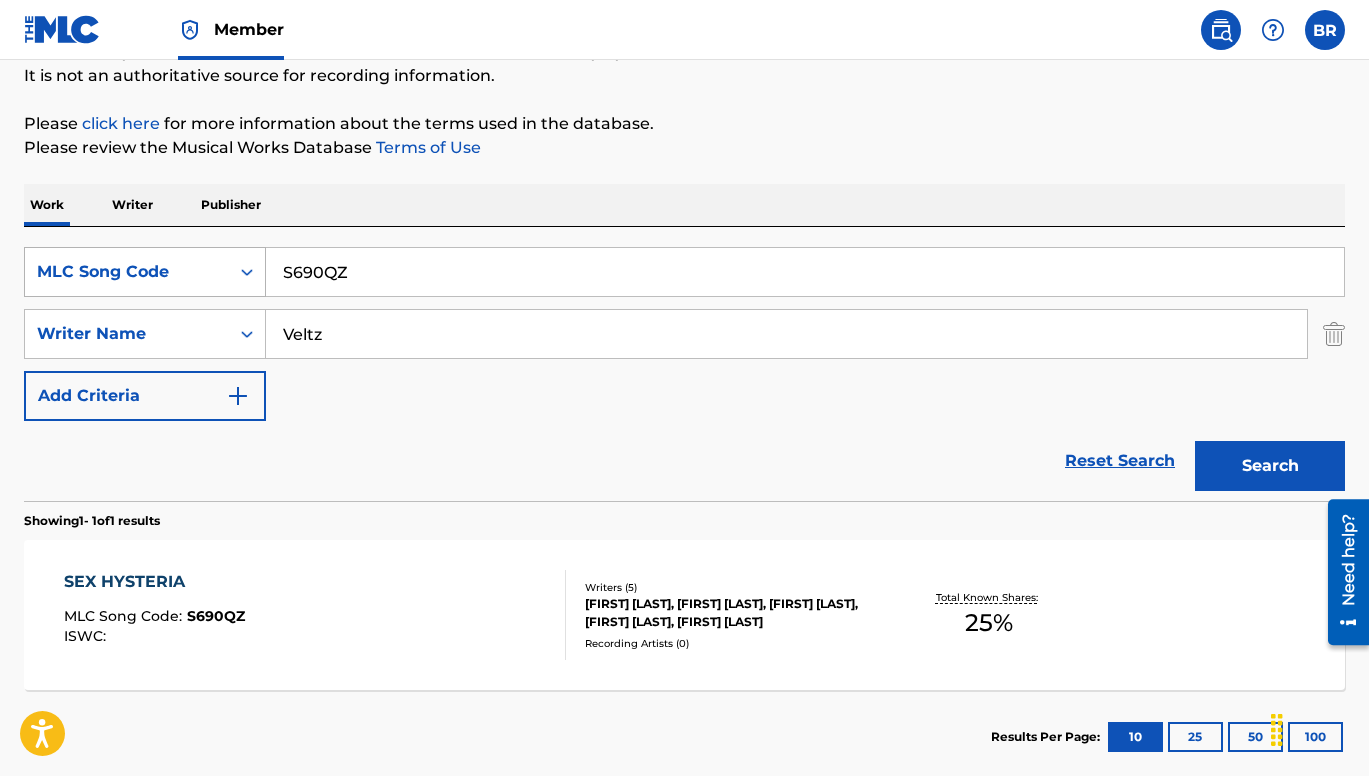 drag, startPoint x: 397, startPoint y: 278, endPoint x: 230, endPoint y: 263, distance: 167.6723 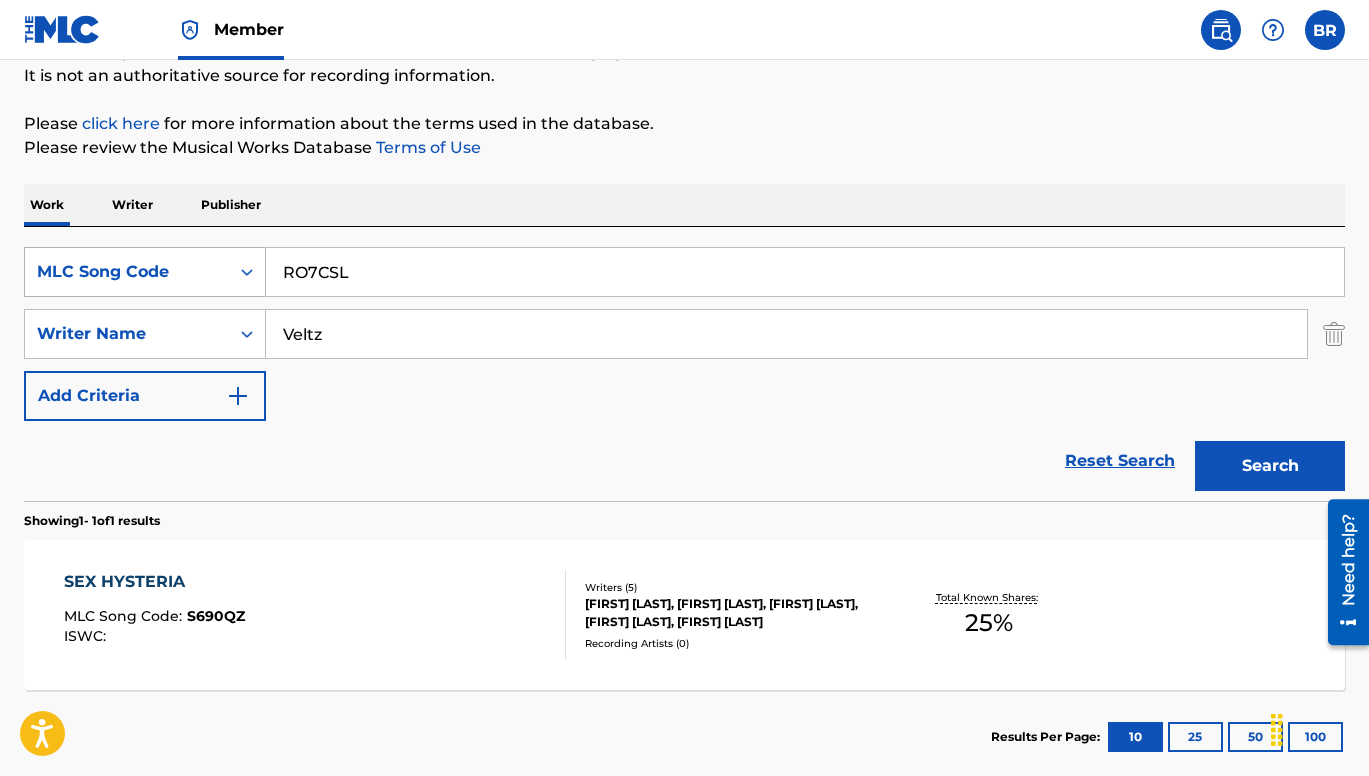 type on "RO7CSL" 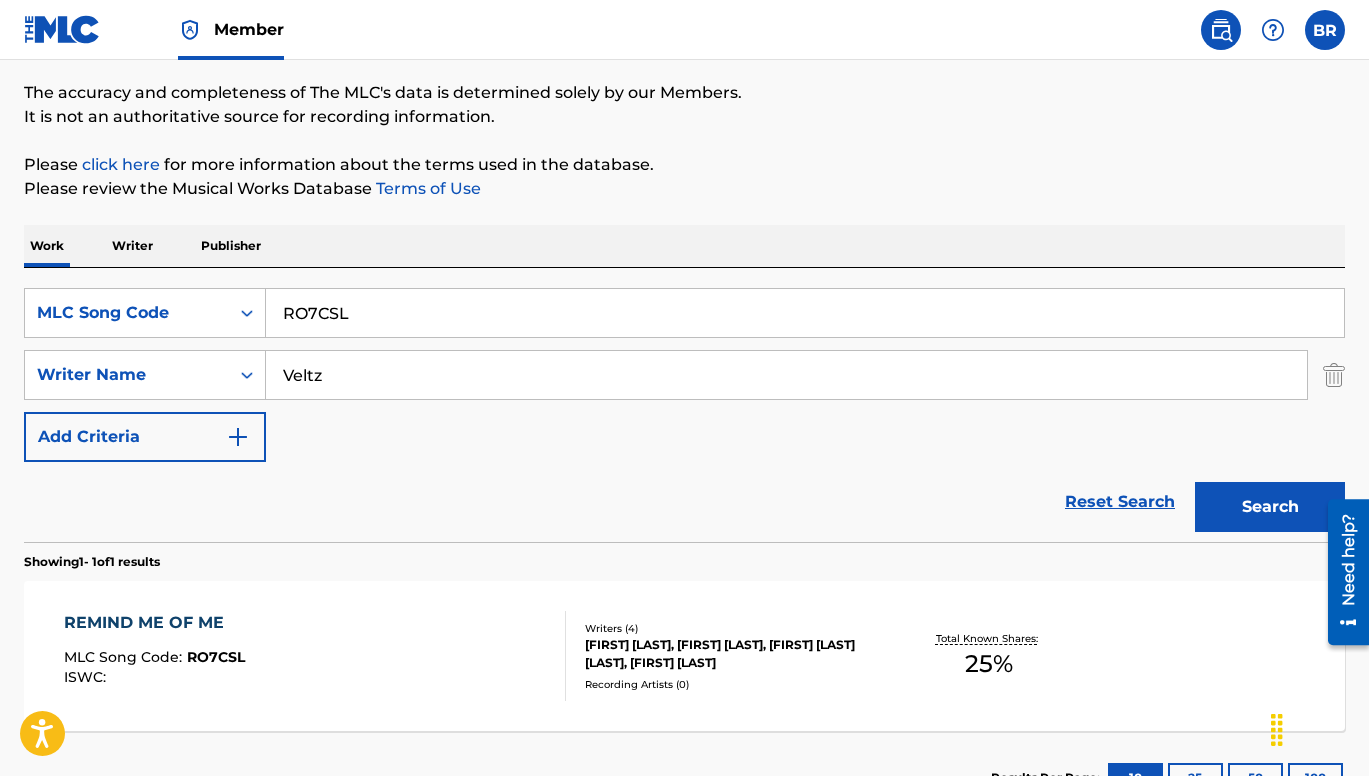 scroll, scrollTop: 198, scrollLeft: 0, axis: vertical 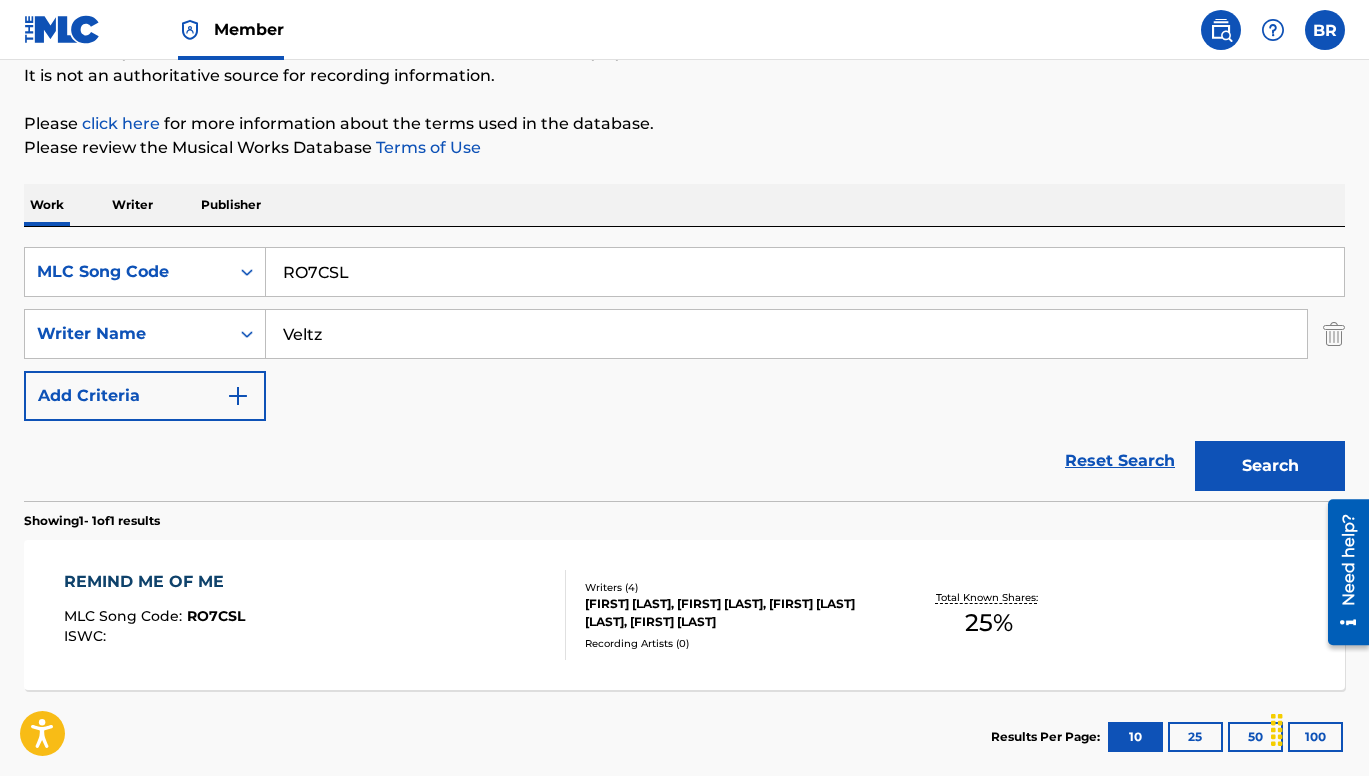 click on "REMIND ME OF ME" at bounding box center [154, 582] 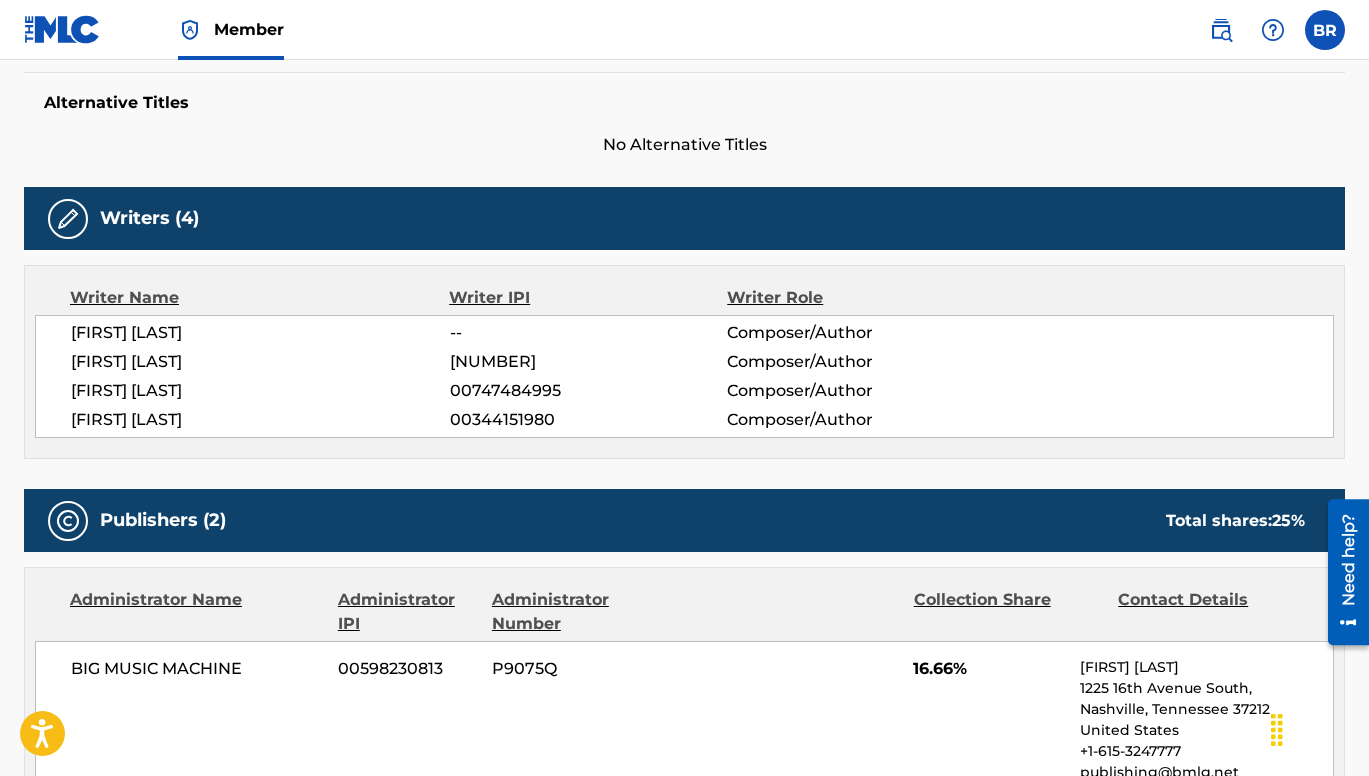 scroll, scrollTop: 0, scrollLeft: 0, axis: both 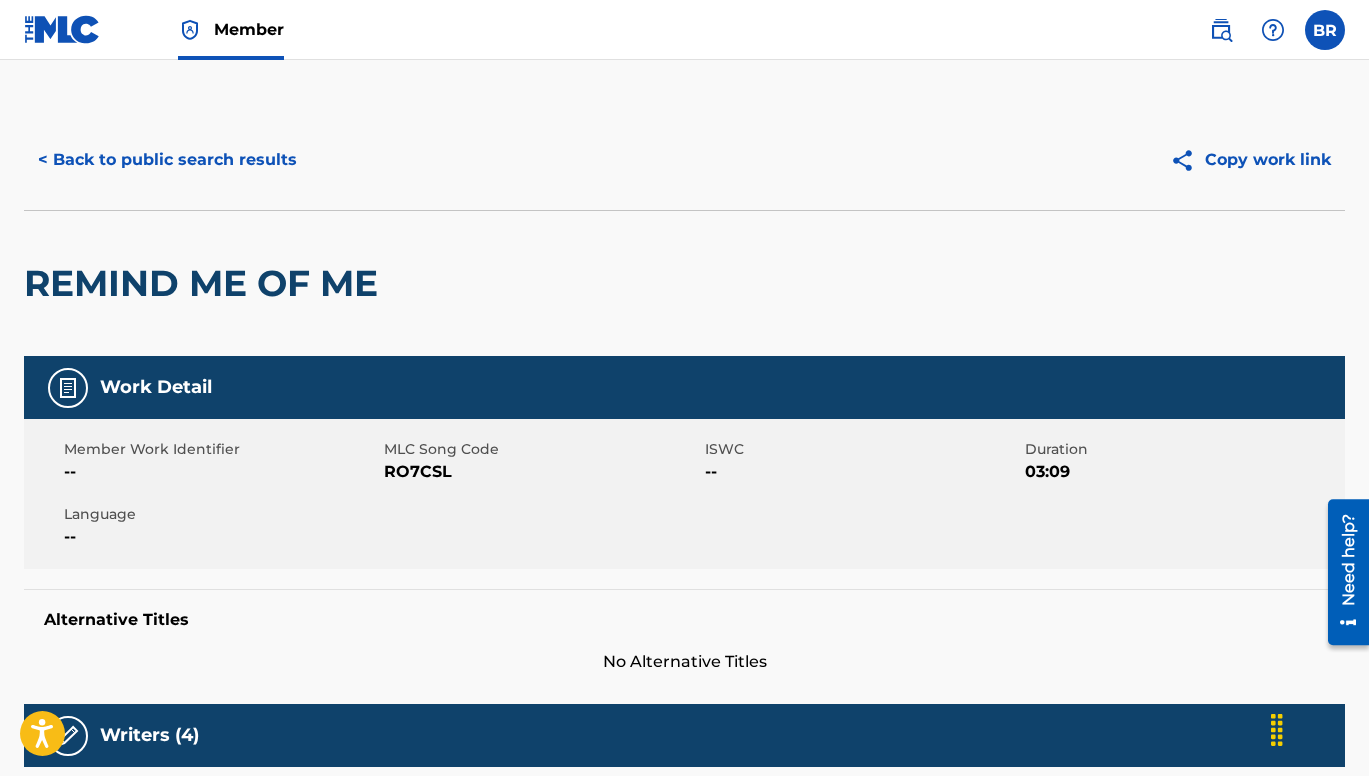 click on "< Back to public search results" at bounding box center (167, 160) 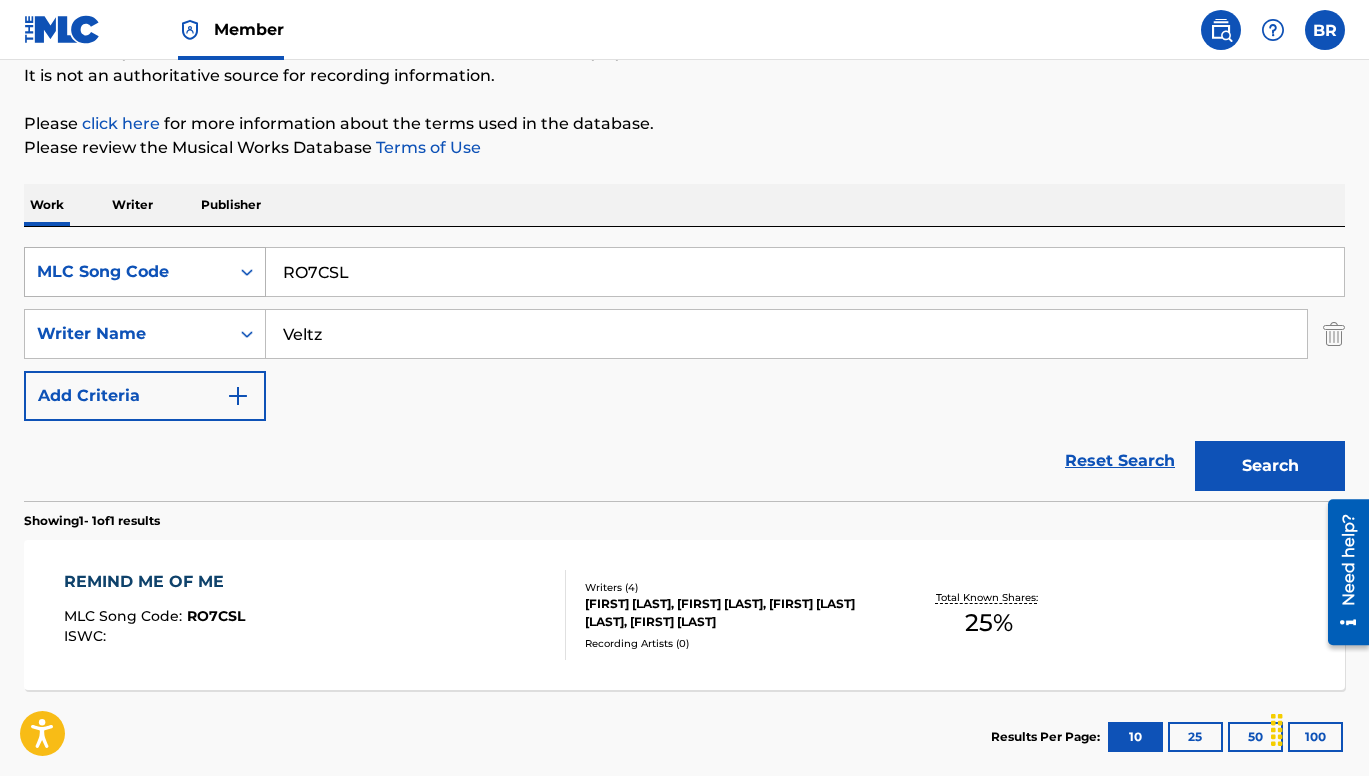 drag, startPoint x: 386, startPoint y: 275, endPoint x: 186, endPoint y: 263, distance: 200.35968 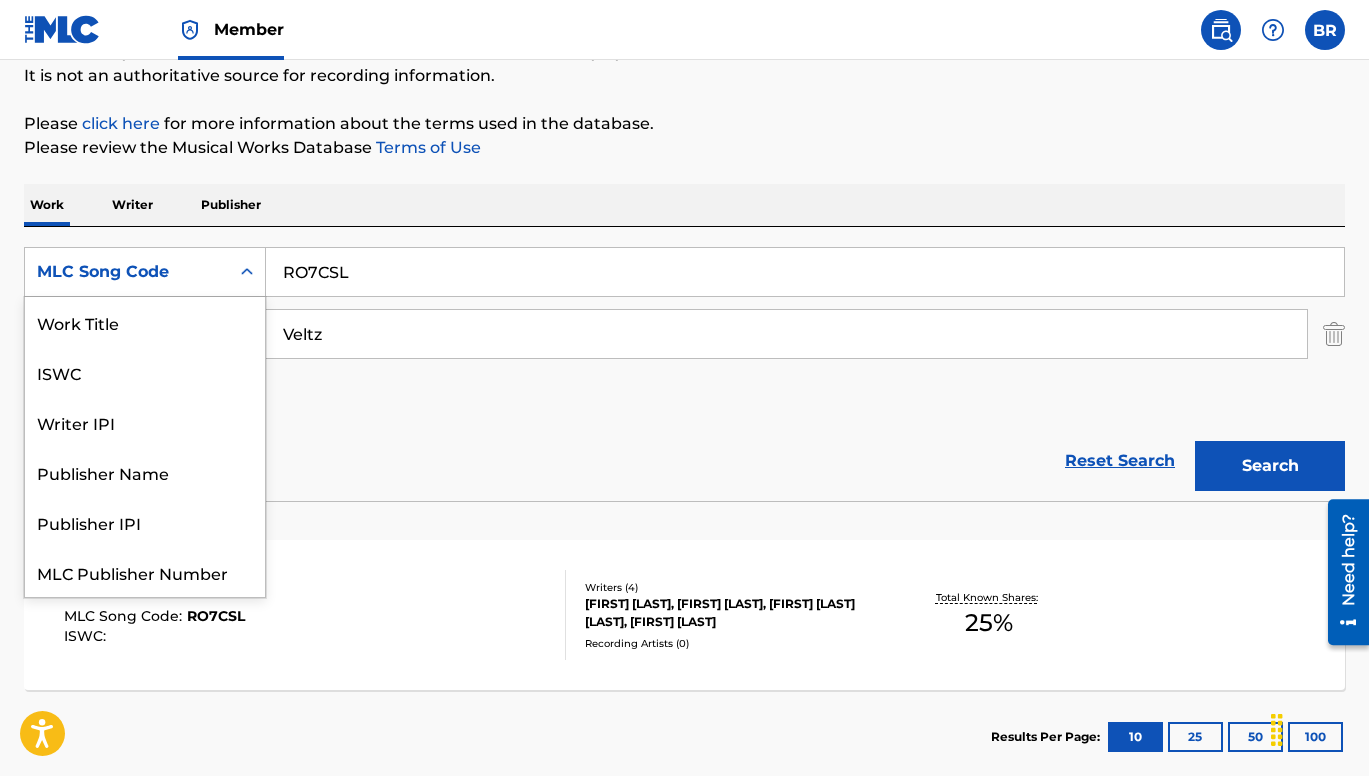 click on "MLC Song Code" at bounding box center [127, 272] 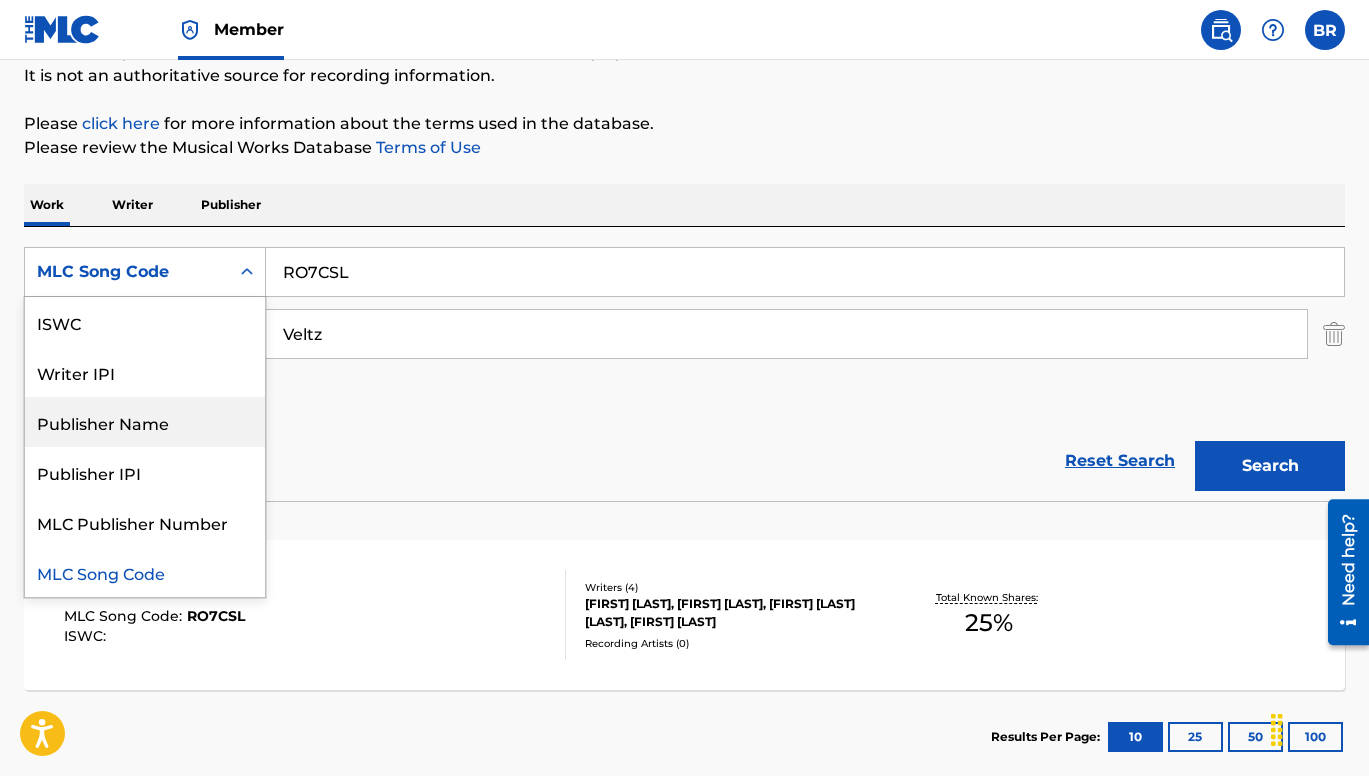 scroll, scrollTop: 0, scrollLeft: 0, axis: both 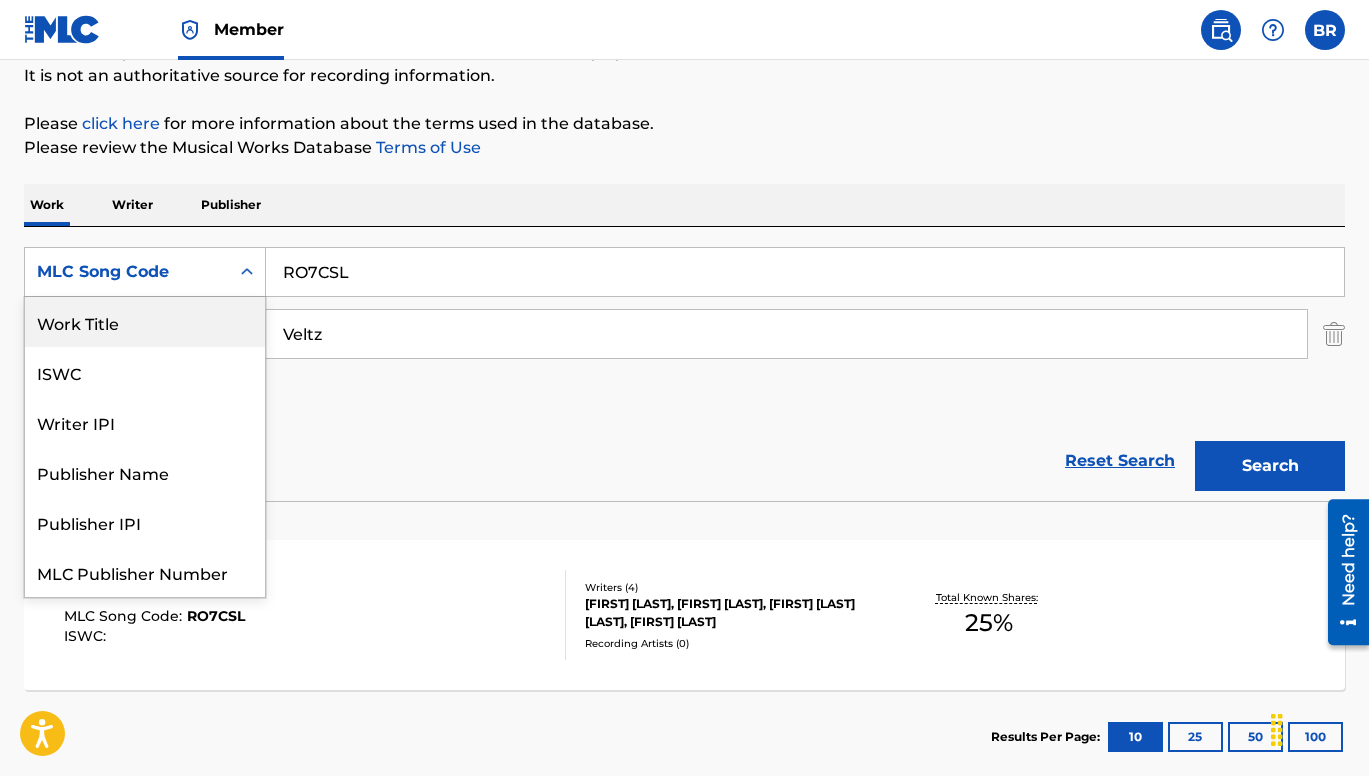 click on "Work Title" at bounding box center (145, 322) 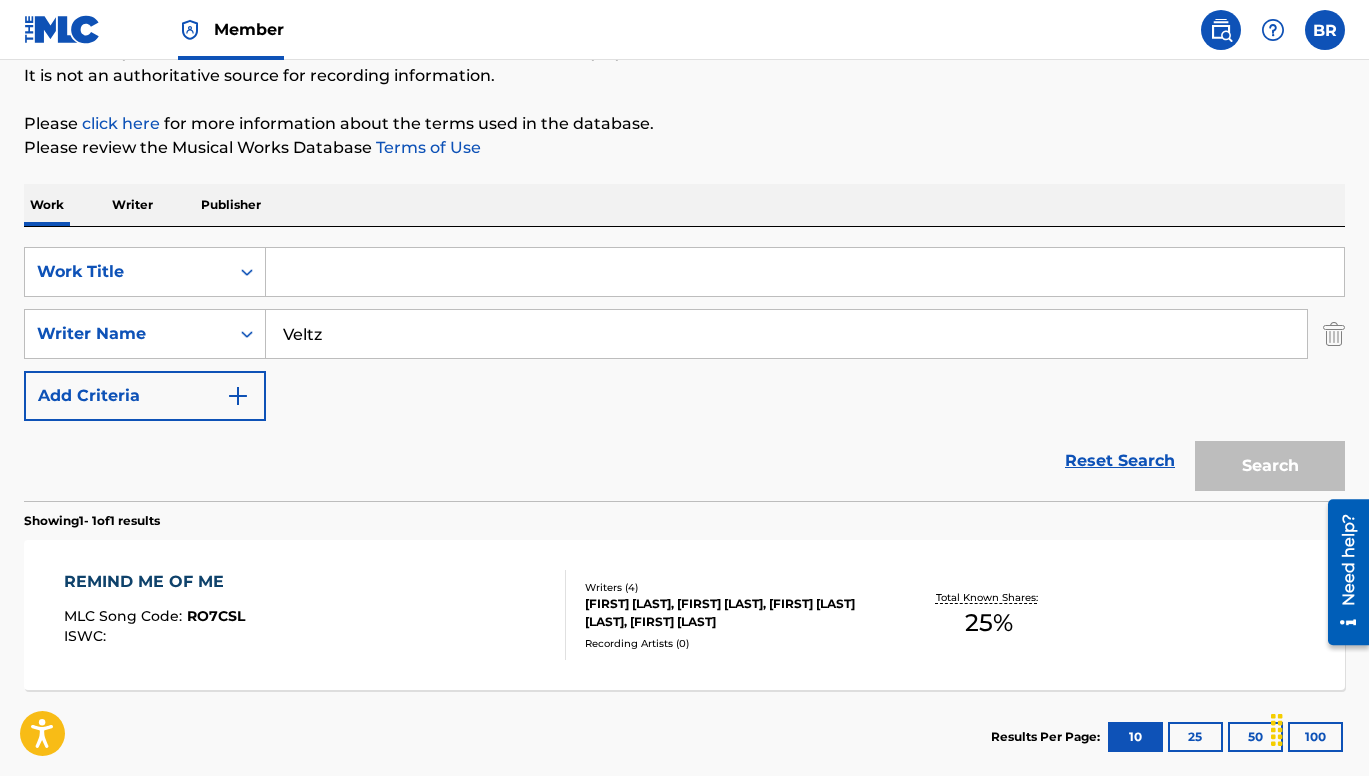 click at bounding box center [805, 272] 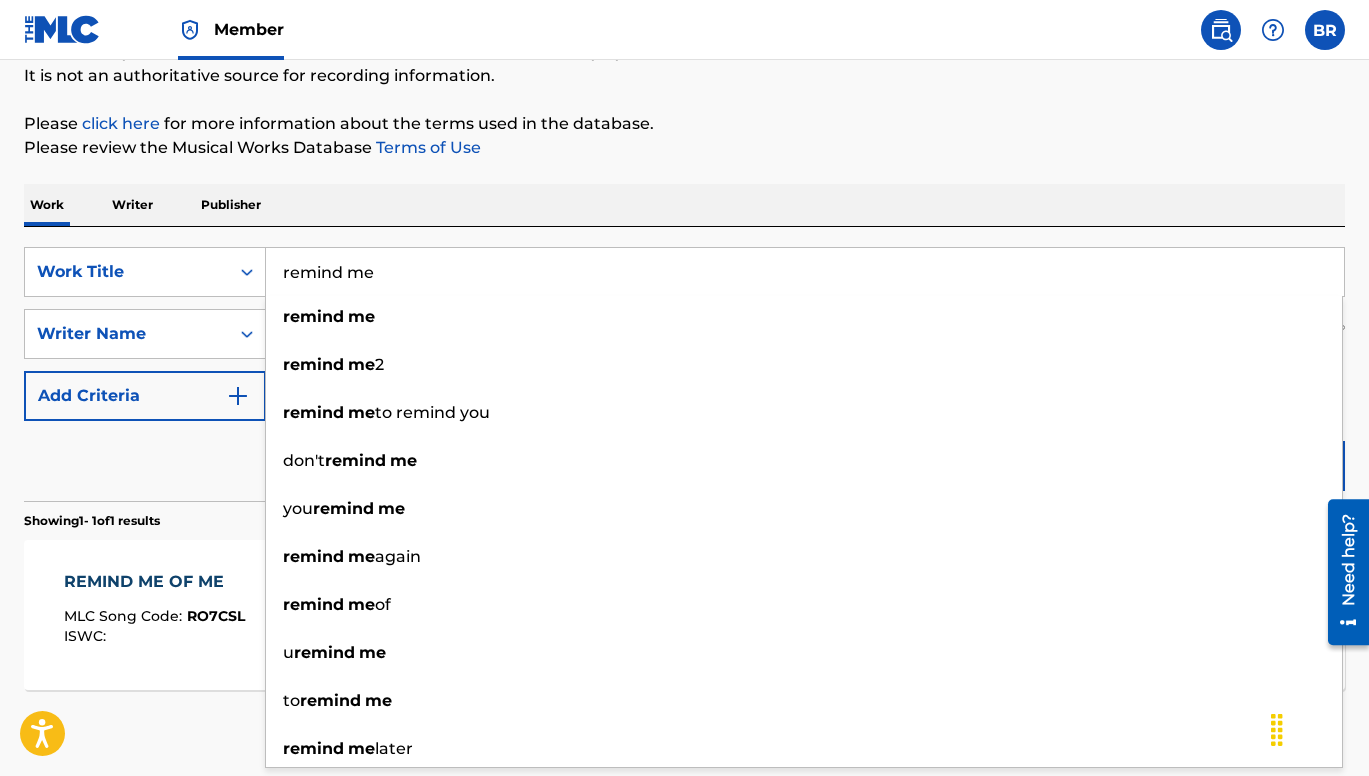 type on "remind me" 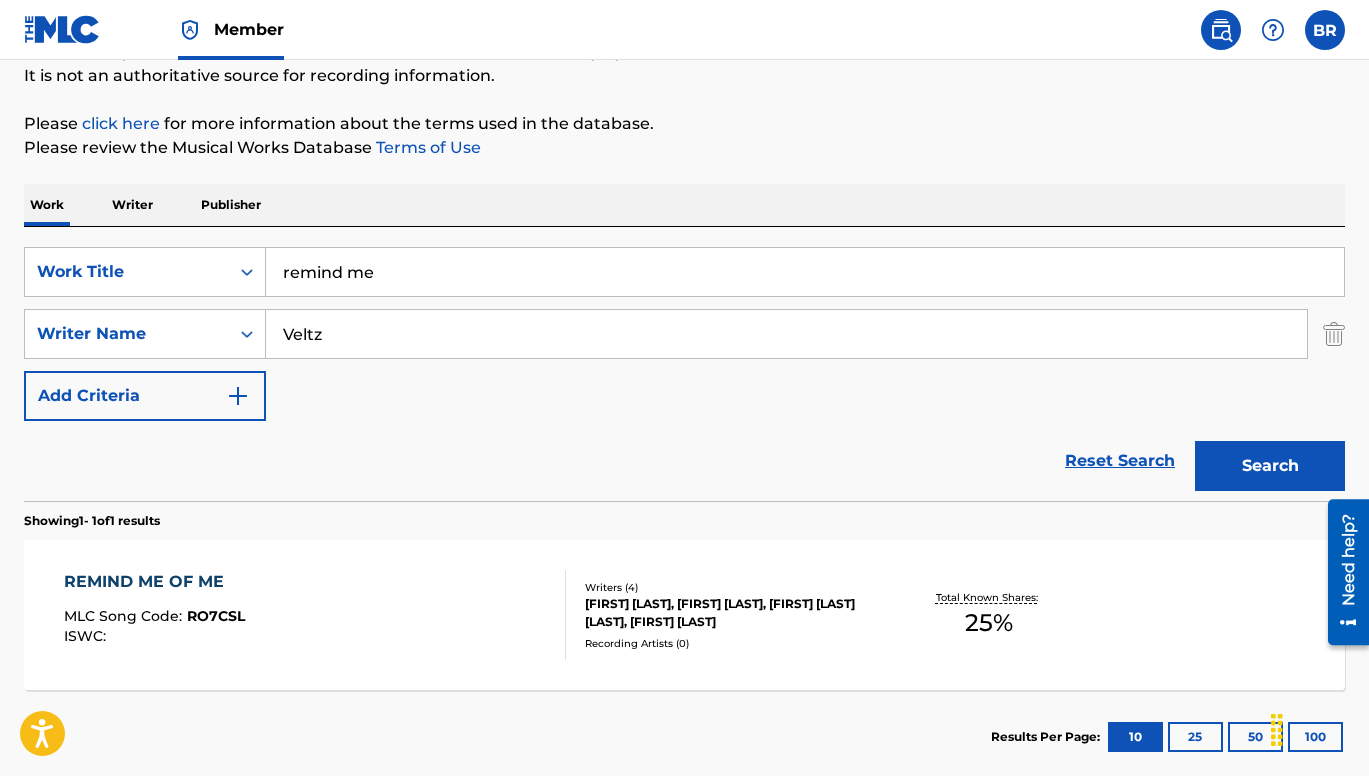 click on "Reset Search Search" at bounding box center (684, 461) 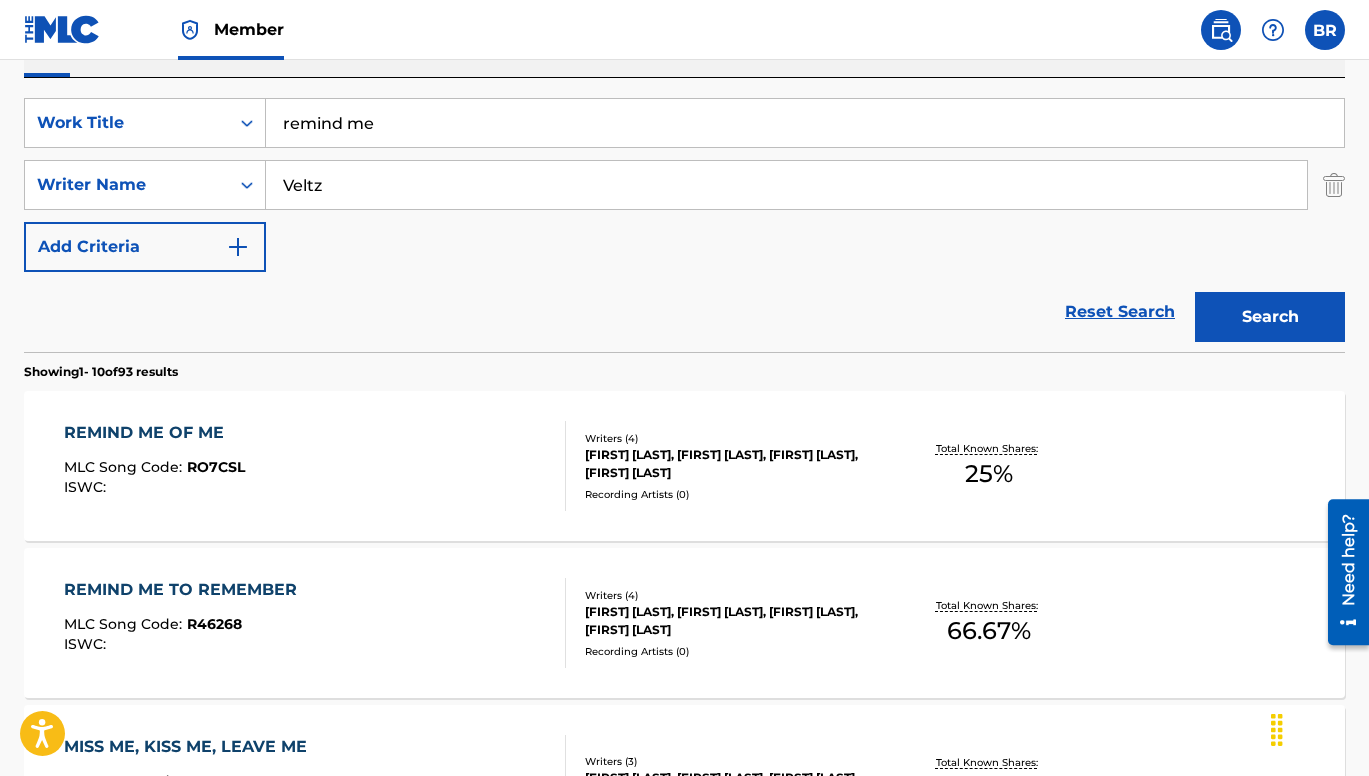 scroll, scrollTop: 0, scrollLeft: 0, axis: both 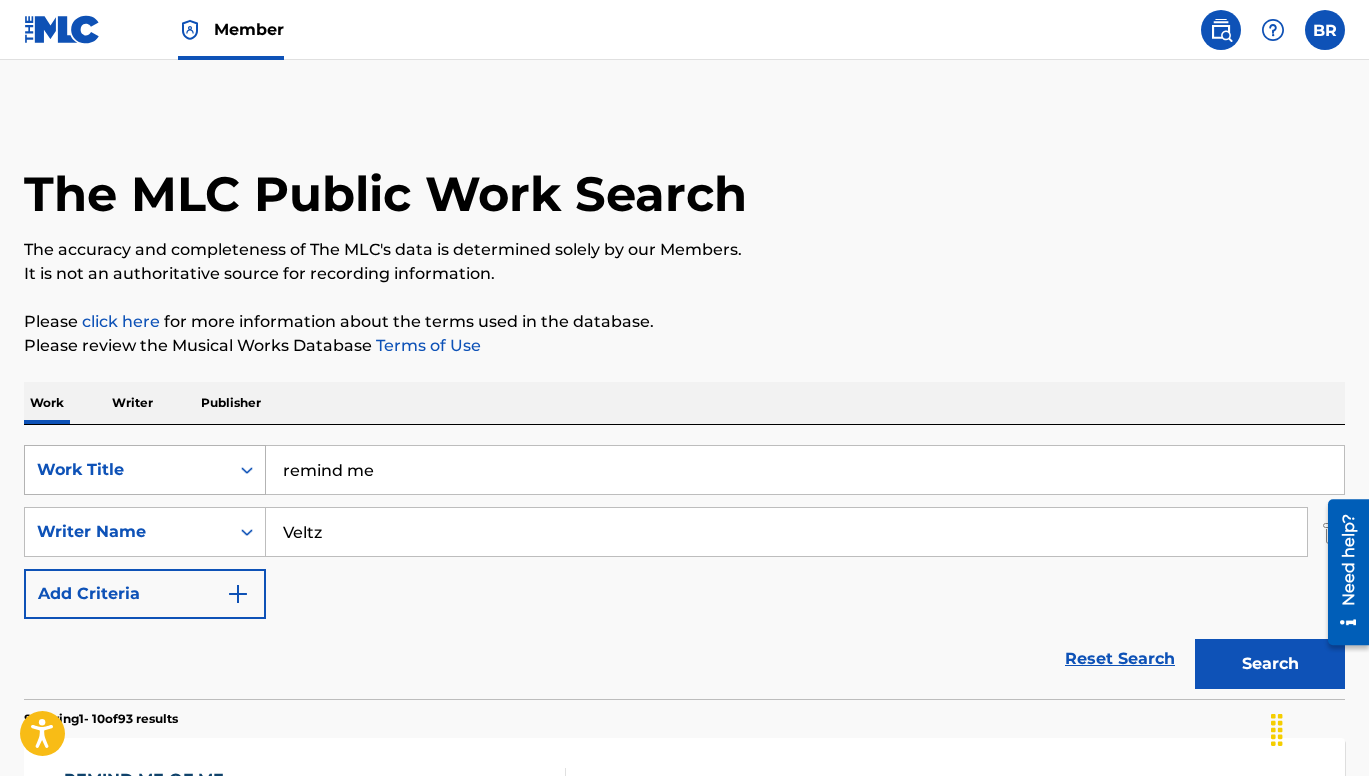 click on "Work Title" at bounding box center (127, 470) 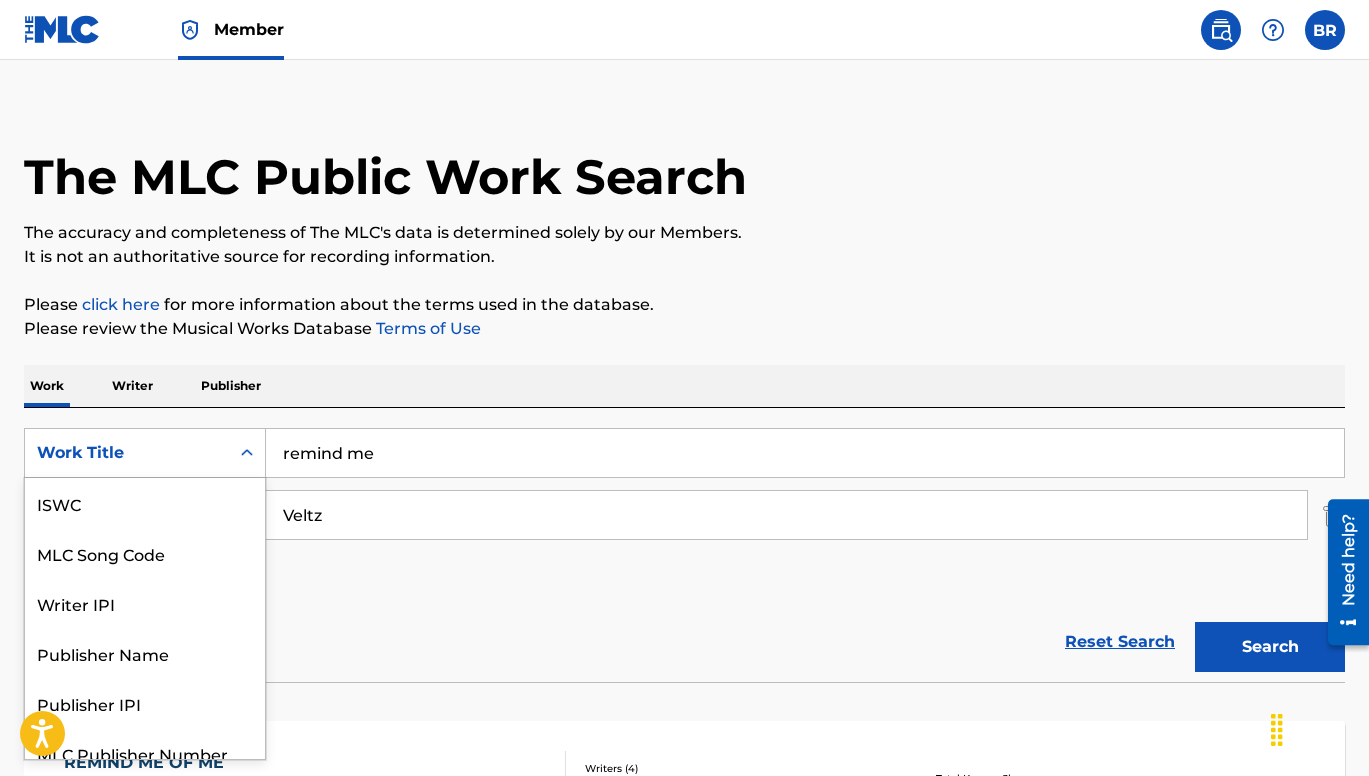 scroll, scrollTop: 20, scrollLeft: 0, axis: vertical 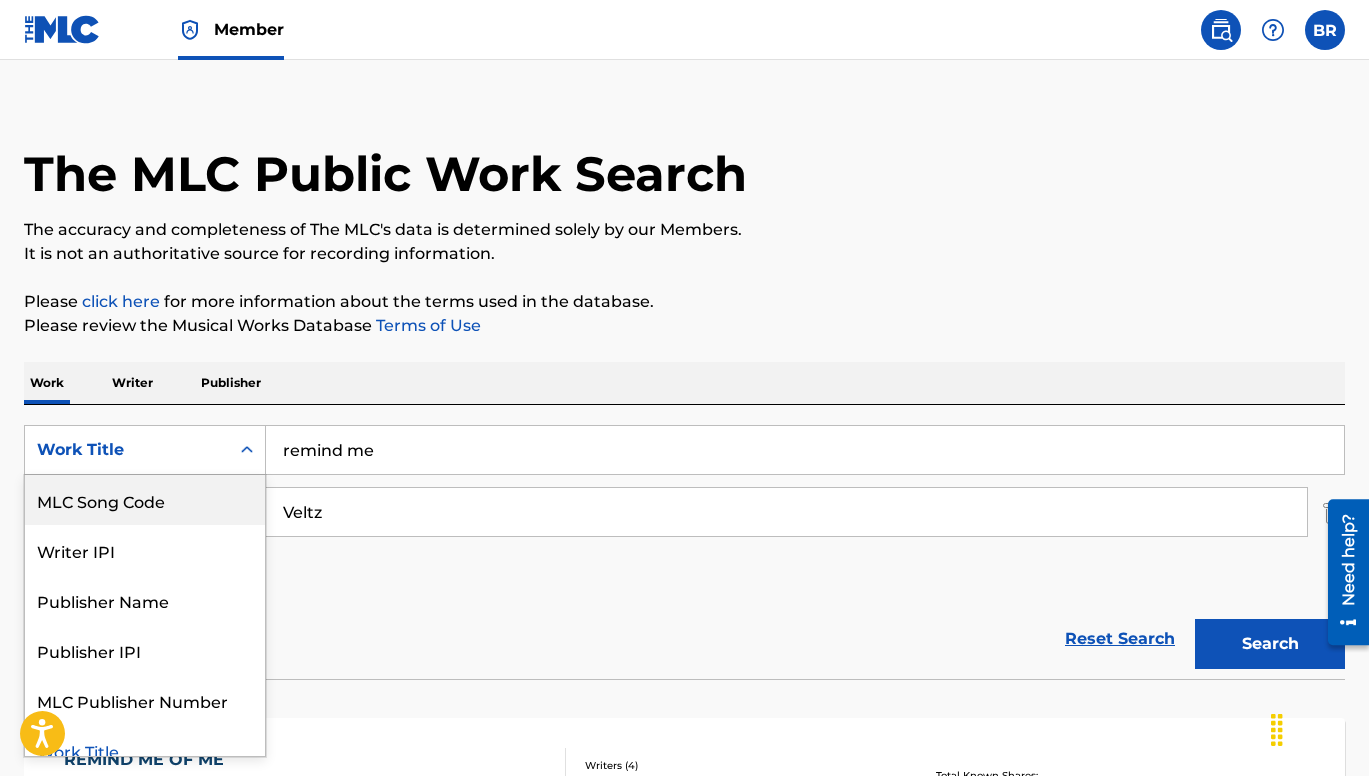 click on "MLC Song Code" at bounding box center (145, 500) 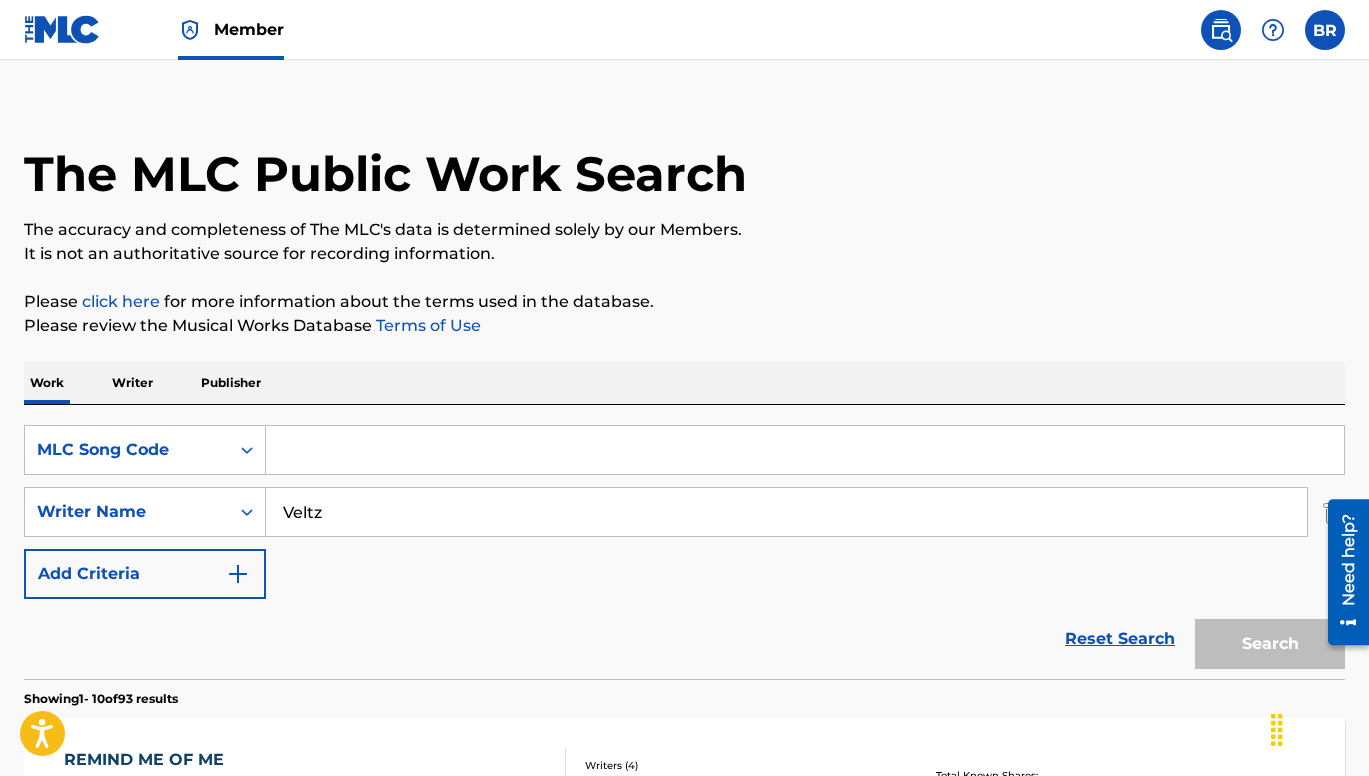 click at bounding box center [805, 450] 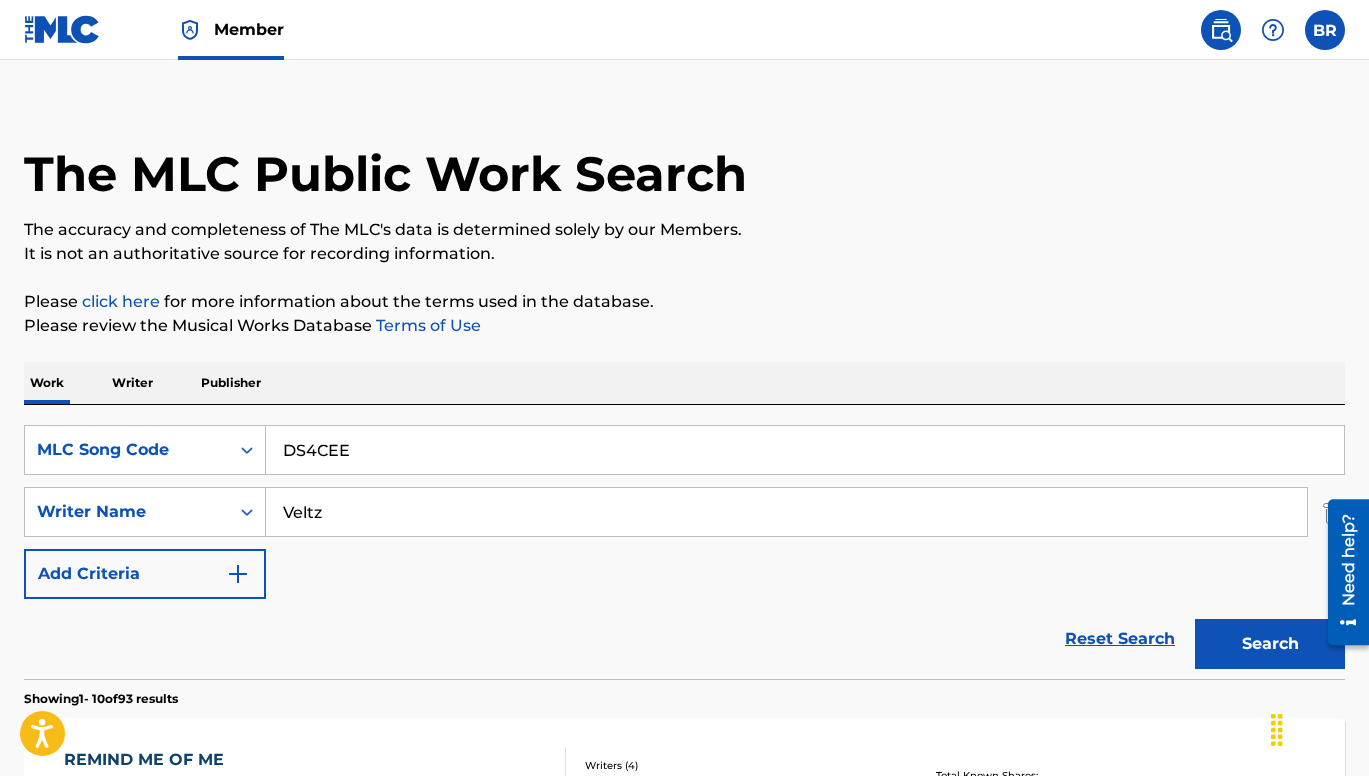 type on "DS4CEE" 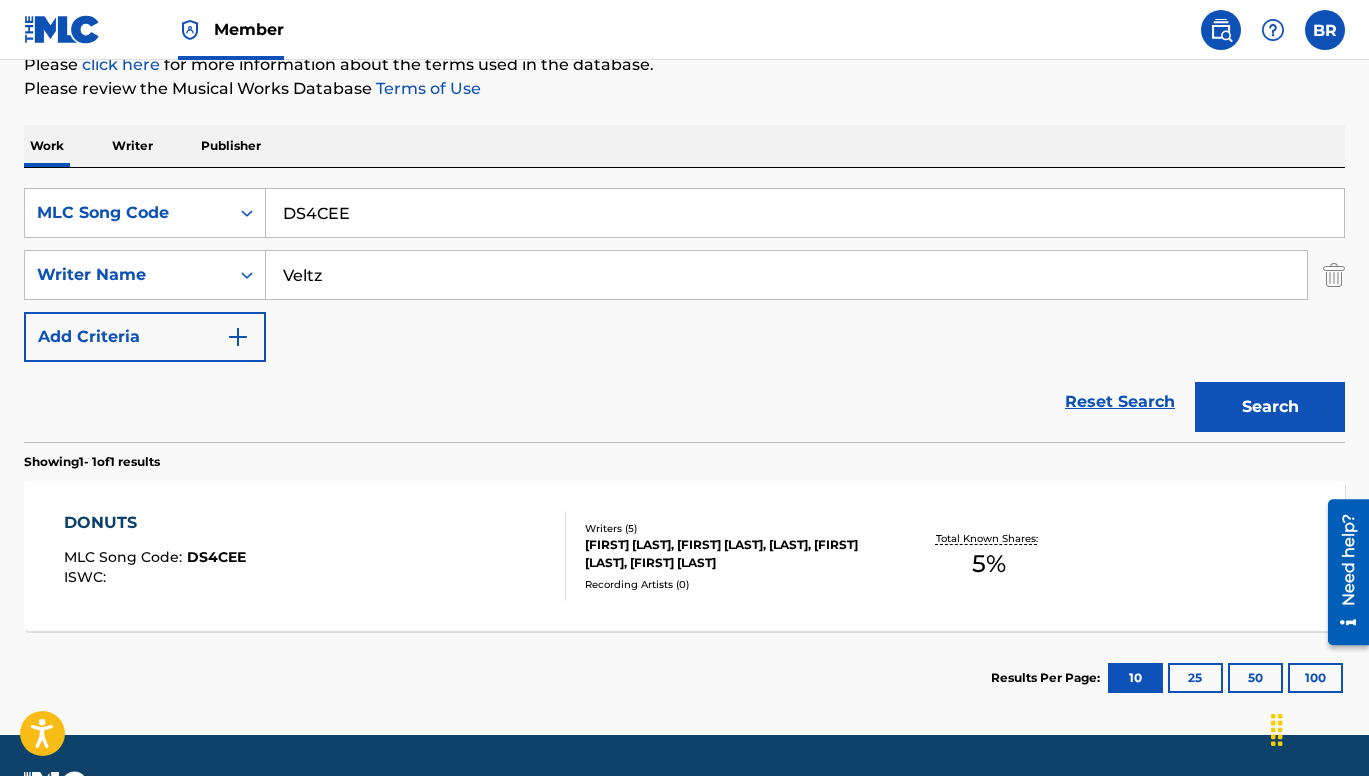 scroll, scrollTop: 265, scrollLeft: 0, axis: vertical 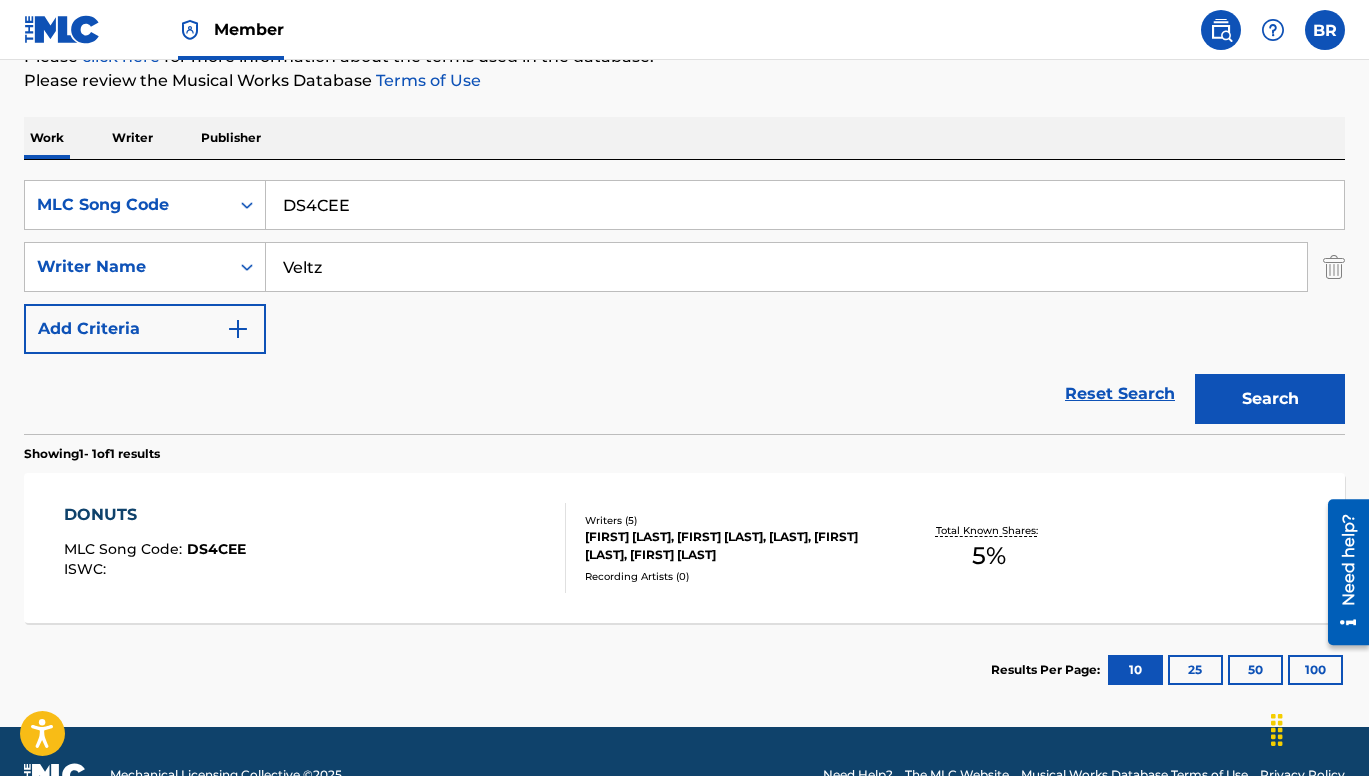 click on "DONUTS" at bounding box center (155, 515) 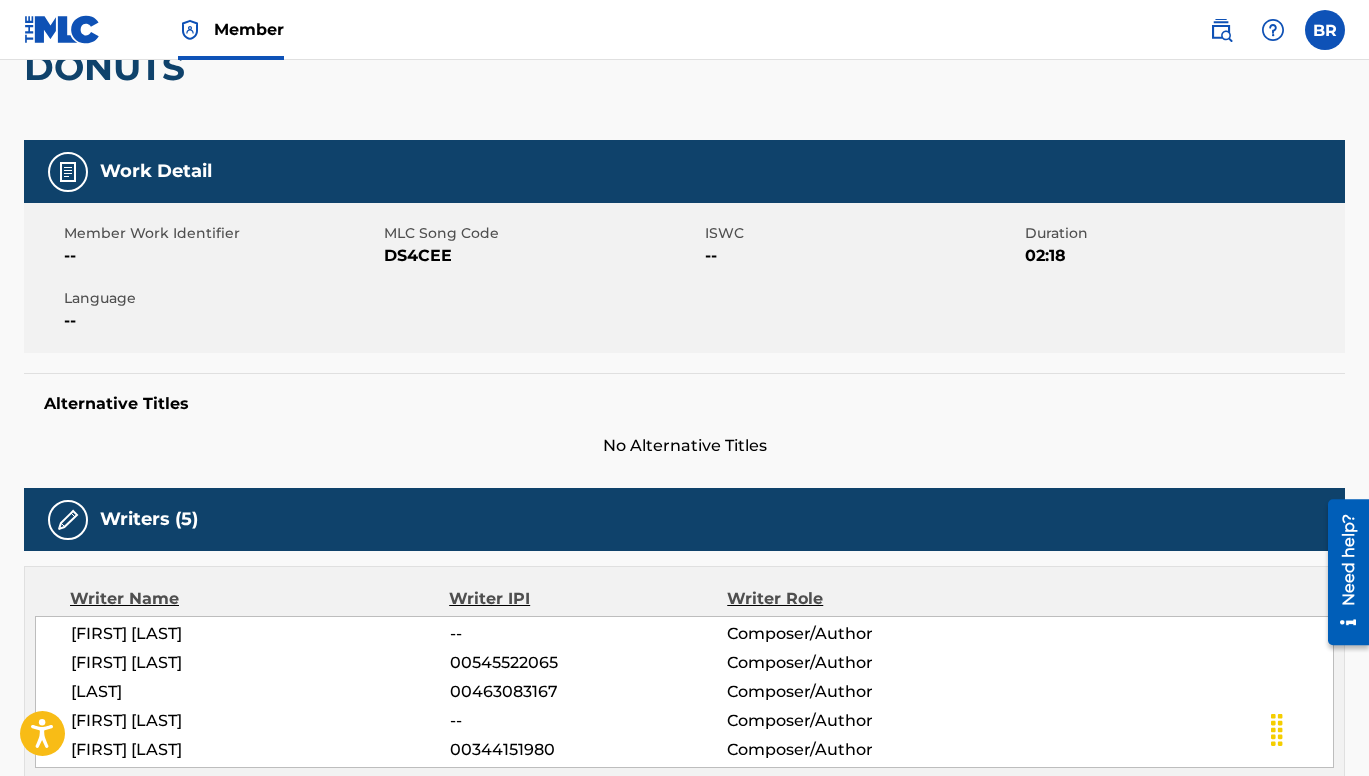 scroll, scrollTop: 0, scrollLeft: 0, axis: both 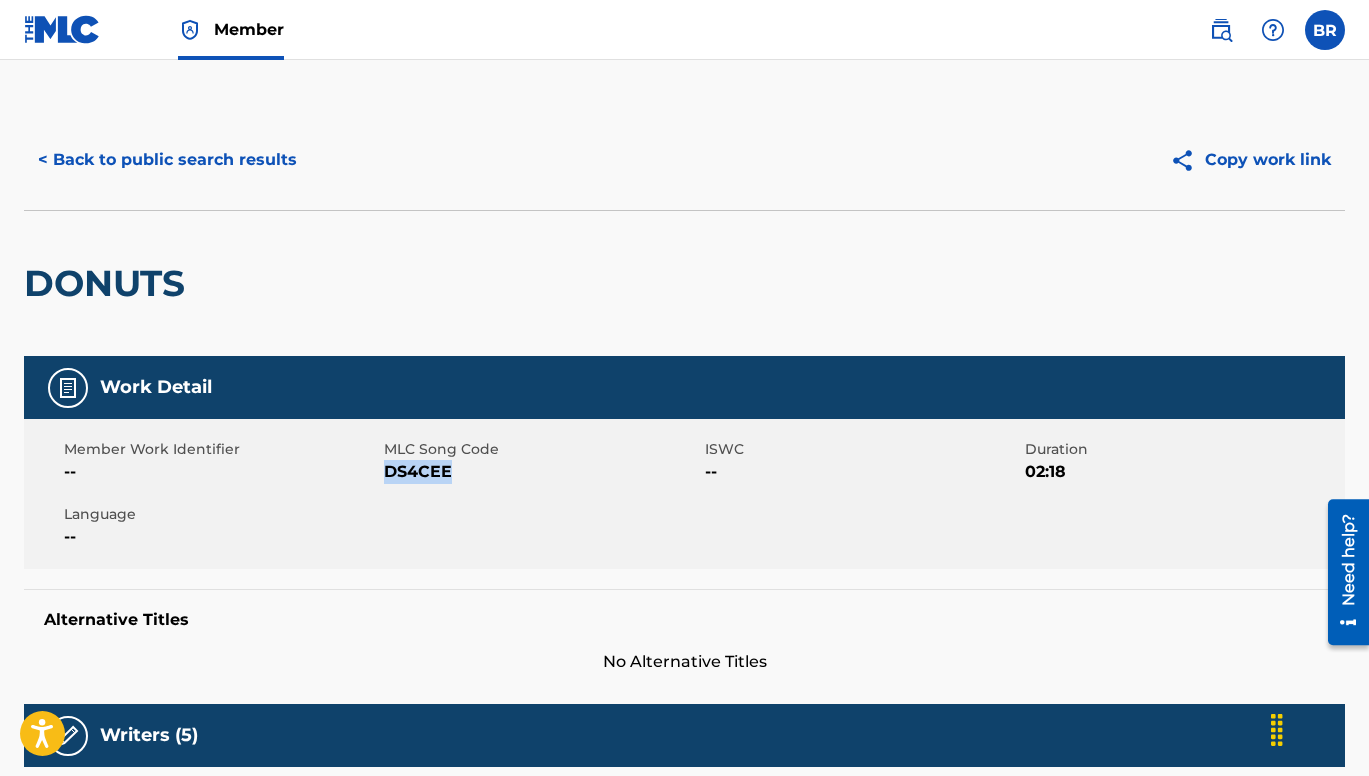 drag, startPoint x: 454, startPoint y: 472, endPoint x: 385, endPoint y: 469, distance: 69.065186 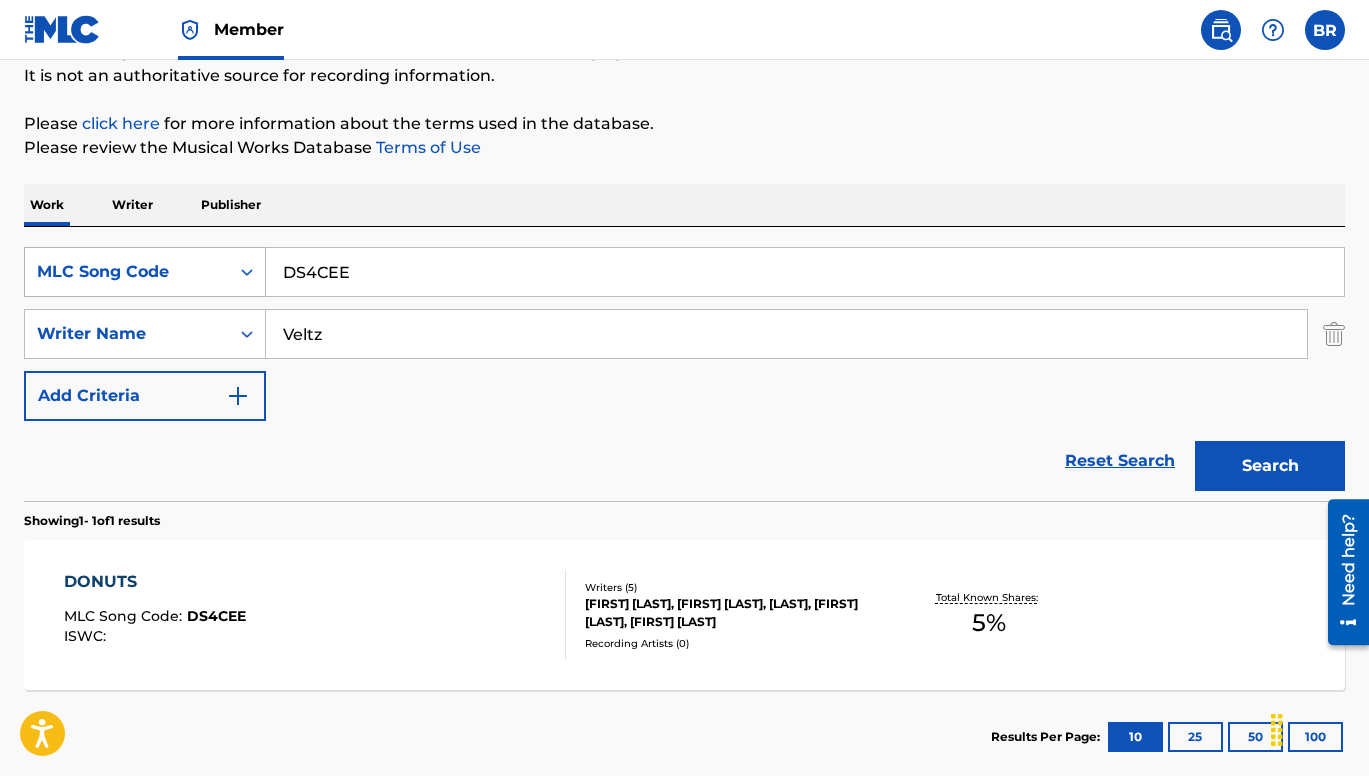 drag, startPoint x: 470, startPoint y: 276, endPoint x: 216, endPoint y: 256, distance: 254.78618 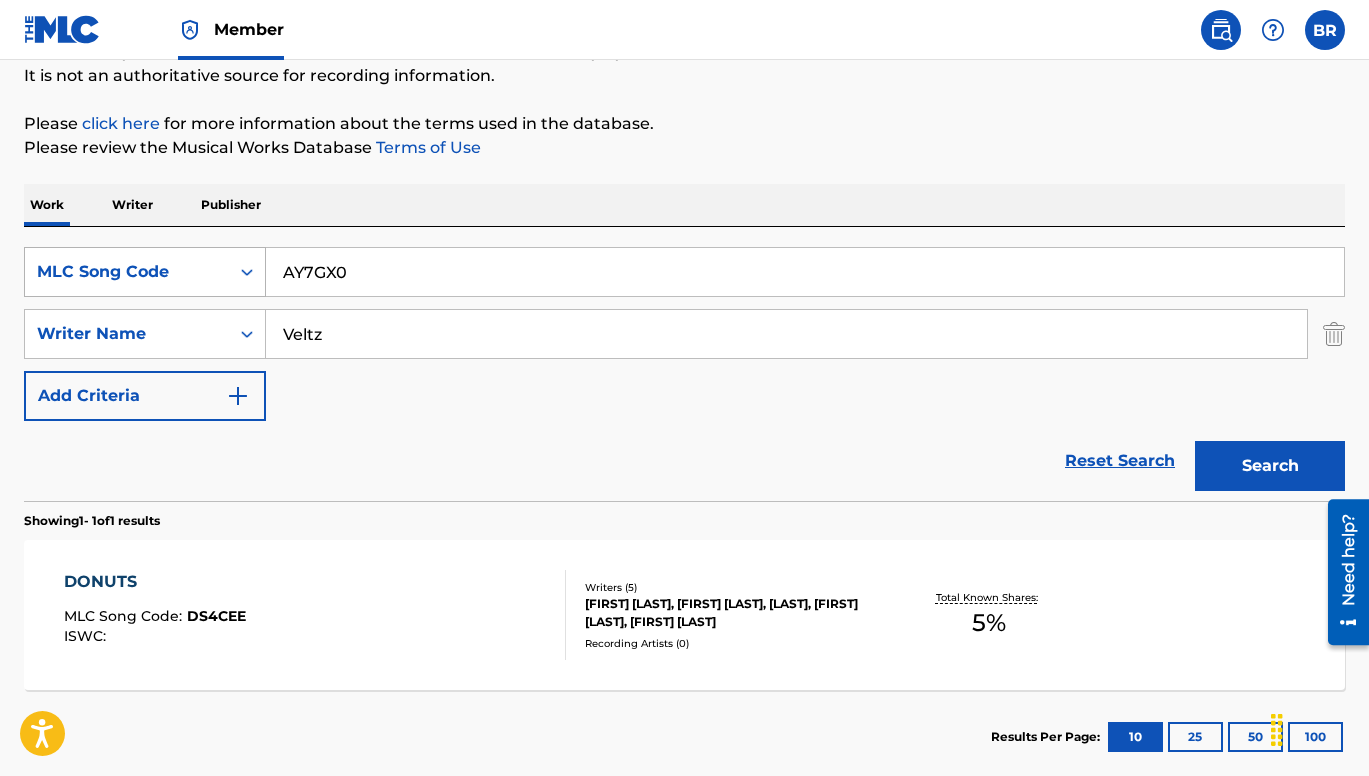 type on "AY7GX0" 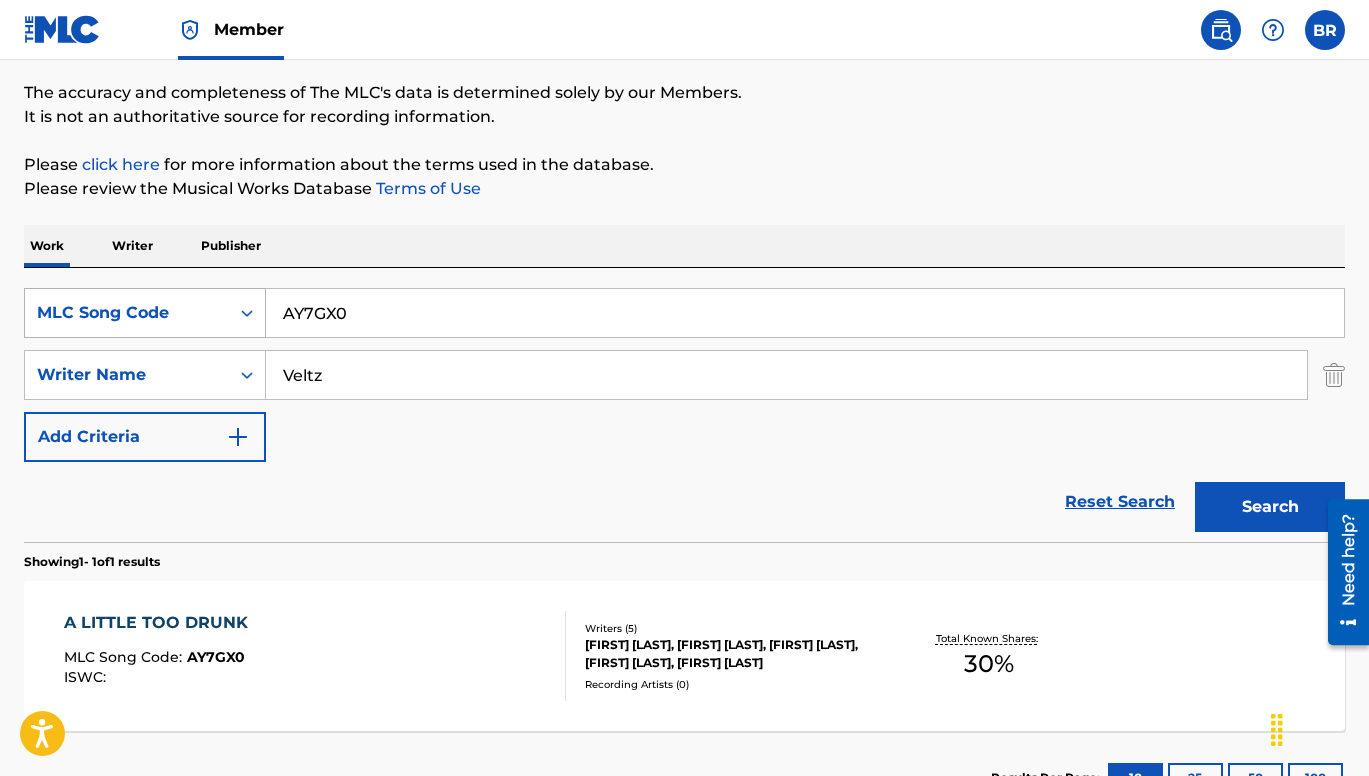 scroll, scrollTop: 198, scrollLeft: 0, axis: vertical 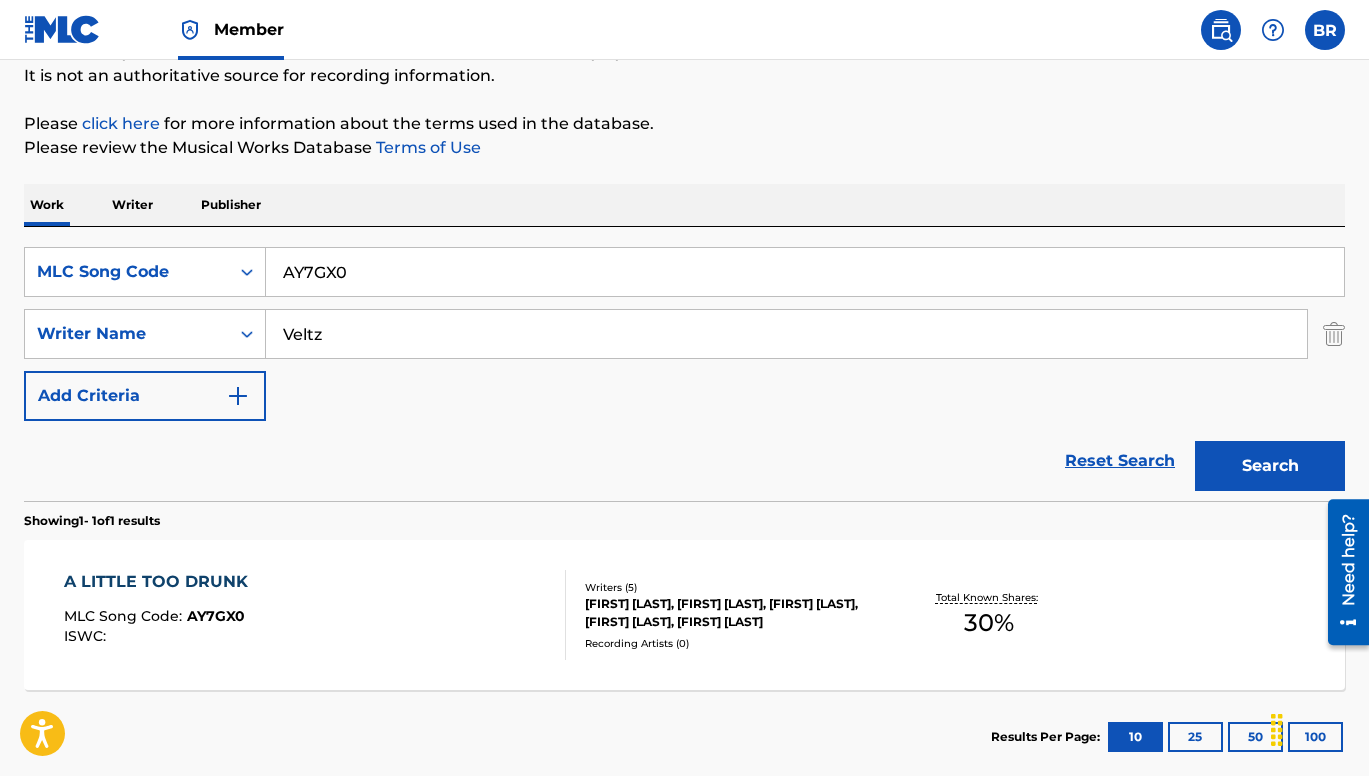 click on "A LITTLE TOO DRUNK MLC Song Code : AY7GX0 ISWC :" at bounding box center (161, 615) 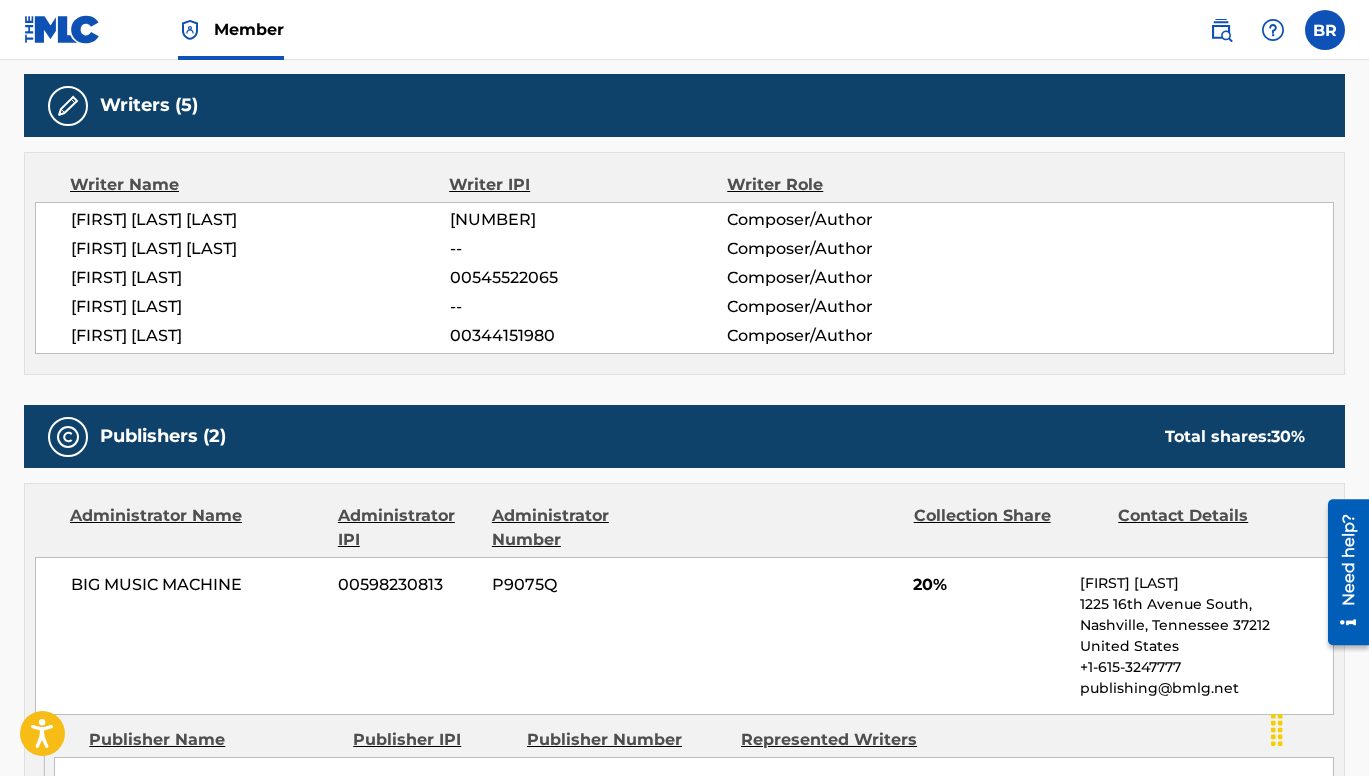 scroll, scrollTop: 379, scrollLeft: 0, axis: vertical 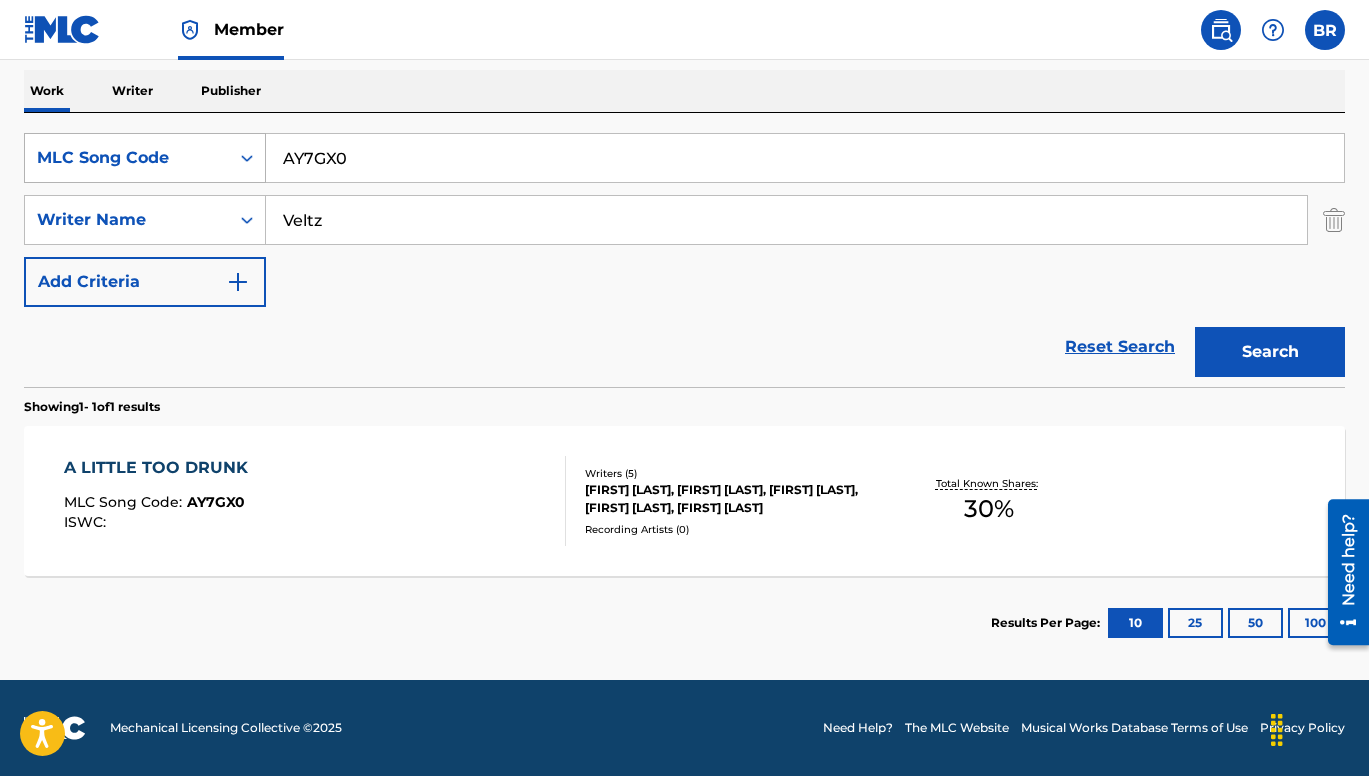 drag, startPoint x: 406, startPoint y: 160, endPoint x: 241, endPoint y: 161, distance: 165.00304 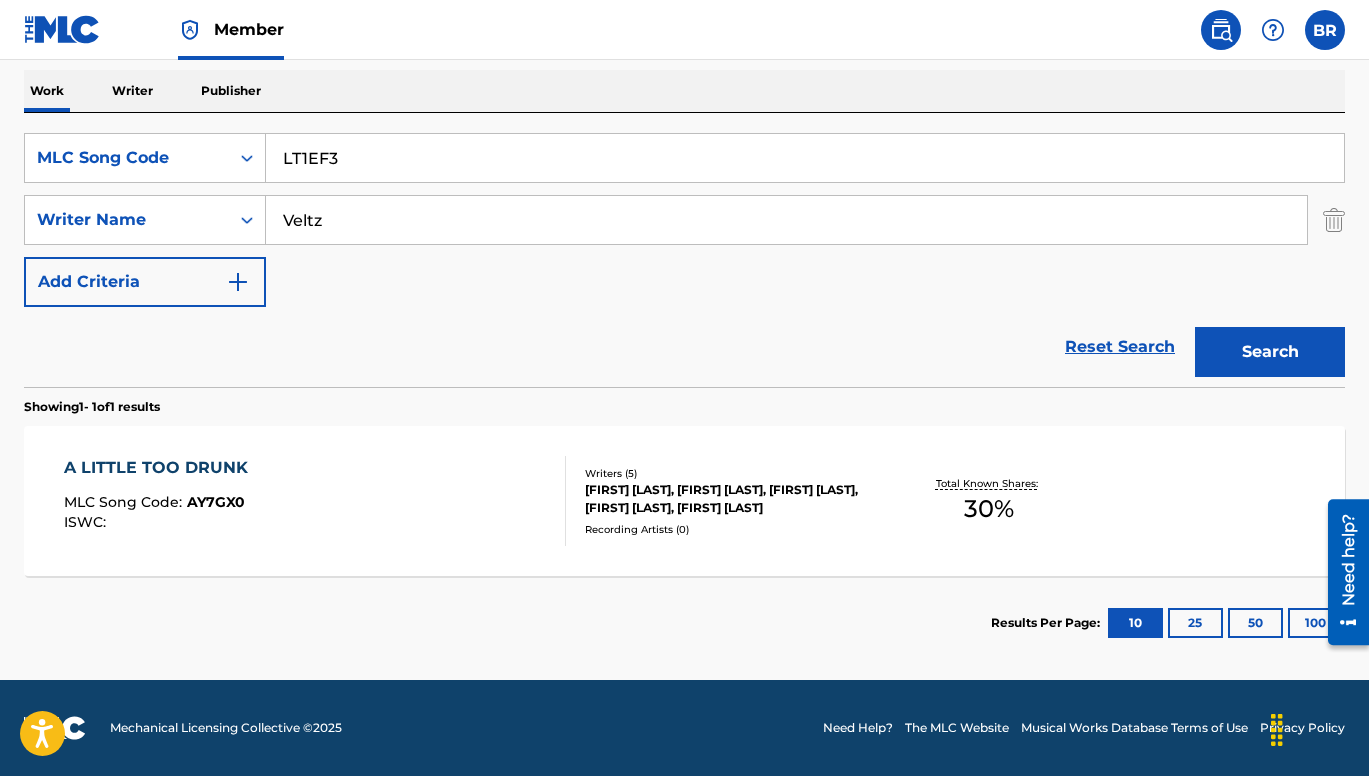 type on "LT1EF3" 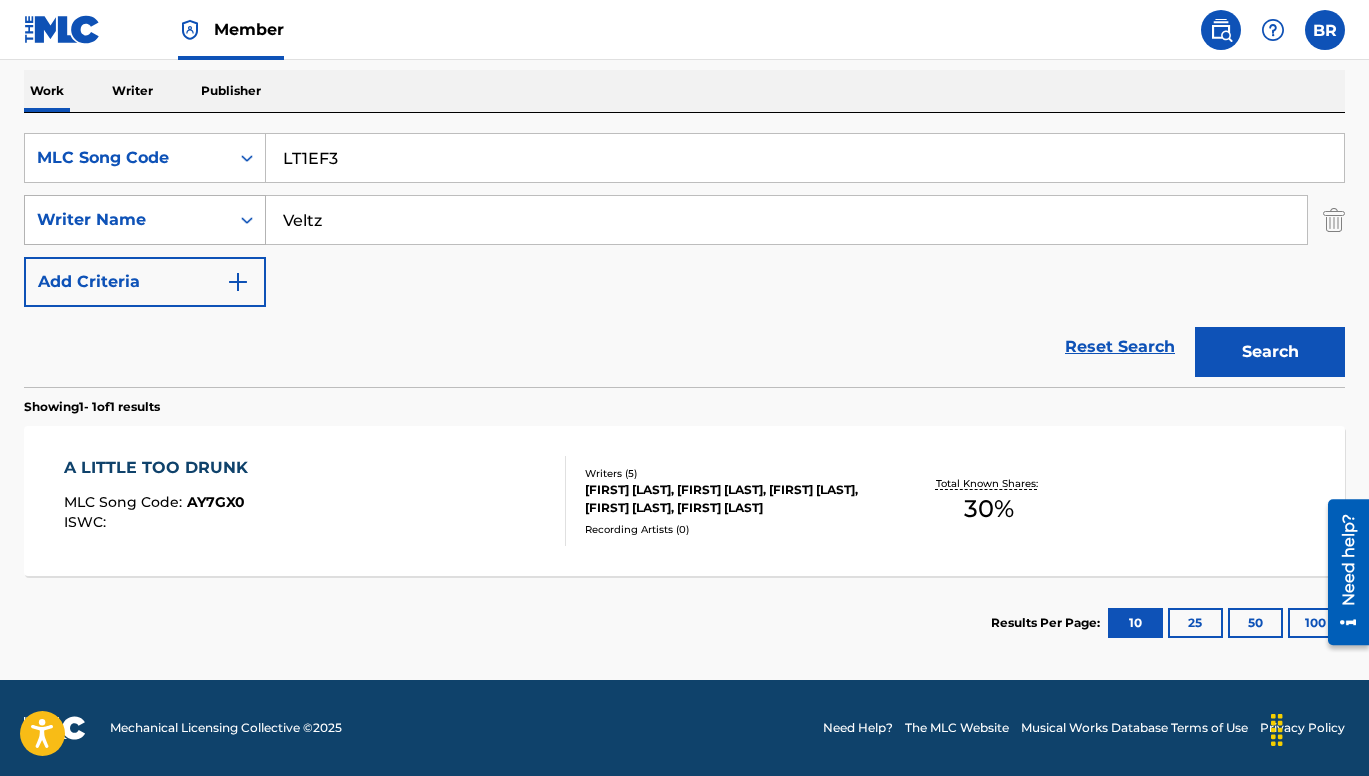 drag, startPoint x: 334, startPoint y: 225, endPoint x: 160, endPoint y: 216, distance: 174.2326 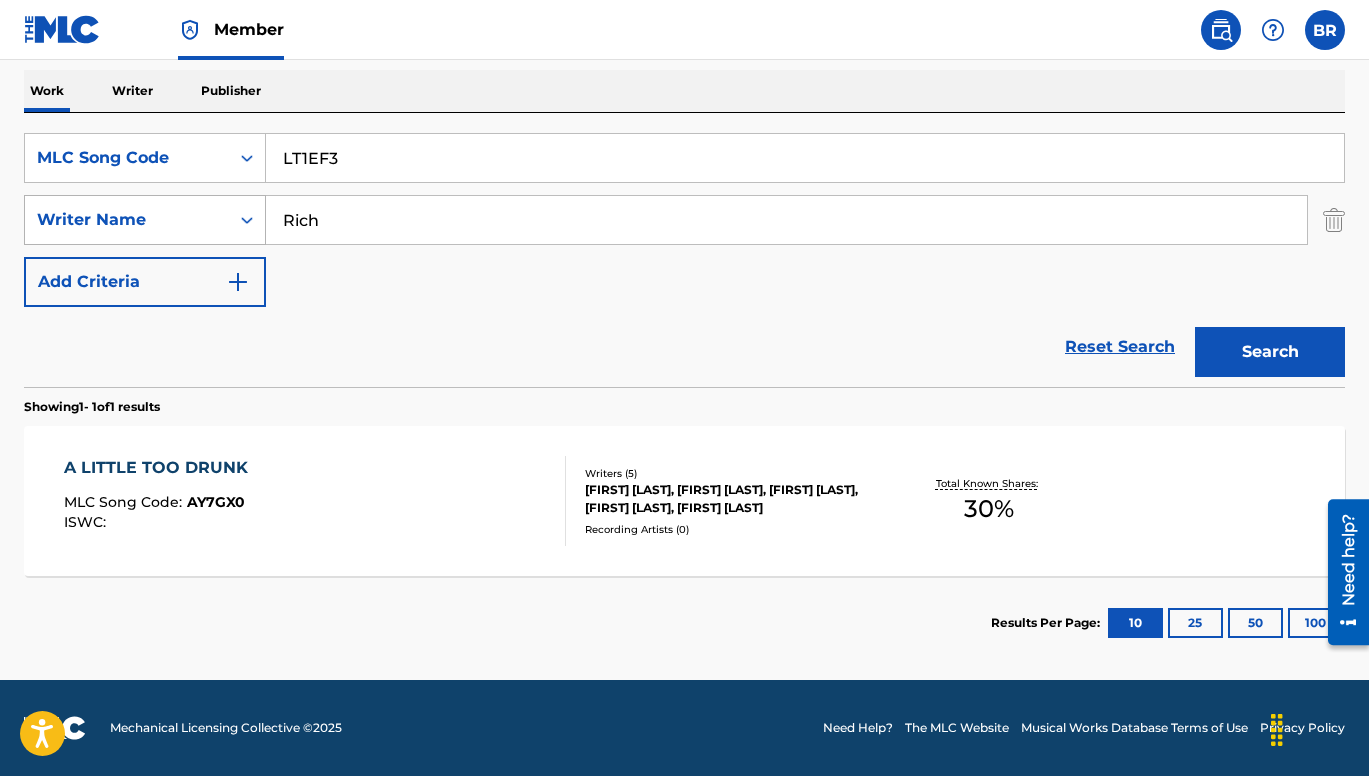 type on "Rich" 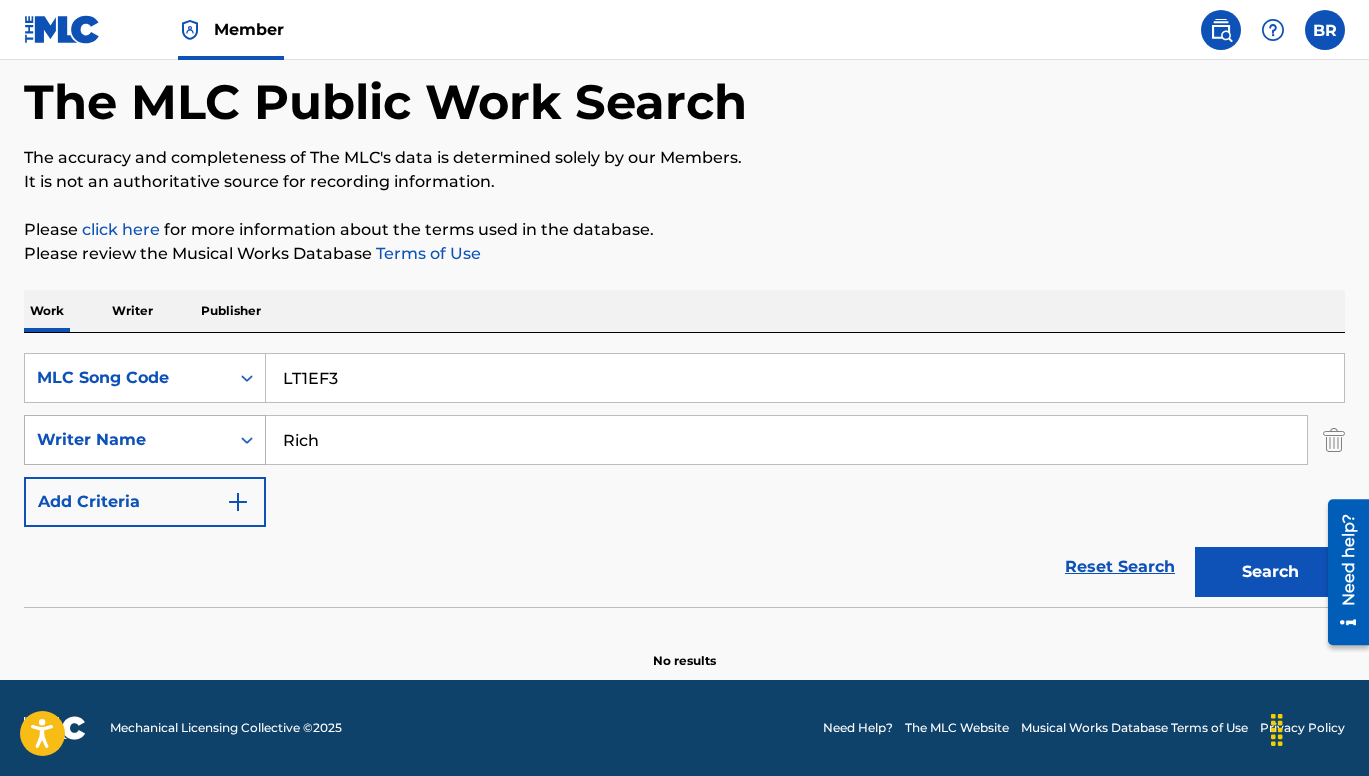 scroll, scrollTop: 92, scrollLeft: 0, axis: vertical 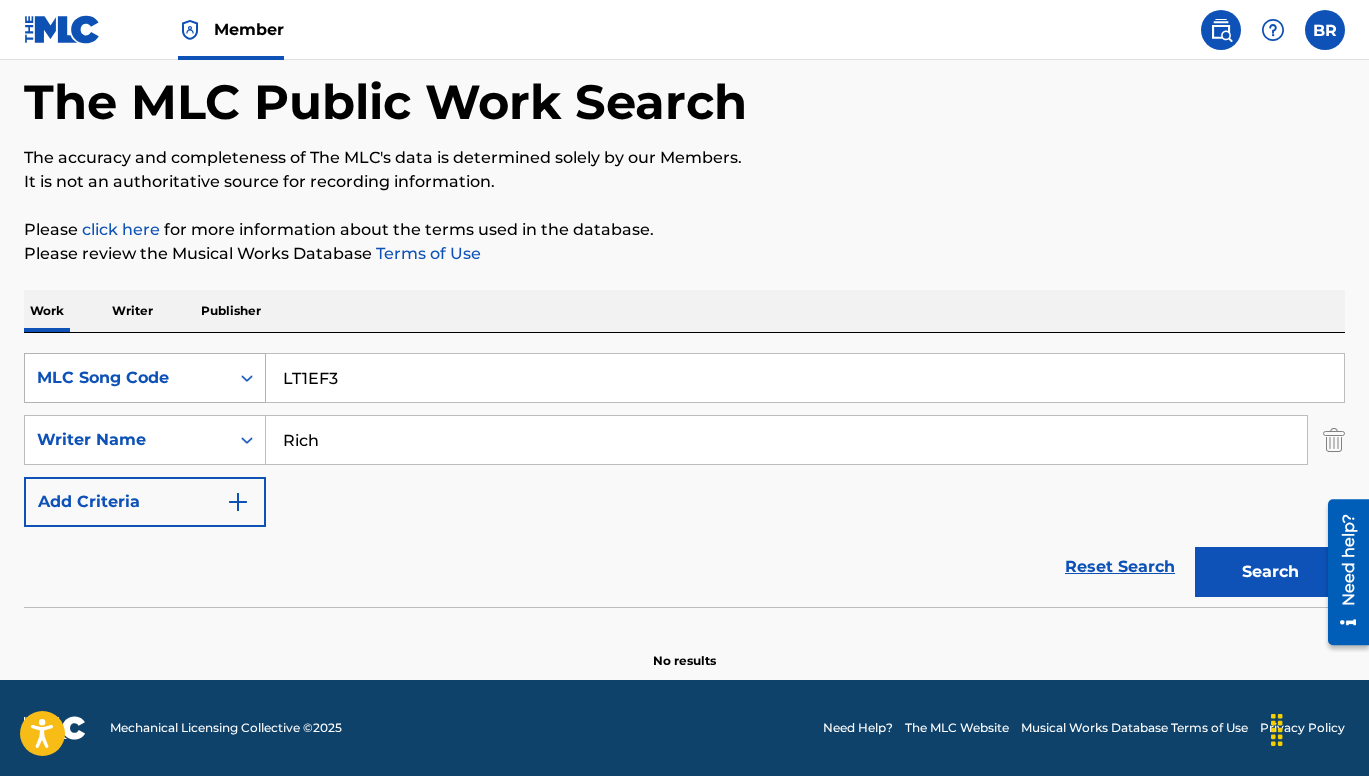click on "MLC Song Code" at bounding box center (127, 378) 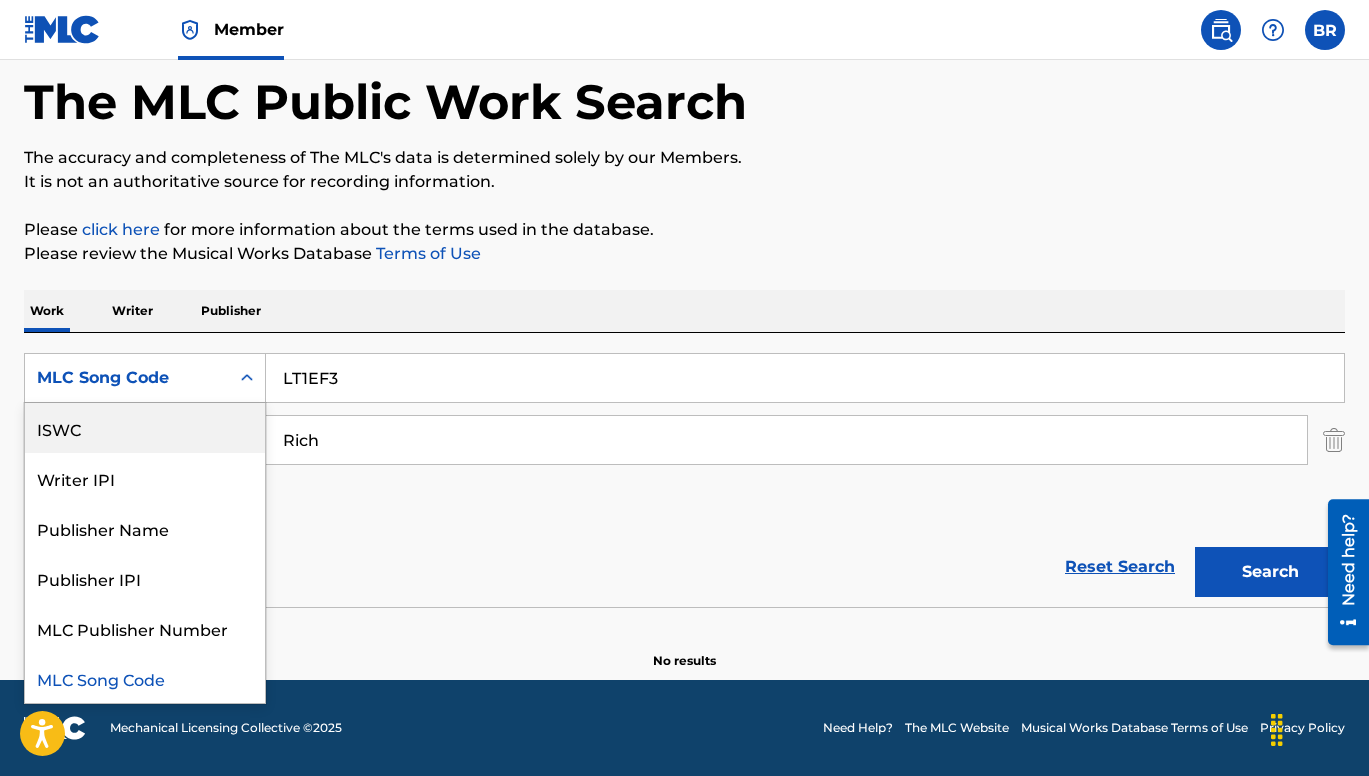 scroll, scrollTop: 0, scrollLeft: 0, axis: both 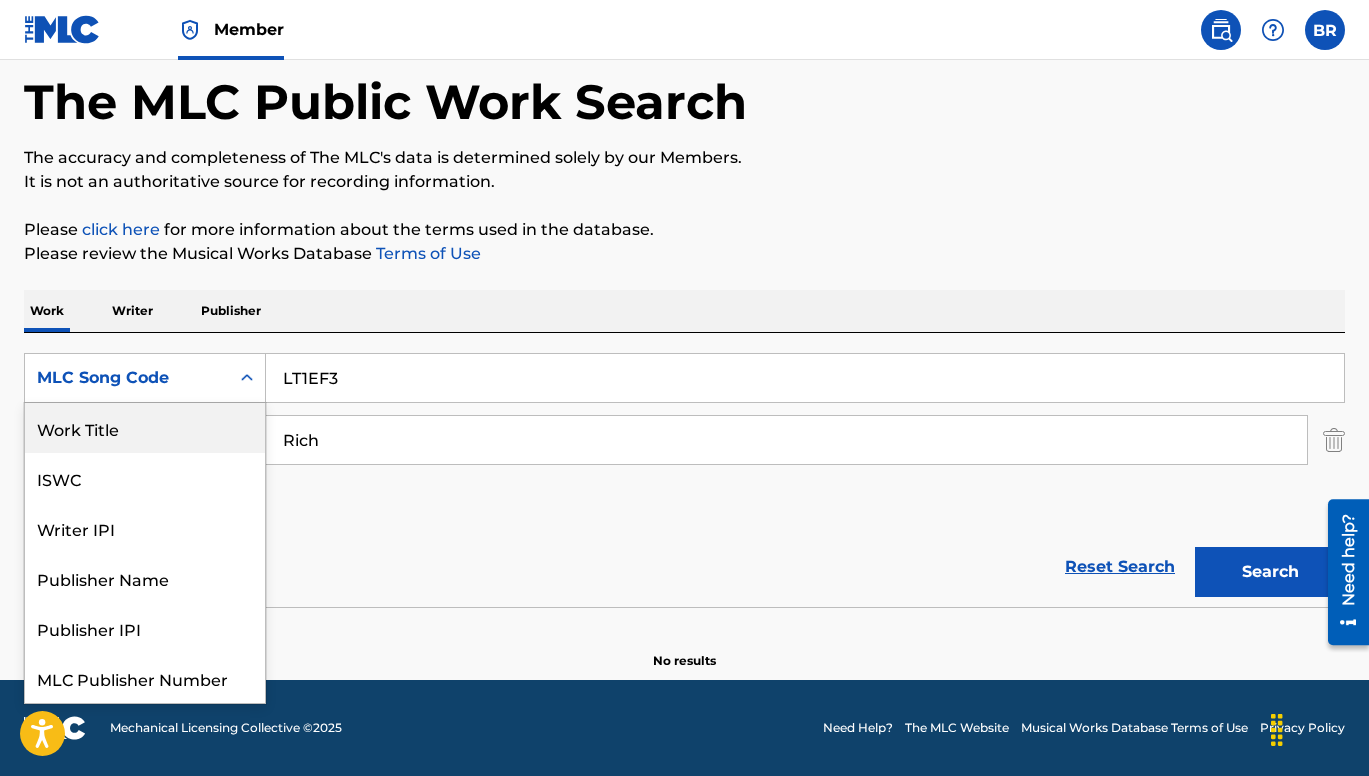 click on "Work Title" at bounding box center [145, 428] 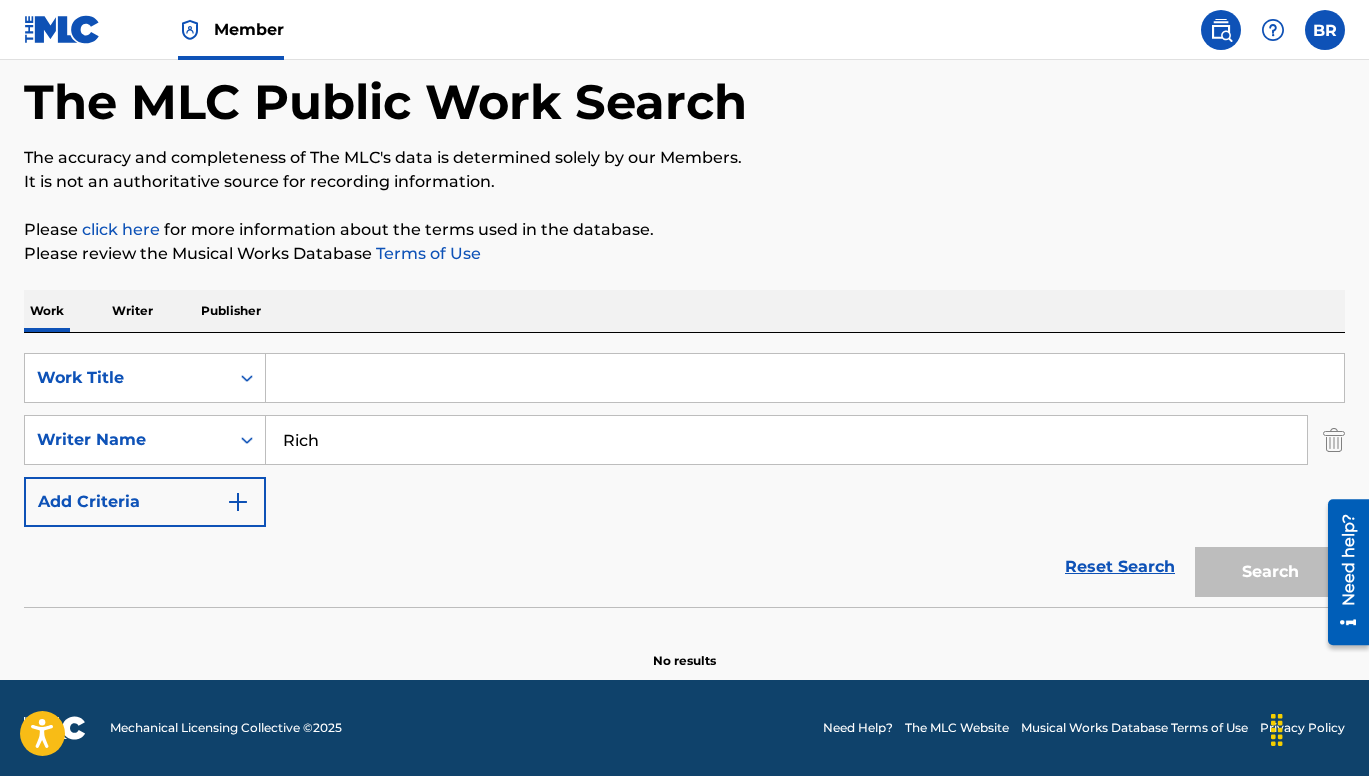 click at bounding box center [805, 378] 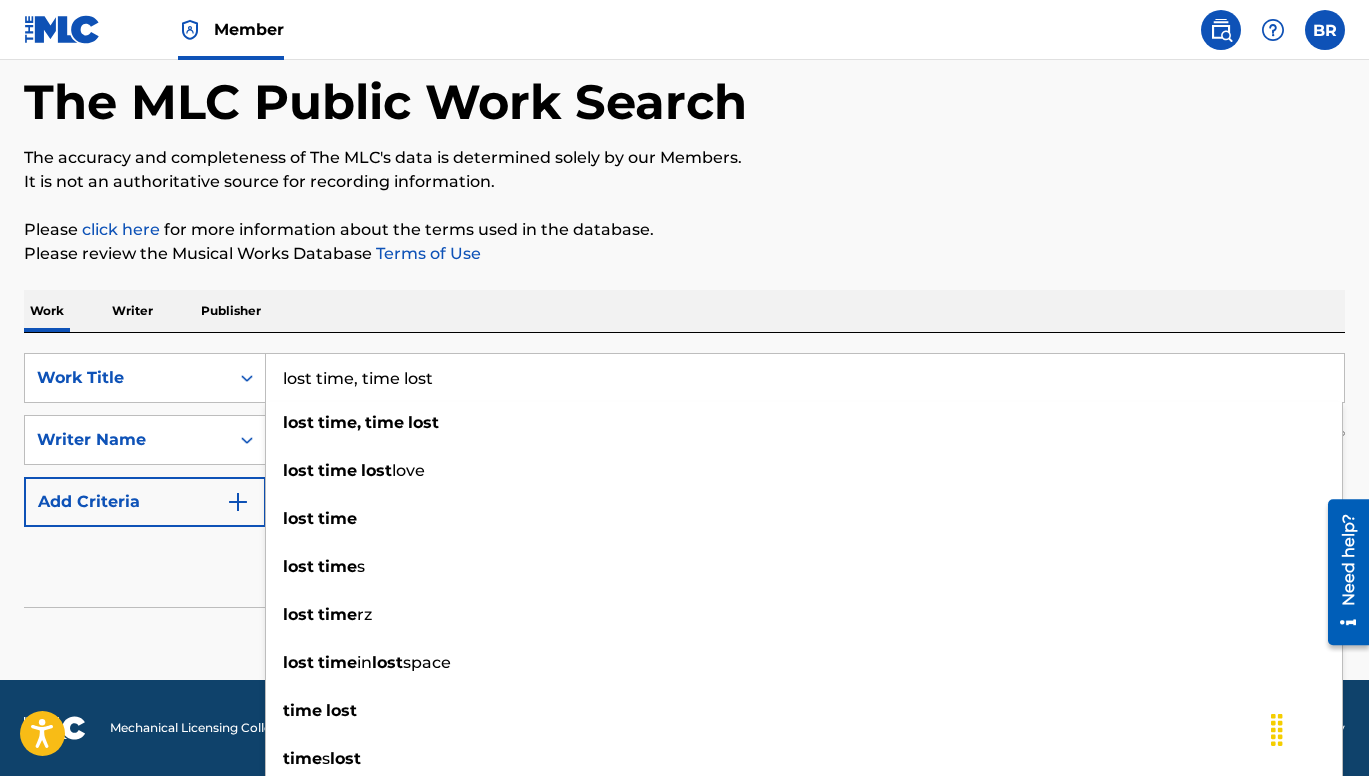 drag, startPoint x: 471, startPoint y: 376, endPoint x: 372, endPoint y: 376, distance: 99 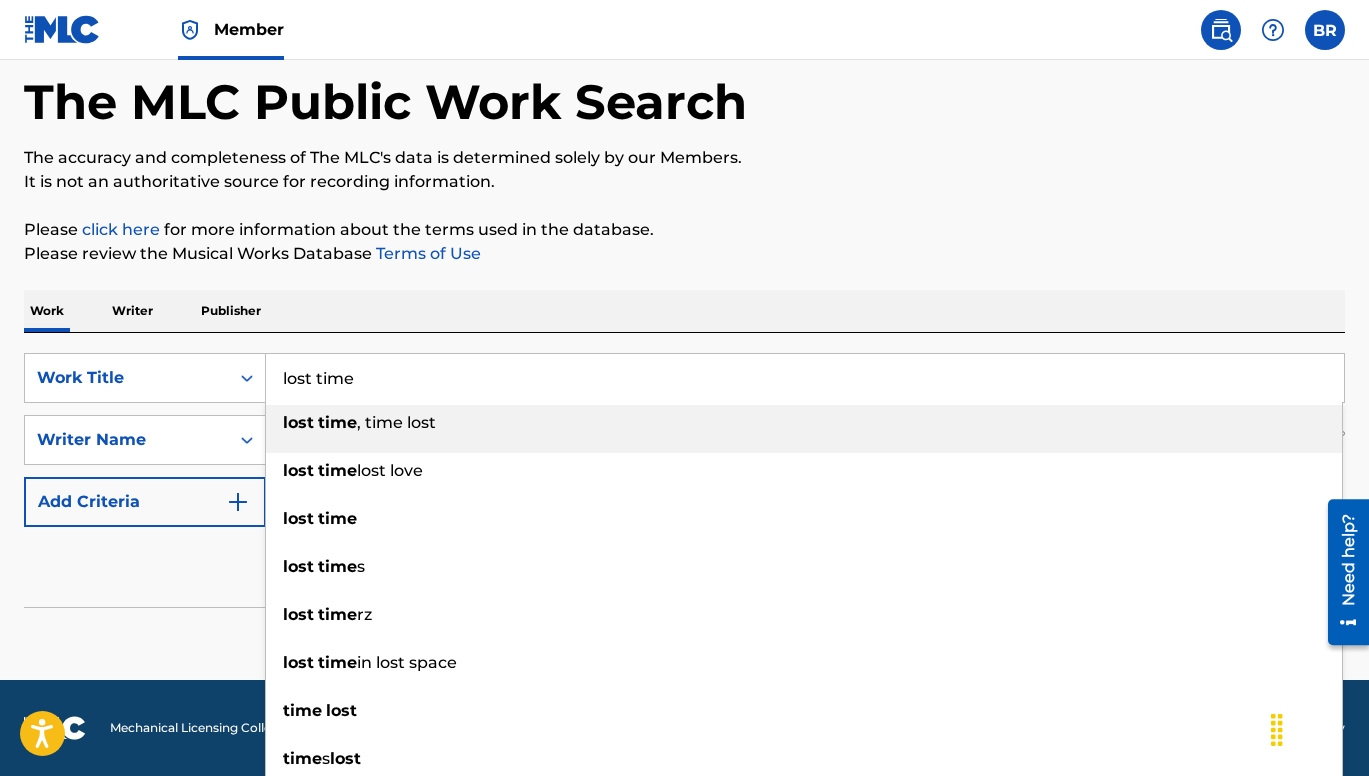 type on "lost time" 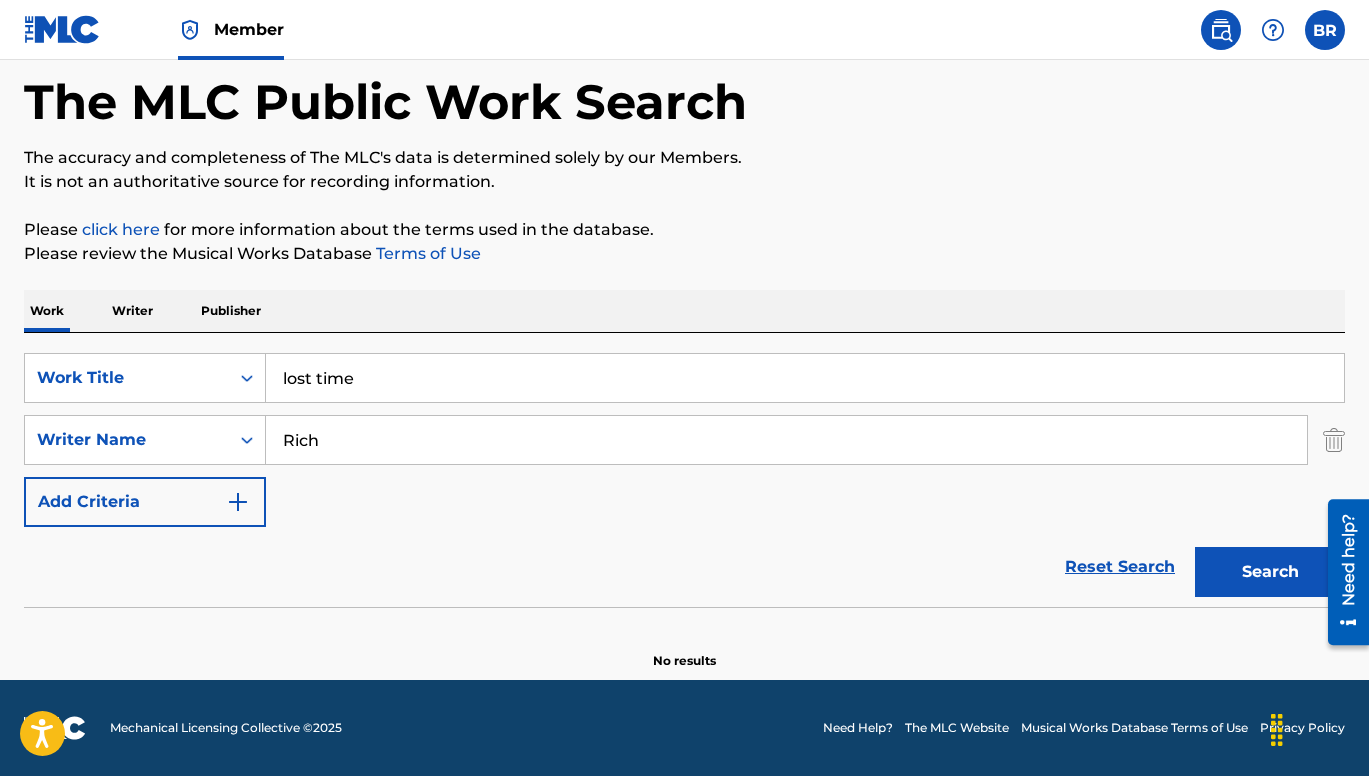 click on "Search" at bounding box center [1270, 572] 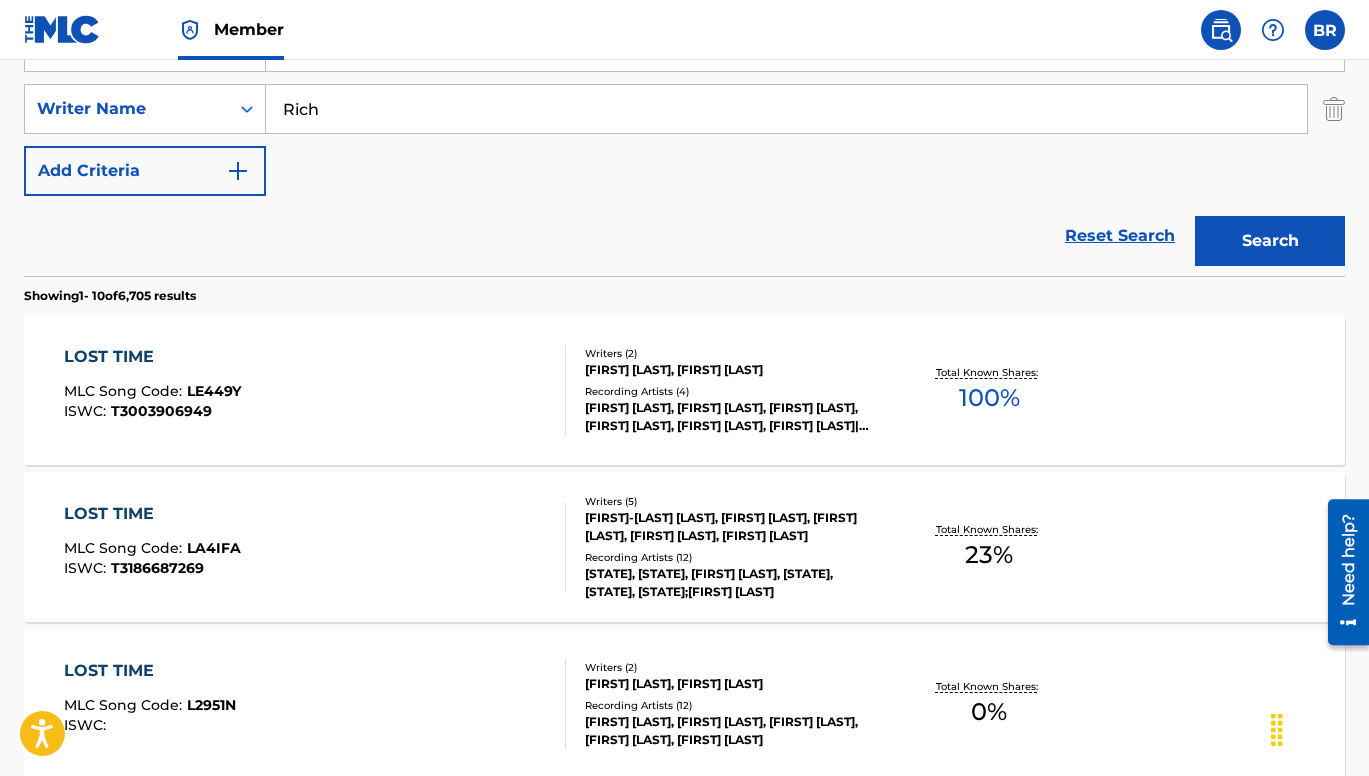 scroll, scrollTop: 433, scrollLeft: 0, axis: vertical 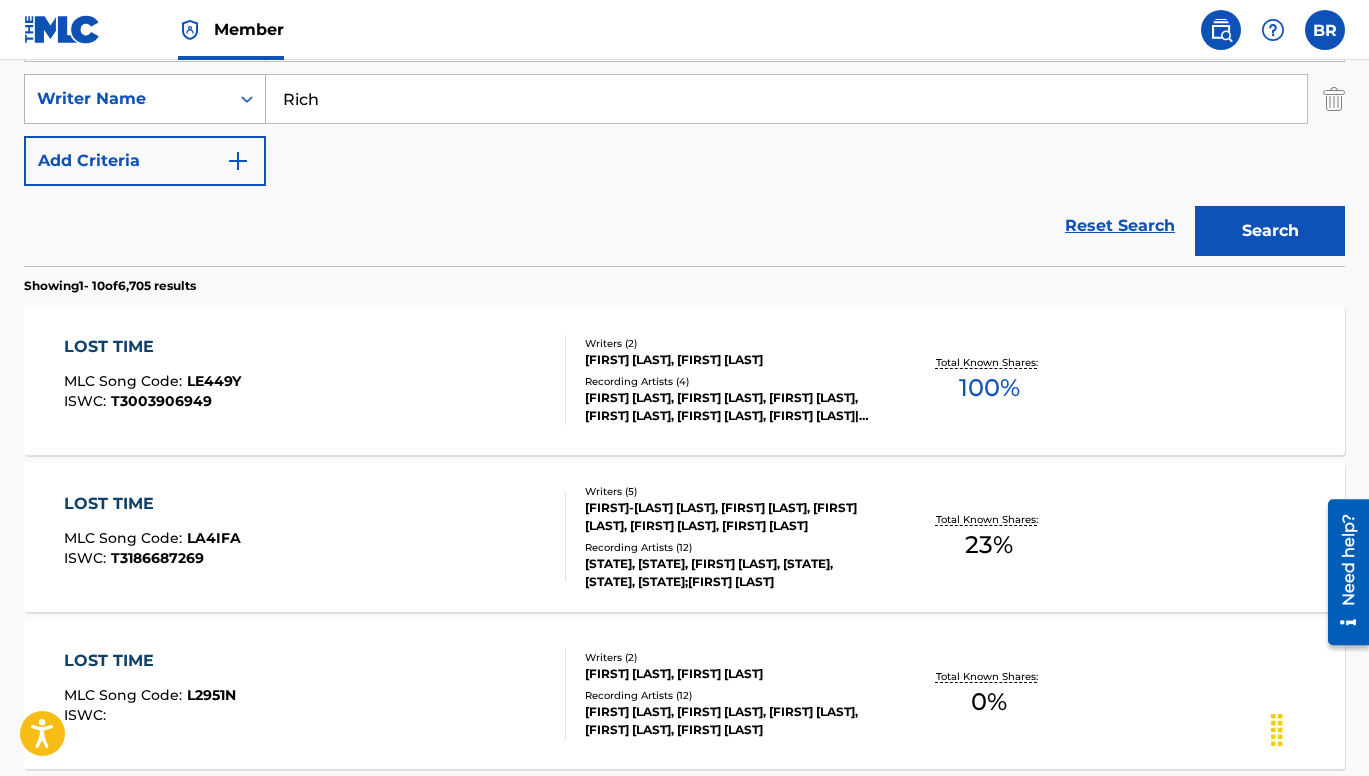 drag, startPoint x: 341, startPoint y: 110, endPoint x: 246, endPoint y: 110, distance: 95 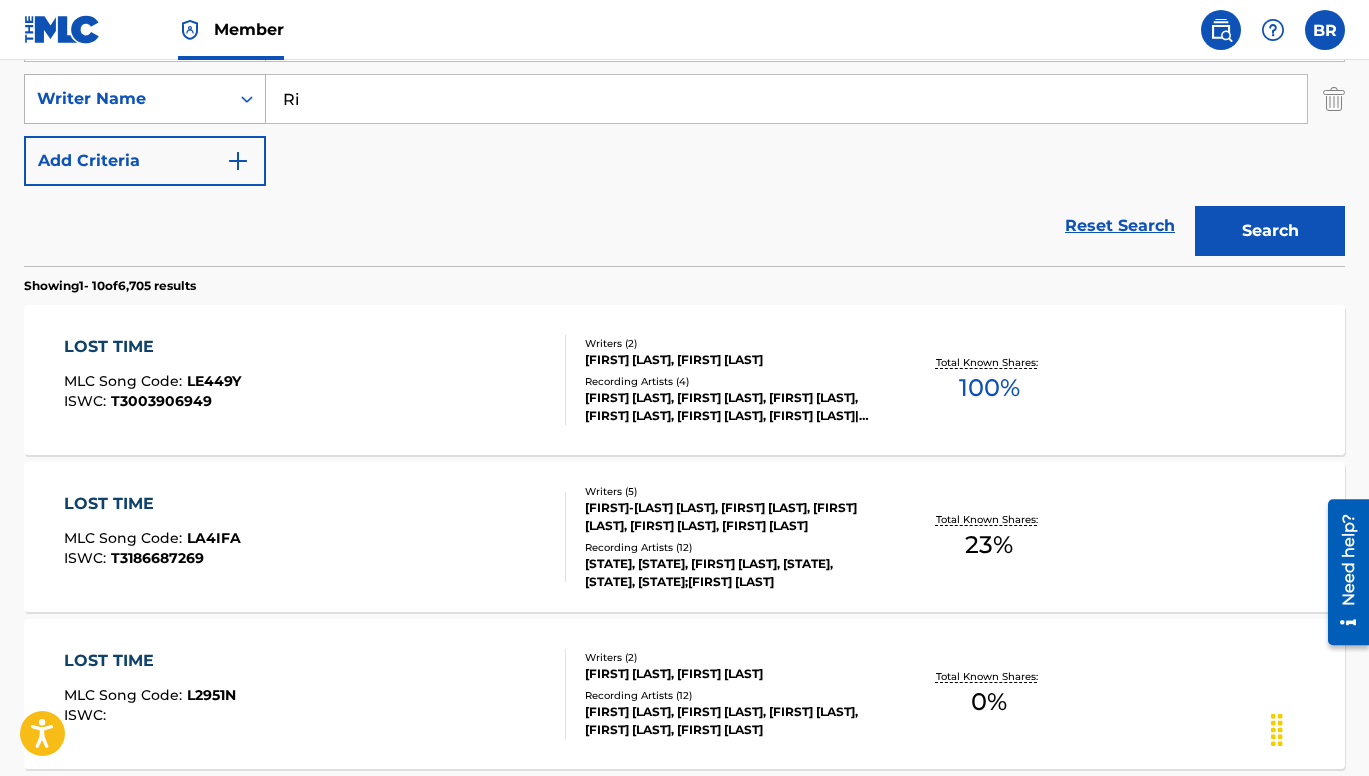 type on "R" 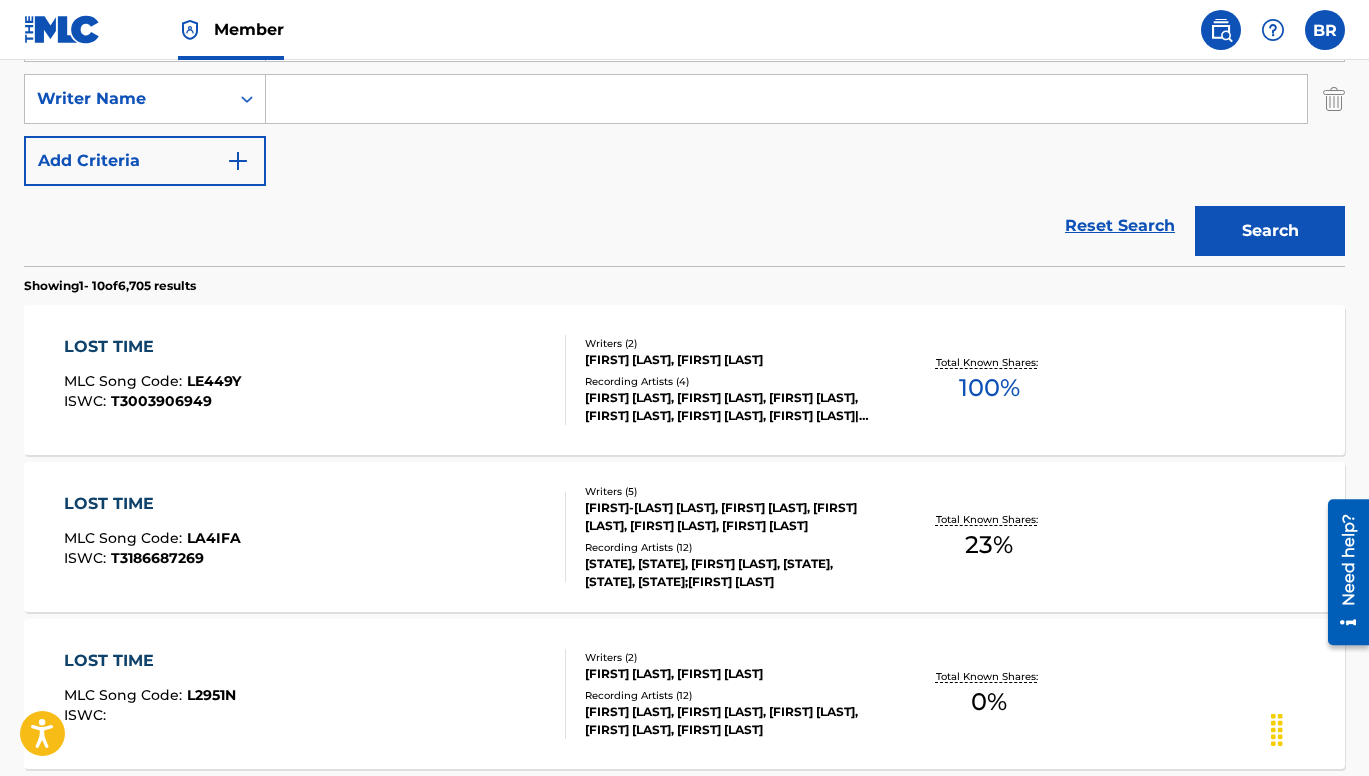 type 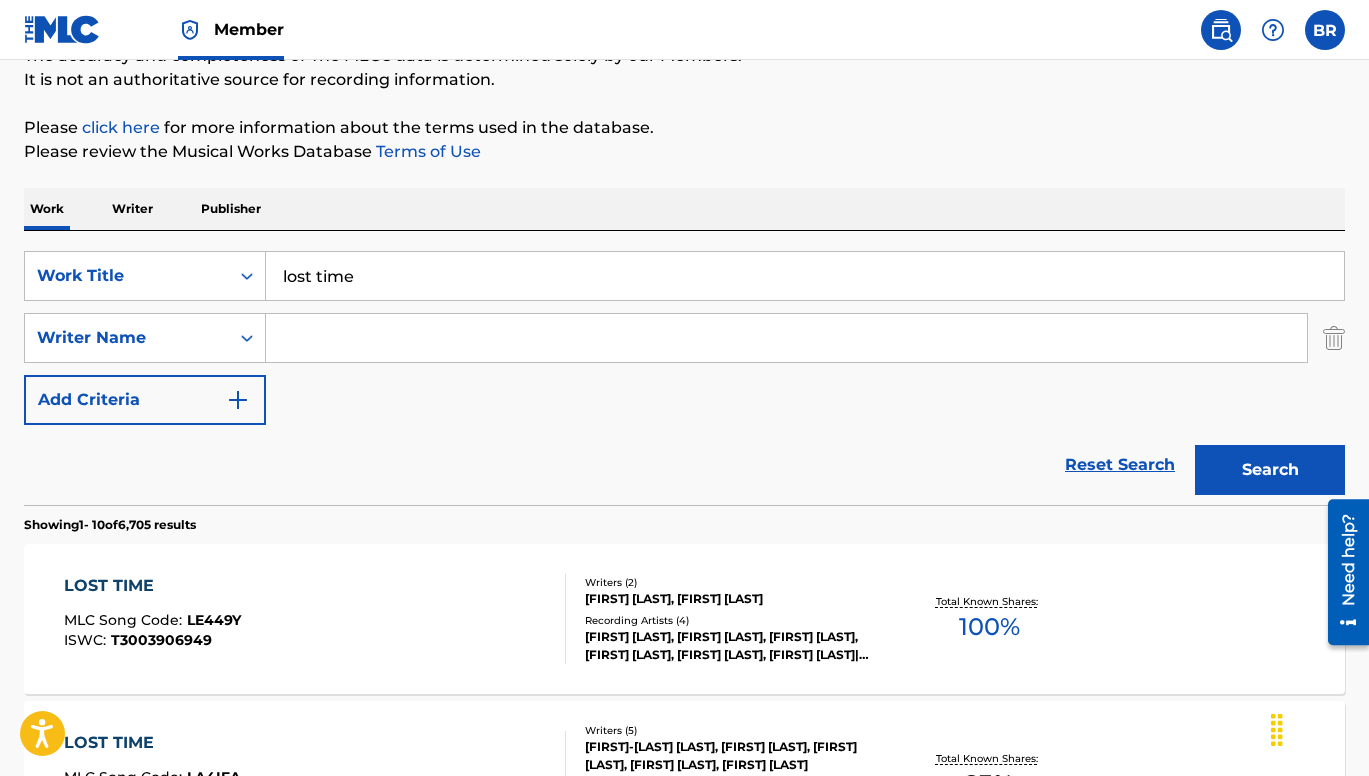 scroll, scrollTop: 158, scrollLeft: 0, axis: vertical 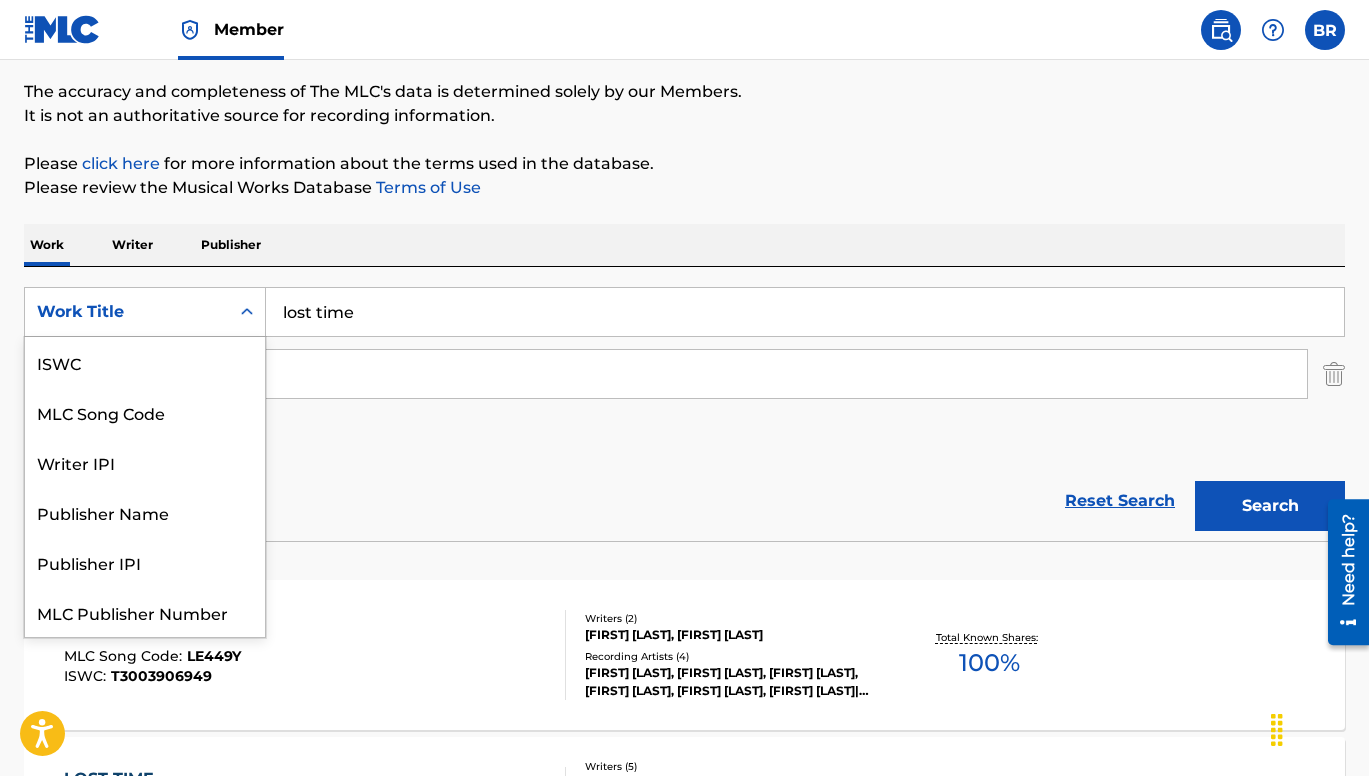 click on "Work Title" at bounding box center [127, 312] 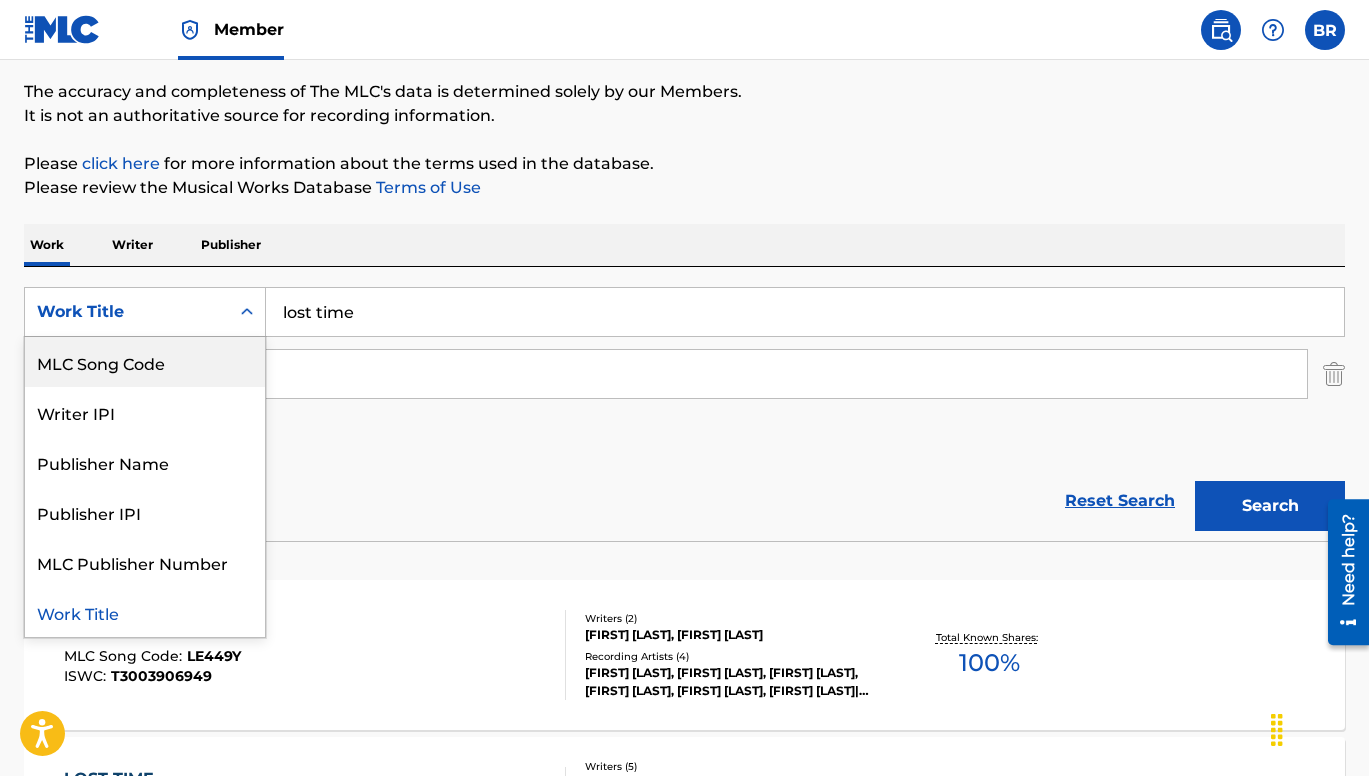 click on "MLC Song Code" at bounding box center [145, 362] 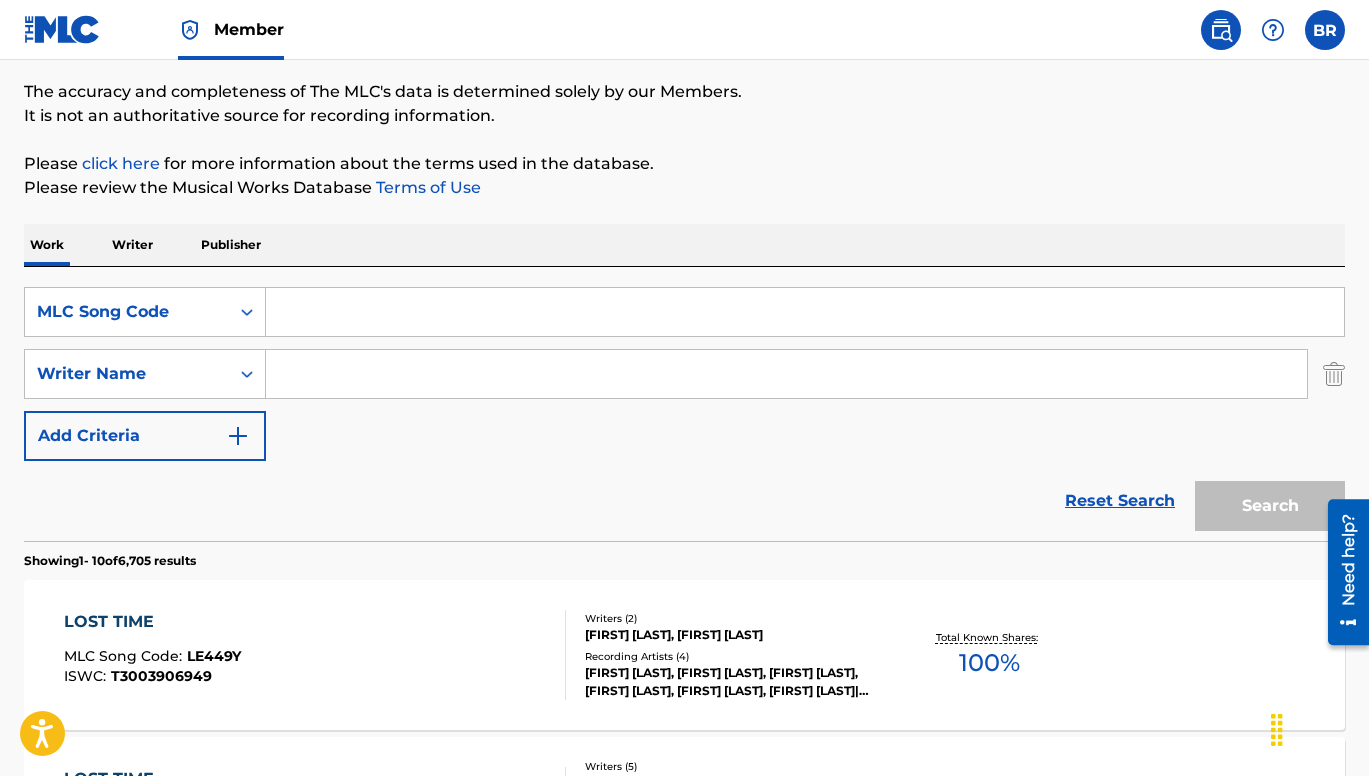 click at bounding box center [805, 312] 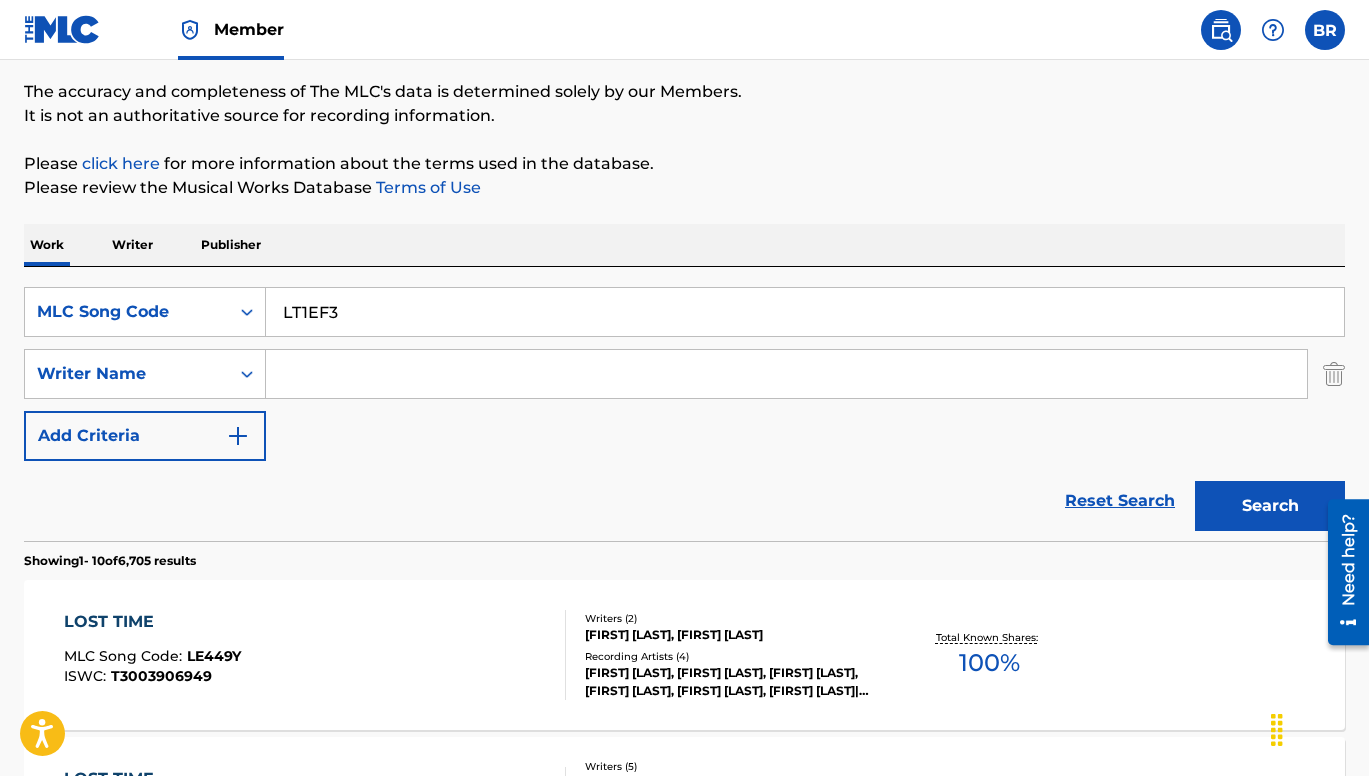 type on "LT1EF3" 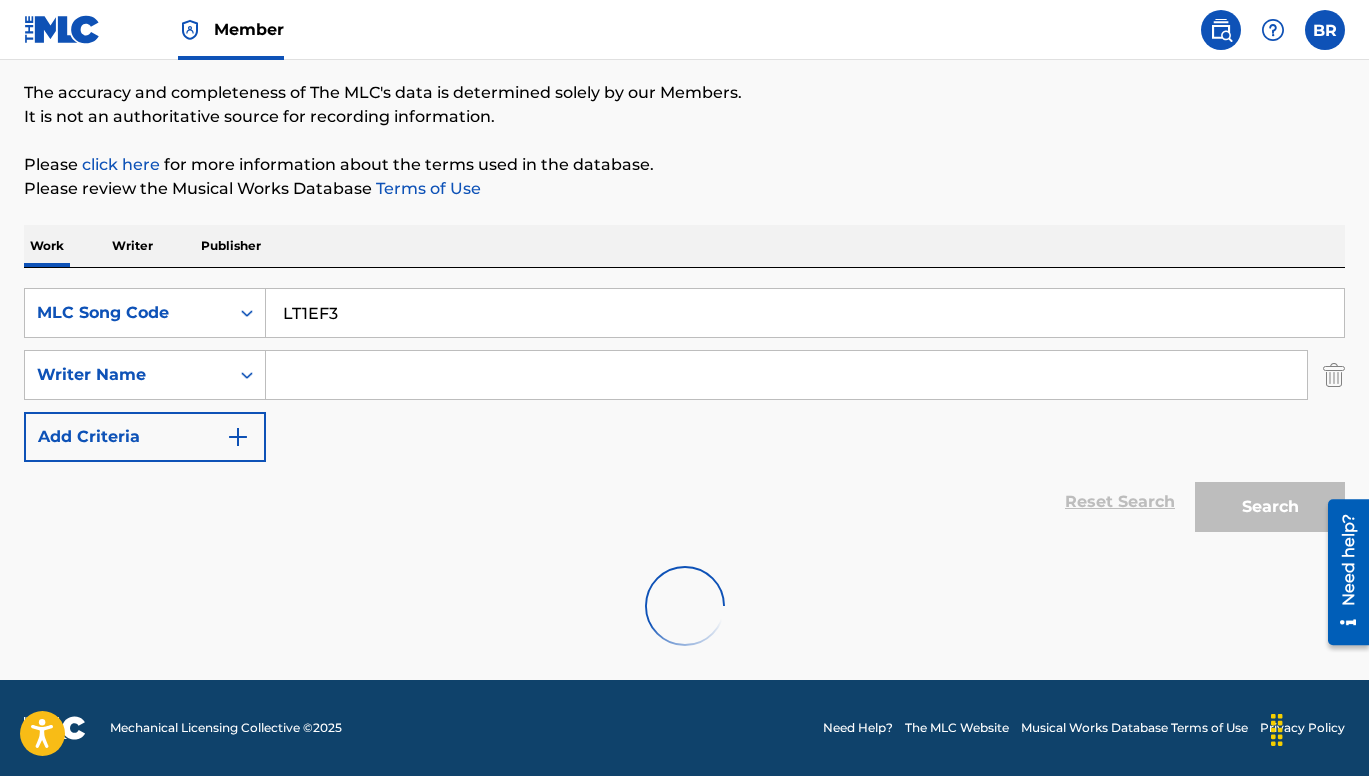 scroll, scrollTop: 158, scrollLeft: 0, axis: vertical 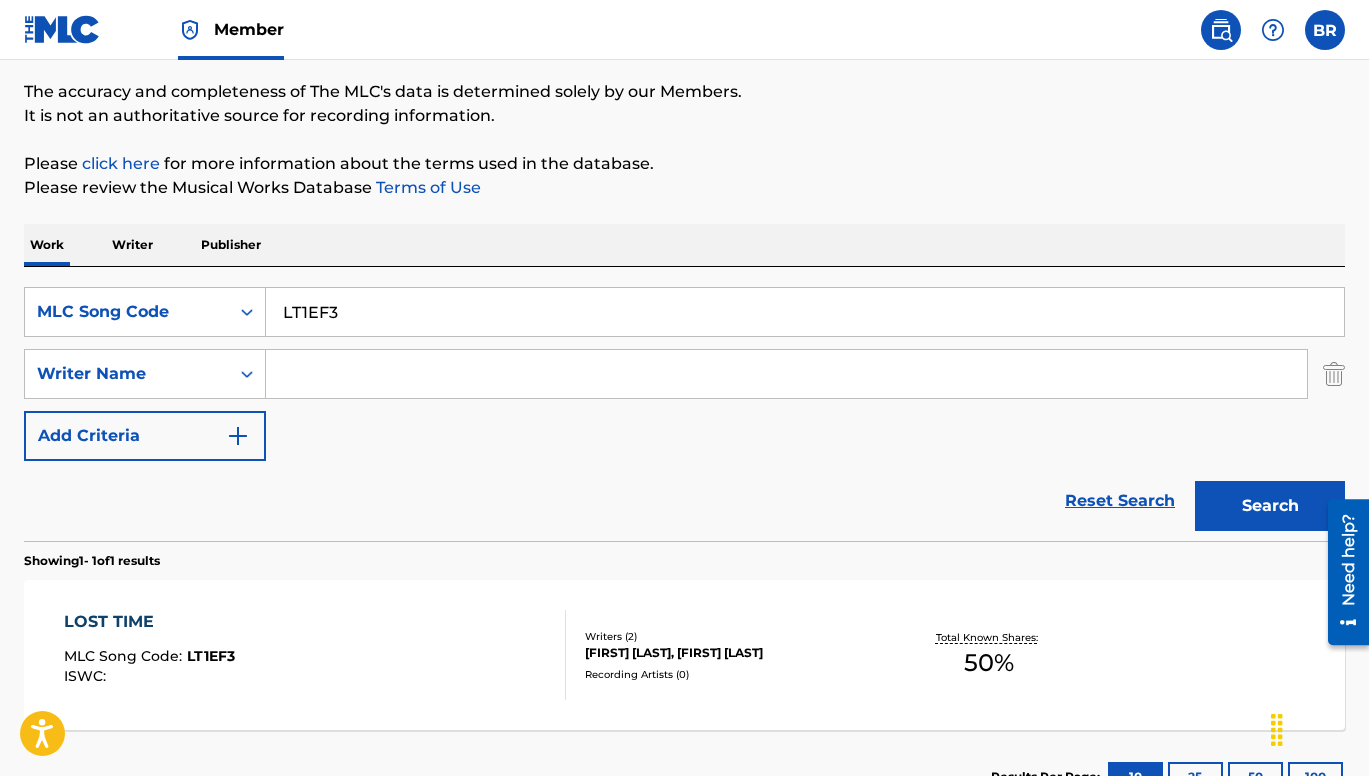 click on "LT1EF3" at bounding box center [211, 656] 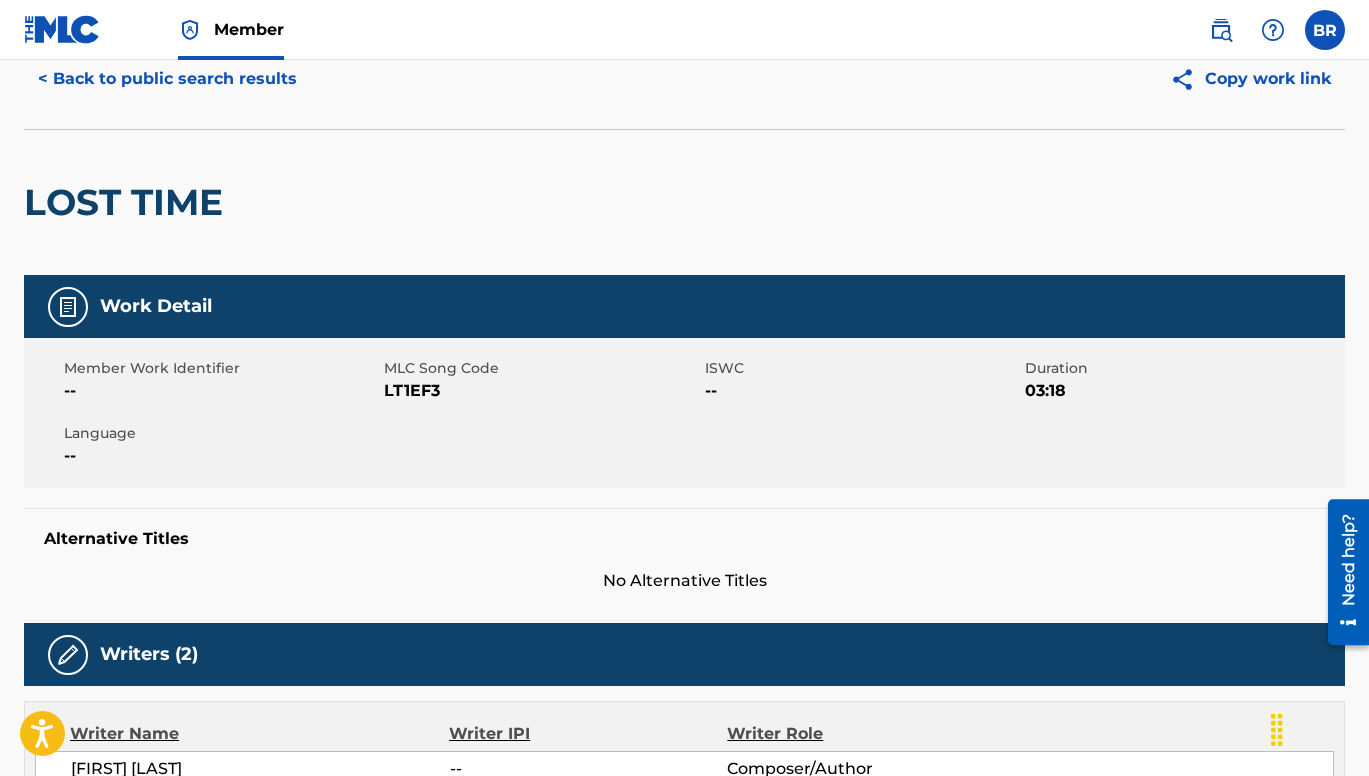 scroll, scrollTop: 0, scrollLeft: 0, axis: both 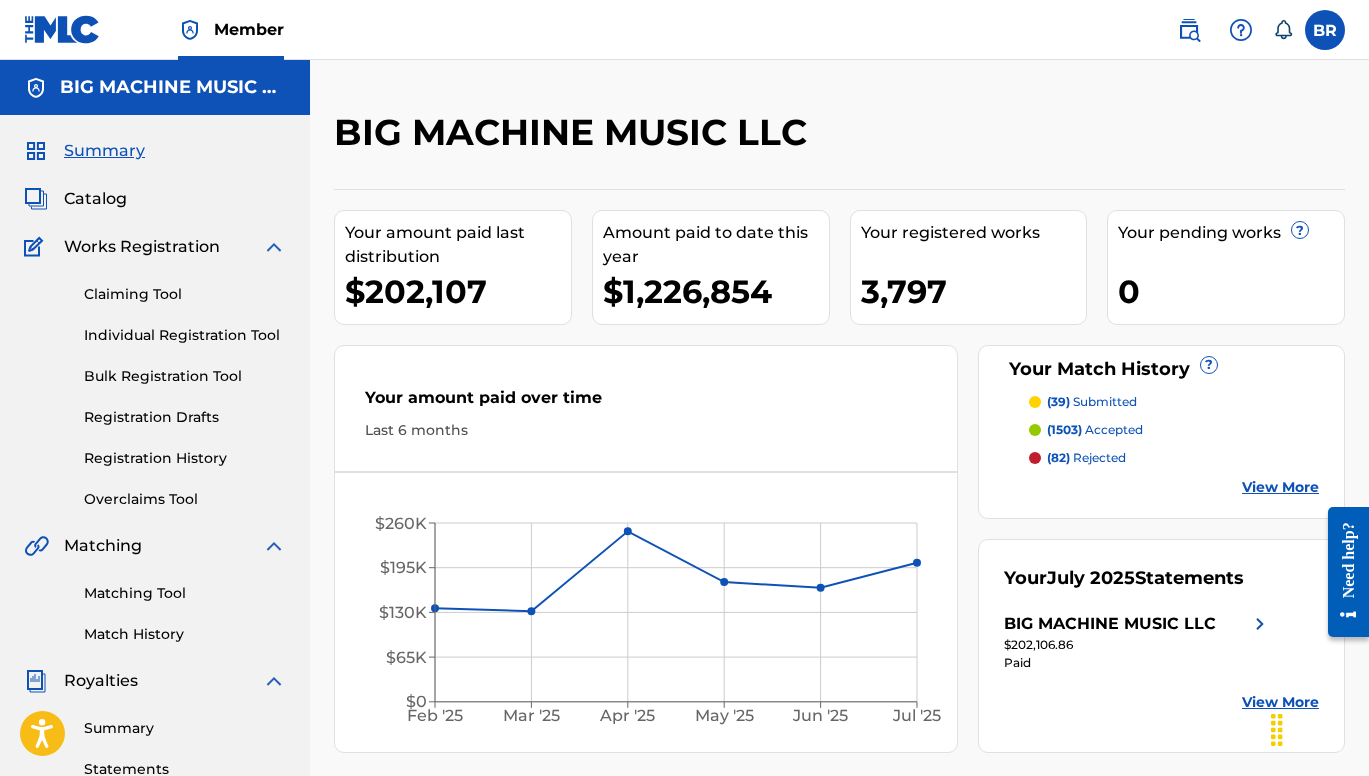 click at bounding box center (1189, 30) 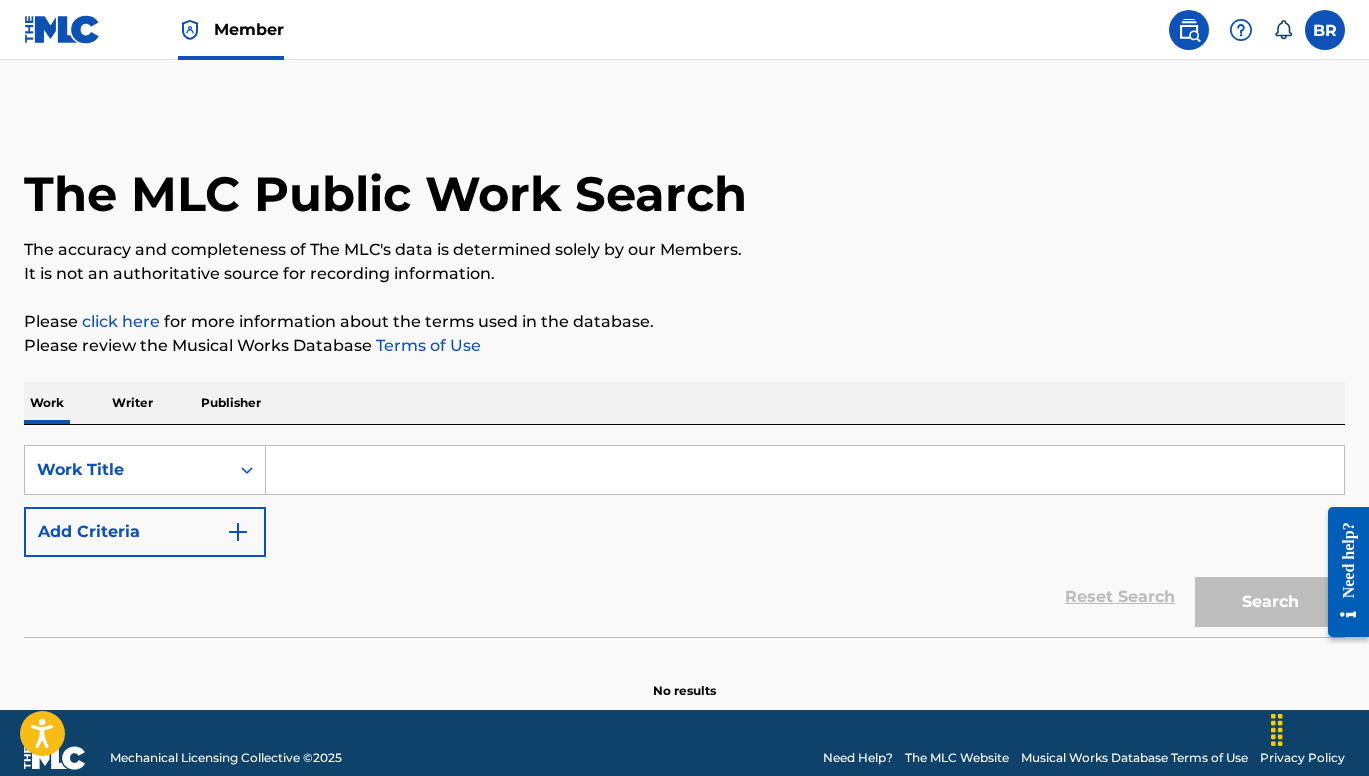 click at bounding box center [805, 470] 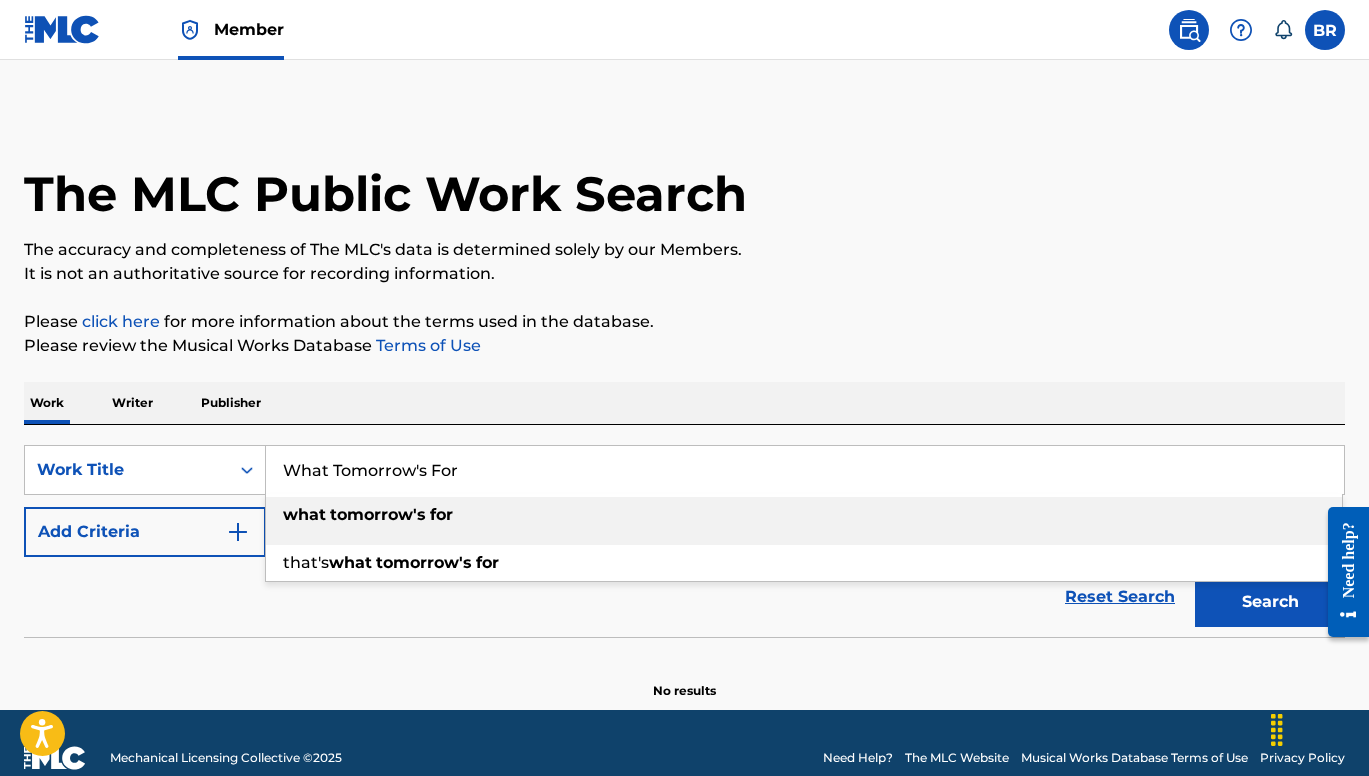 type on "What Tomorrow's For" 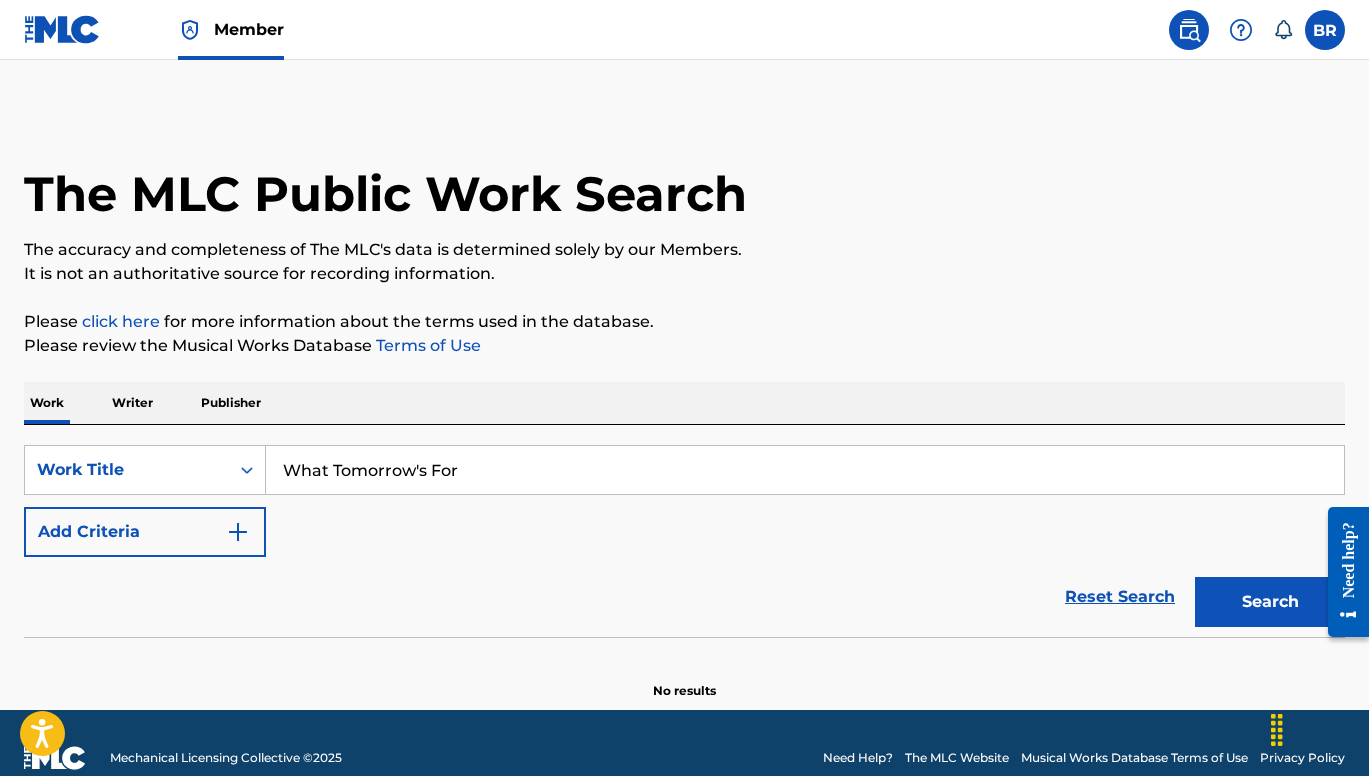 type 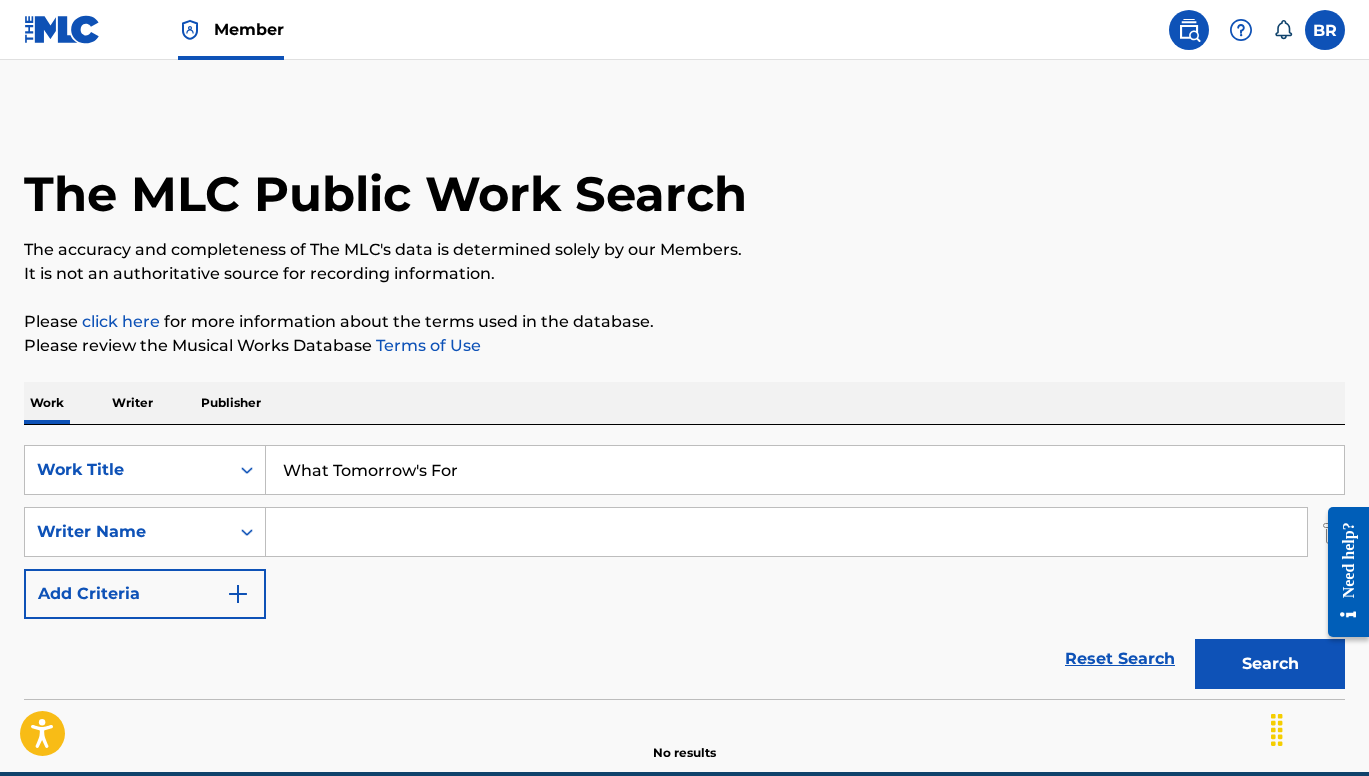 click at bounding box center [786, 532] 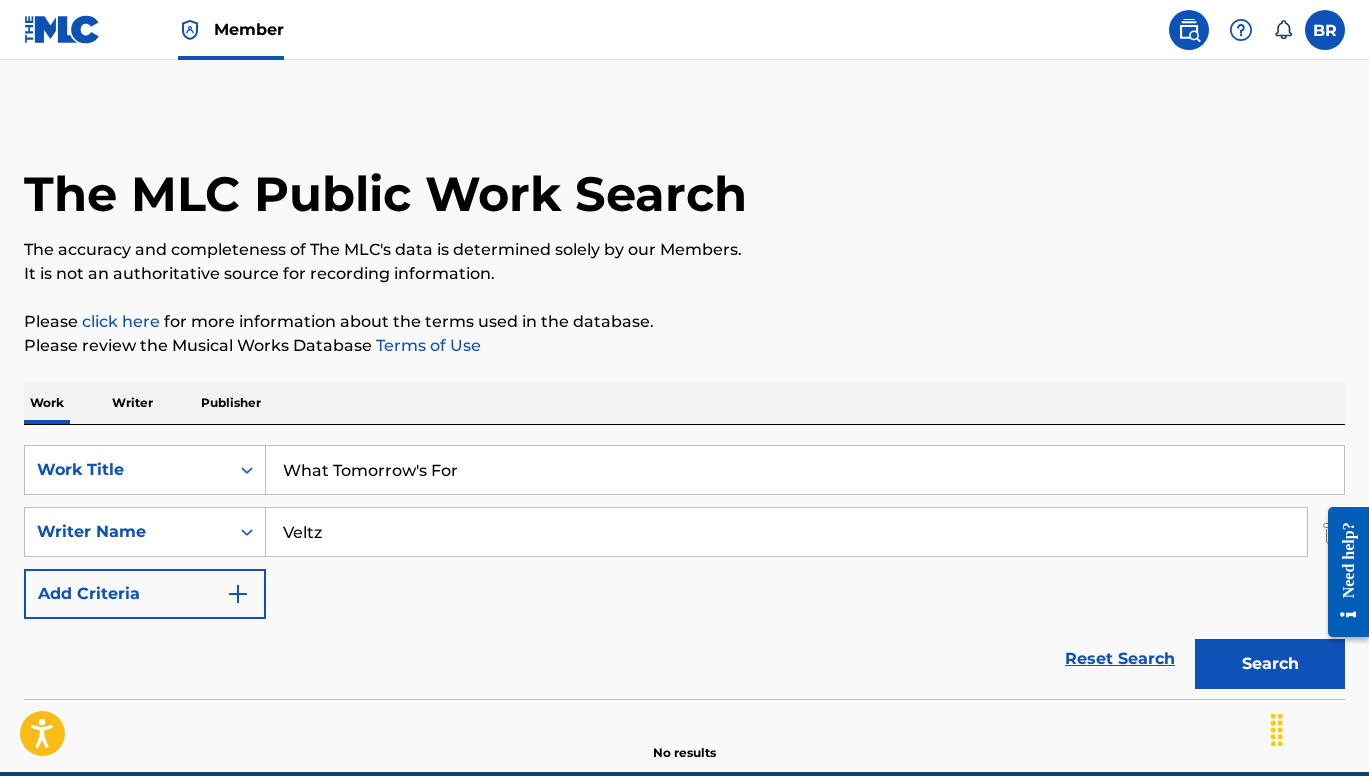 type on "Veltz" 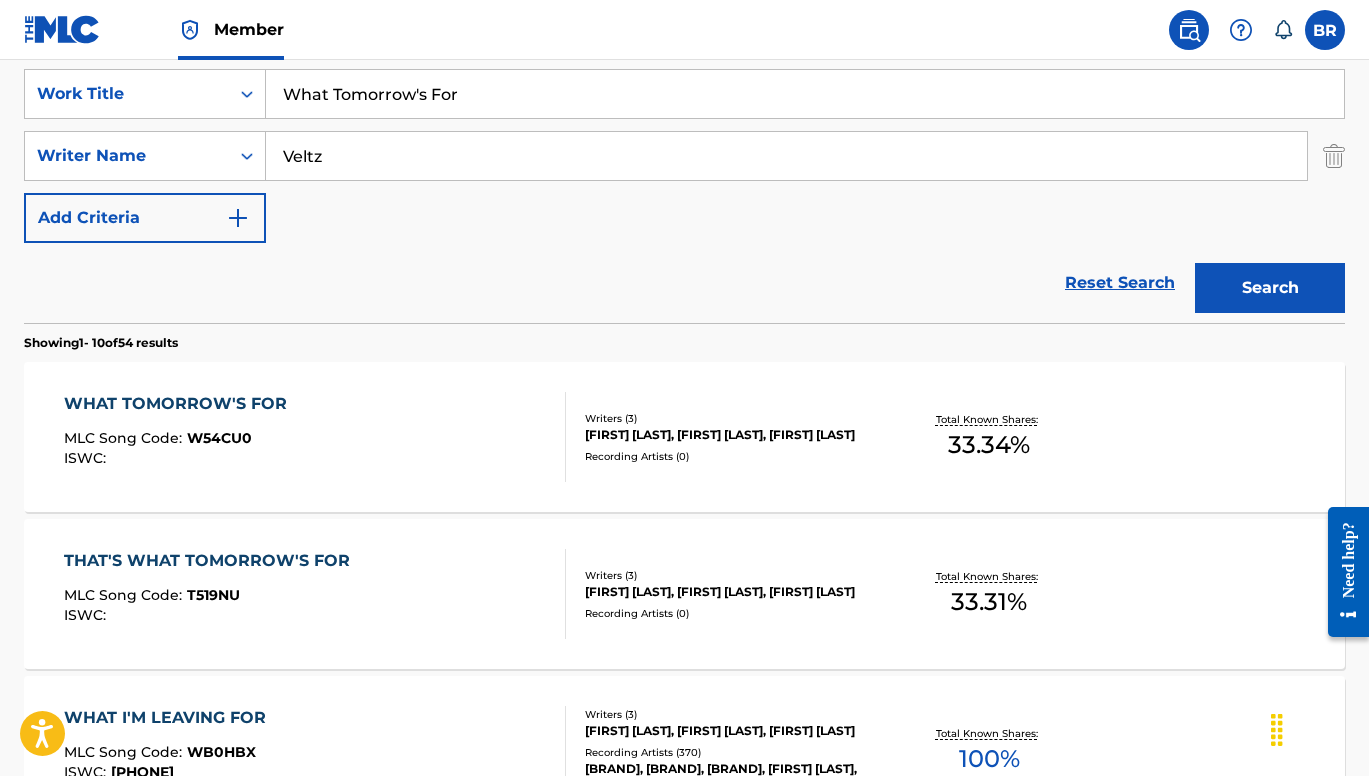 scroll, scrollTop: 523, scrollLeft: 0, axis: vertical 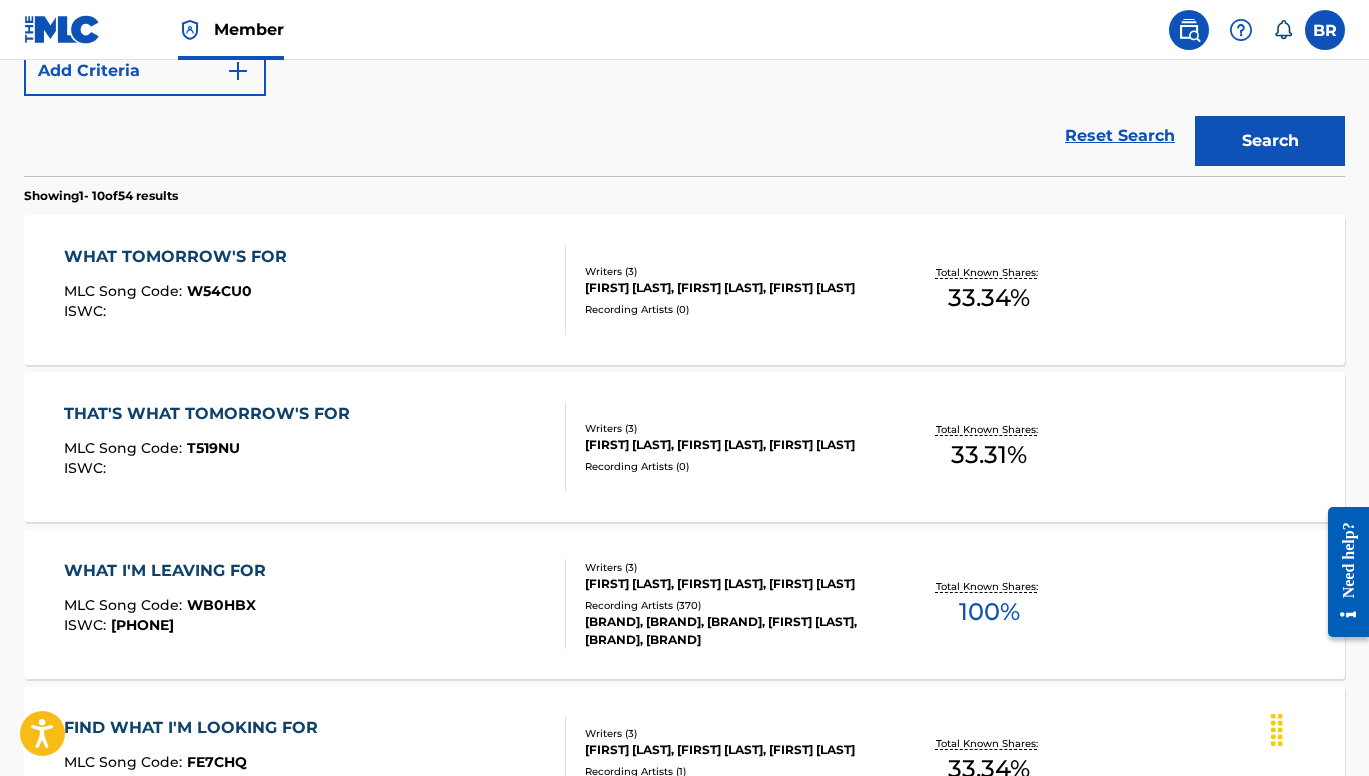 click on "WHAT TOMORROW'S FOR" at bounding box center (180, 257) 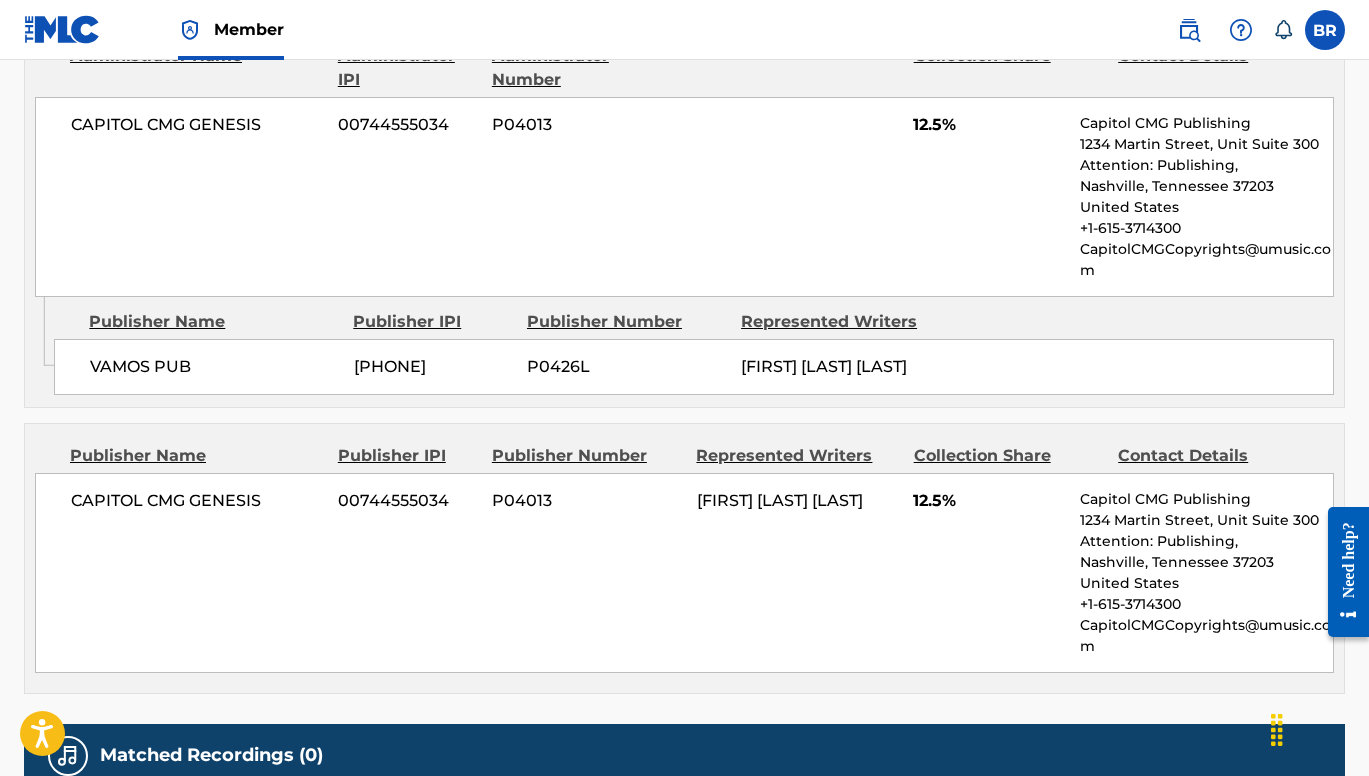 scroll, scrollTop: 1665, scrollLeft: 0, axis: vertical 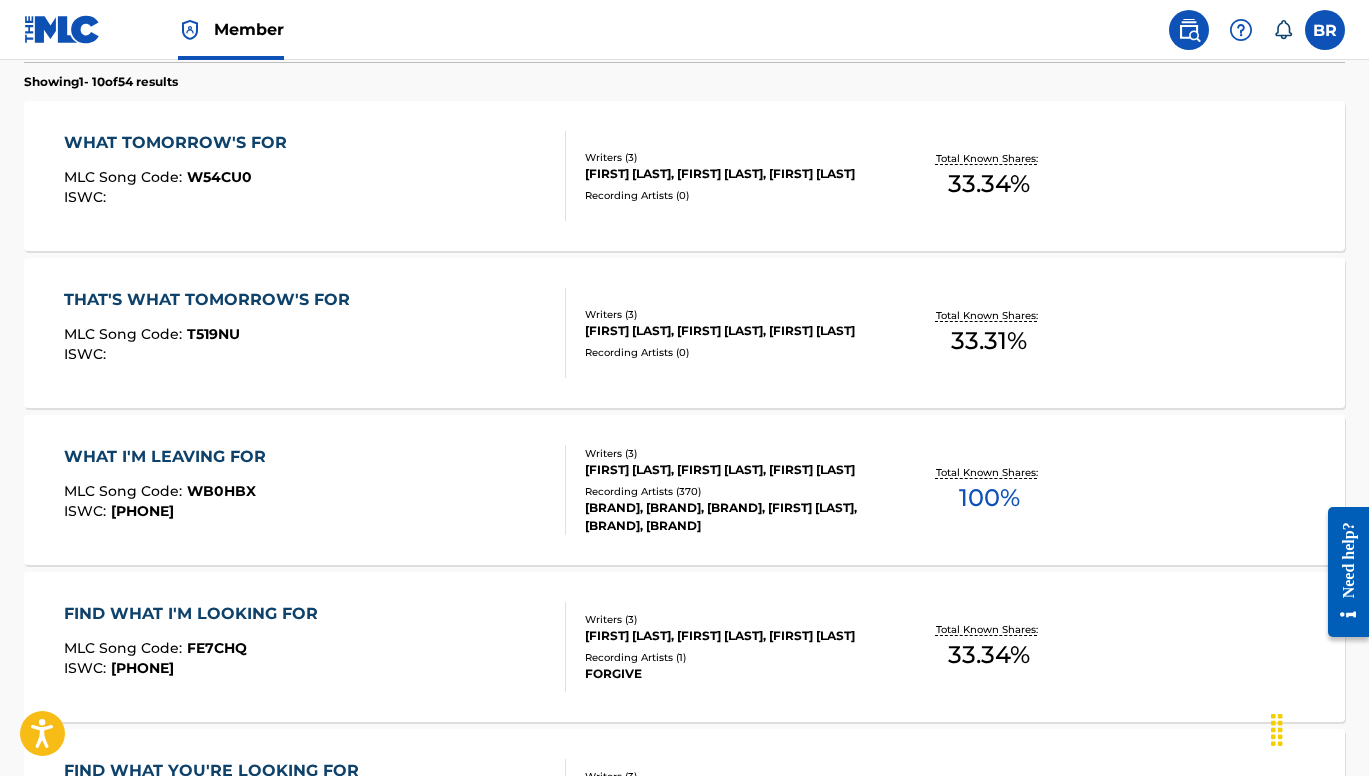 click on "THAT'S WHAT TOMORROW'S FOR" at bounding box center [212, 300] 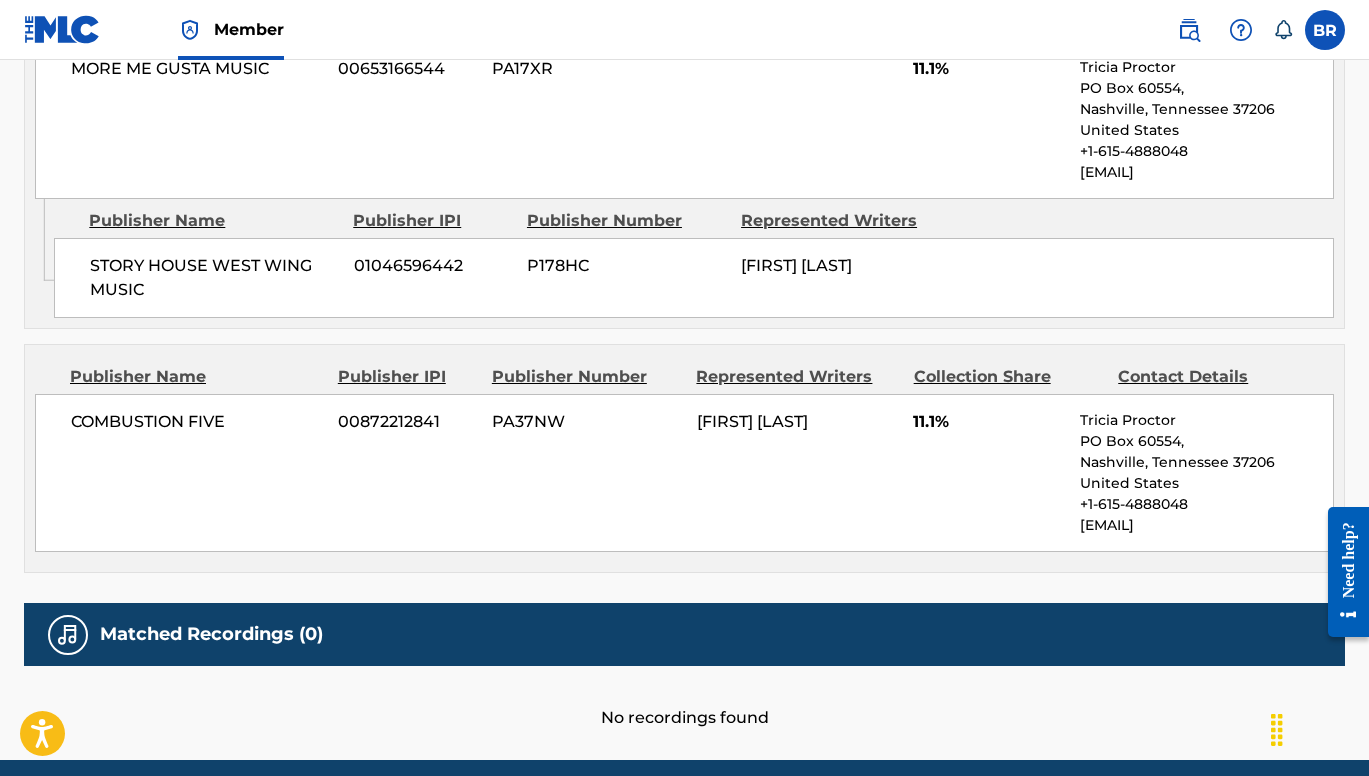 scroll, scrollTop: 1521, scrollLeft: 0, axis: vertical 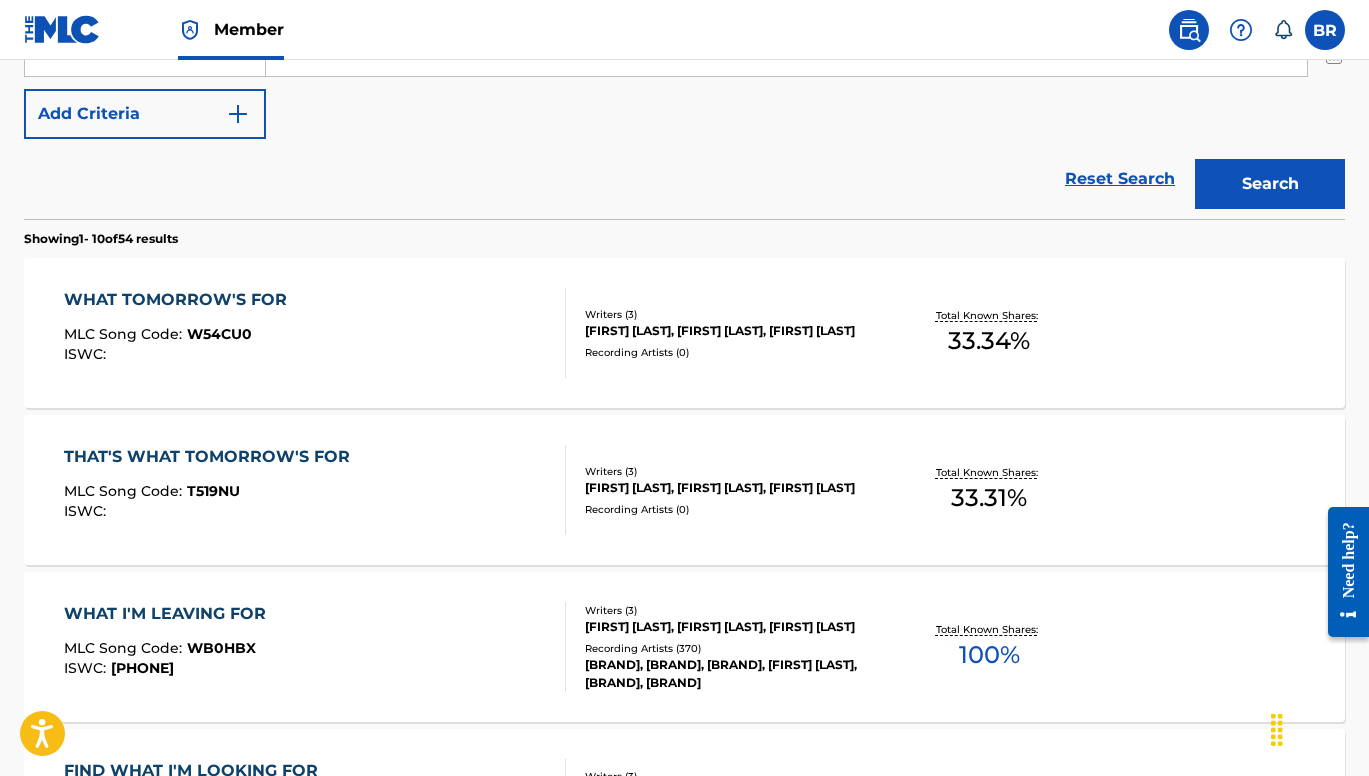 click on "WHAT TOMORROW'S FOR" at bounding box center [180, 300] 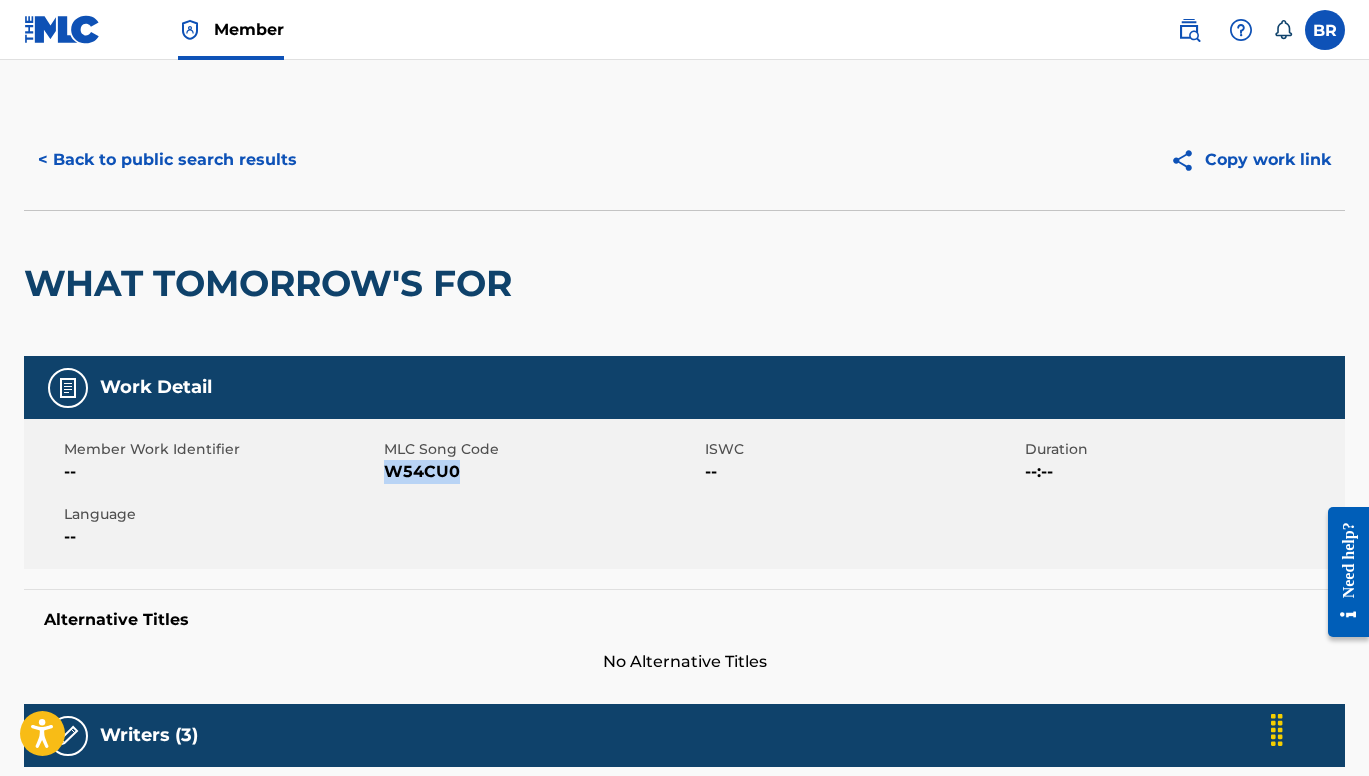 drag, startPoint x: 483, startPoint y: 475, endPoint x: 392, endPoint y: 473, distance: 91.02197 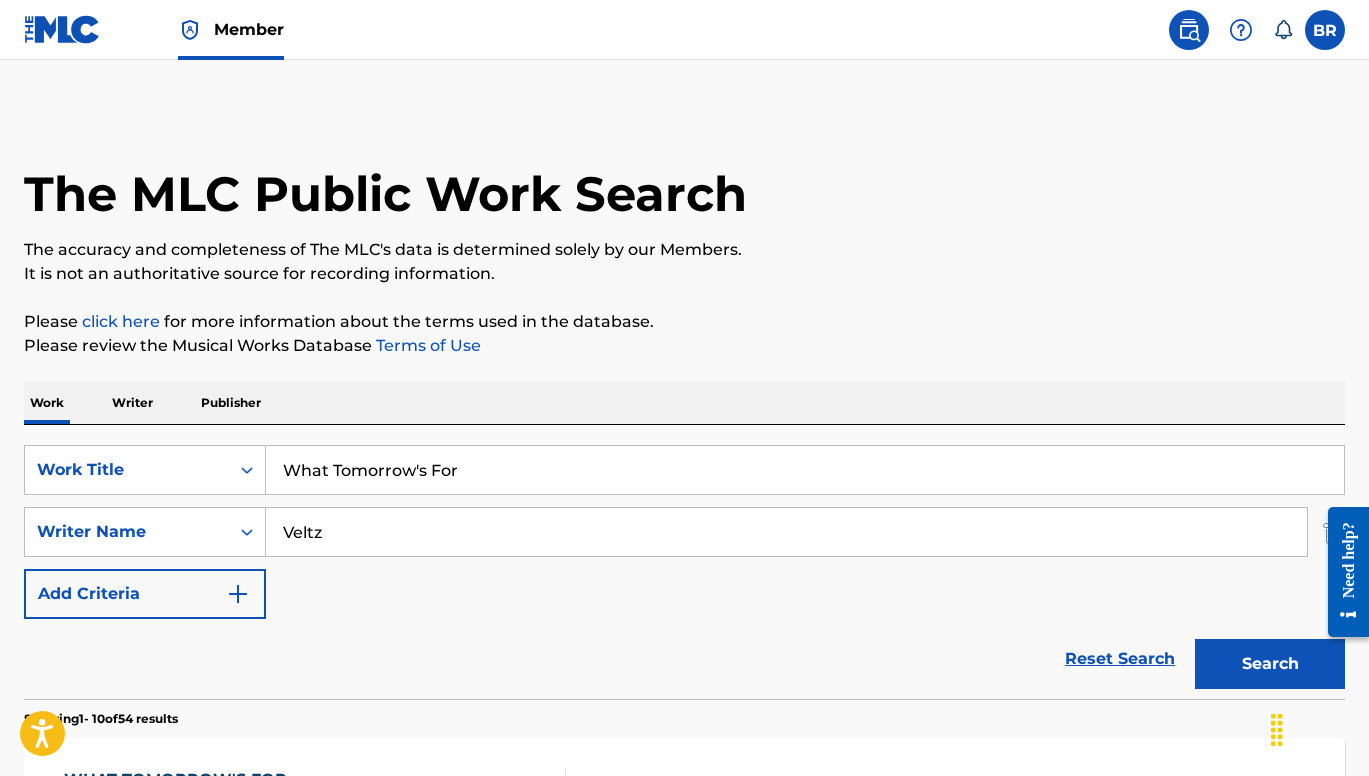 scroll, scrollTop: 594, scrollLeft: 0, axis: vertical 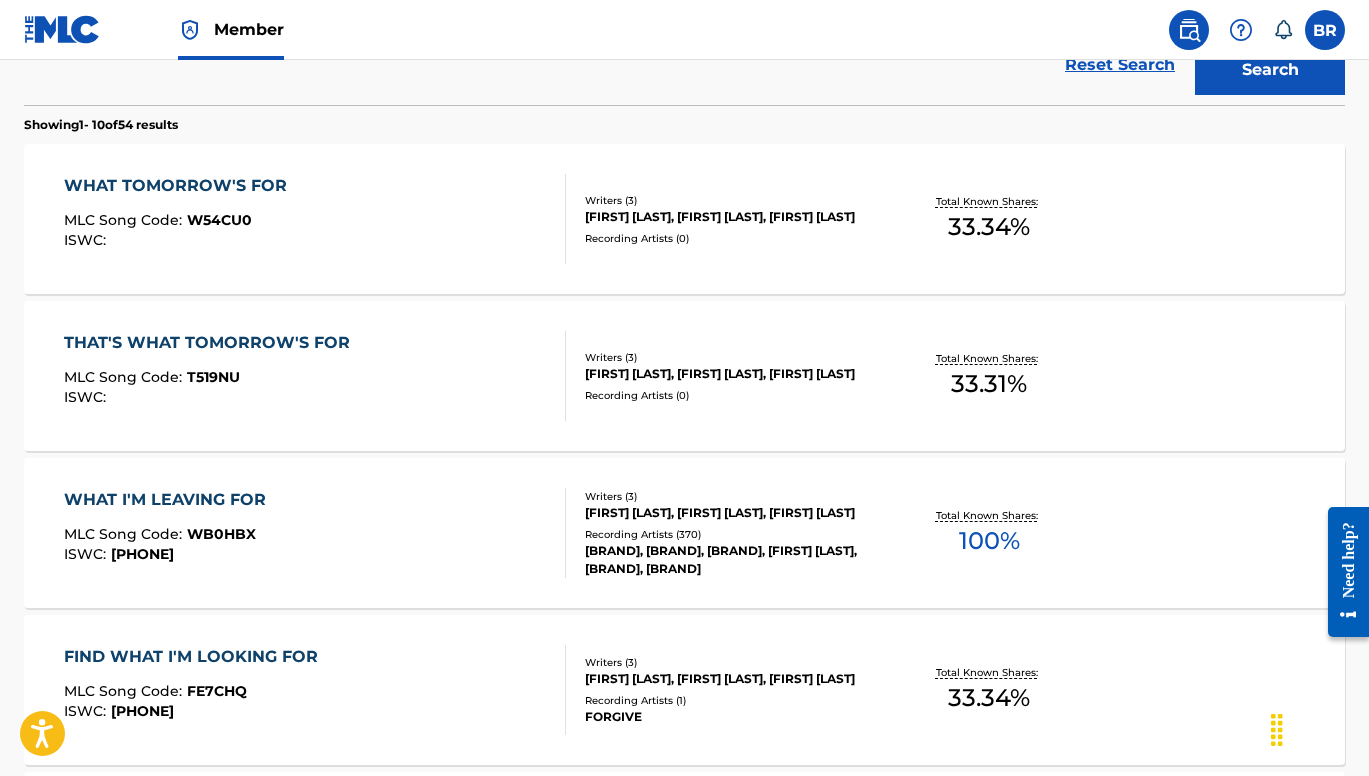 click on "THAT'S WHAT TOMORROW'S FOR" at bounding box center (212, 343) 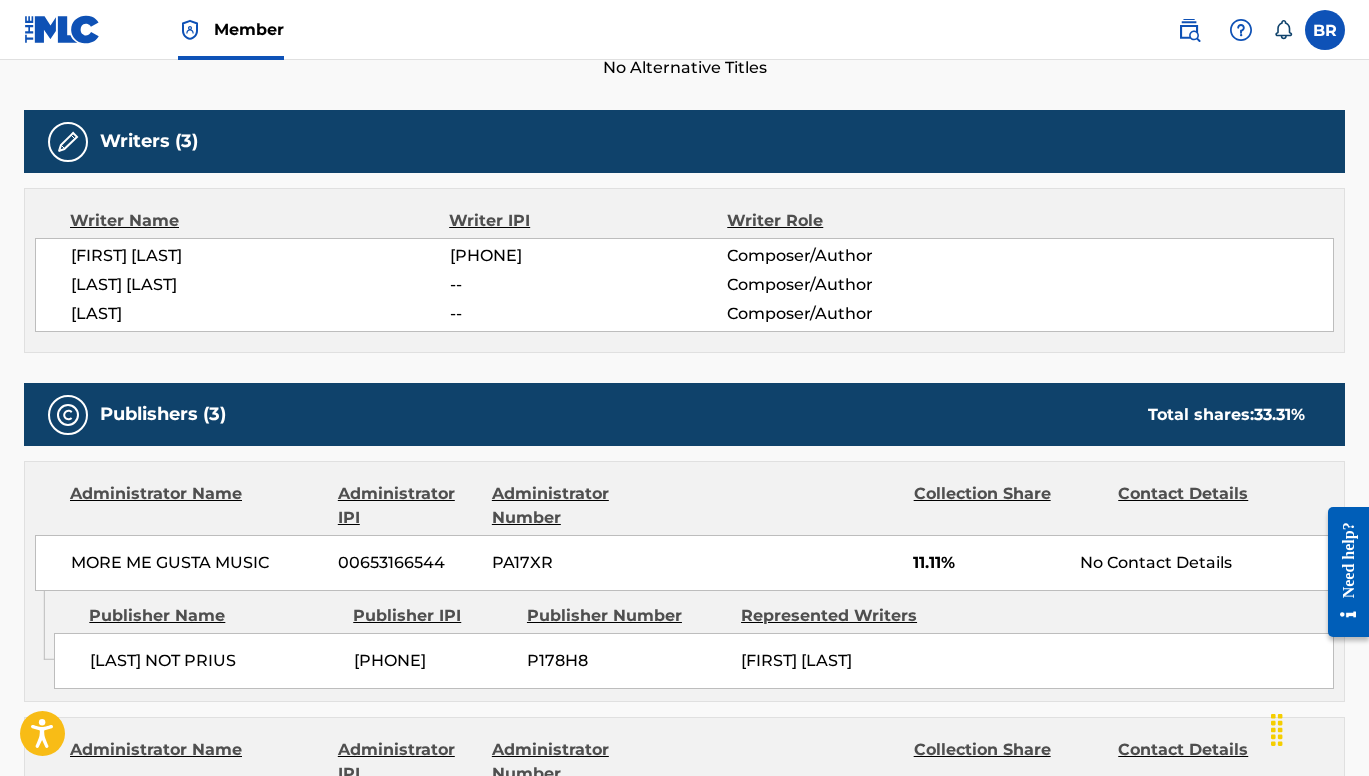 scroll, scrollTop: 0, scrollLeft: 0, axis: both 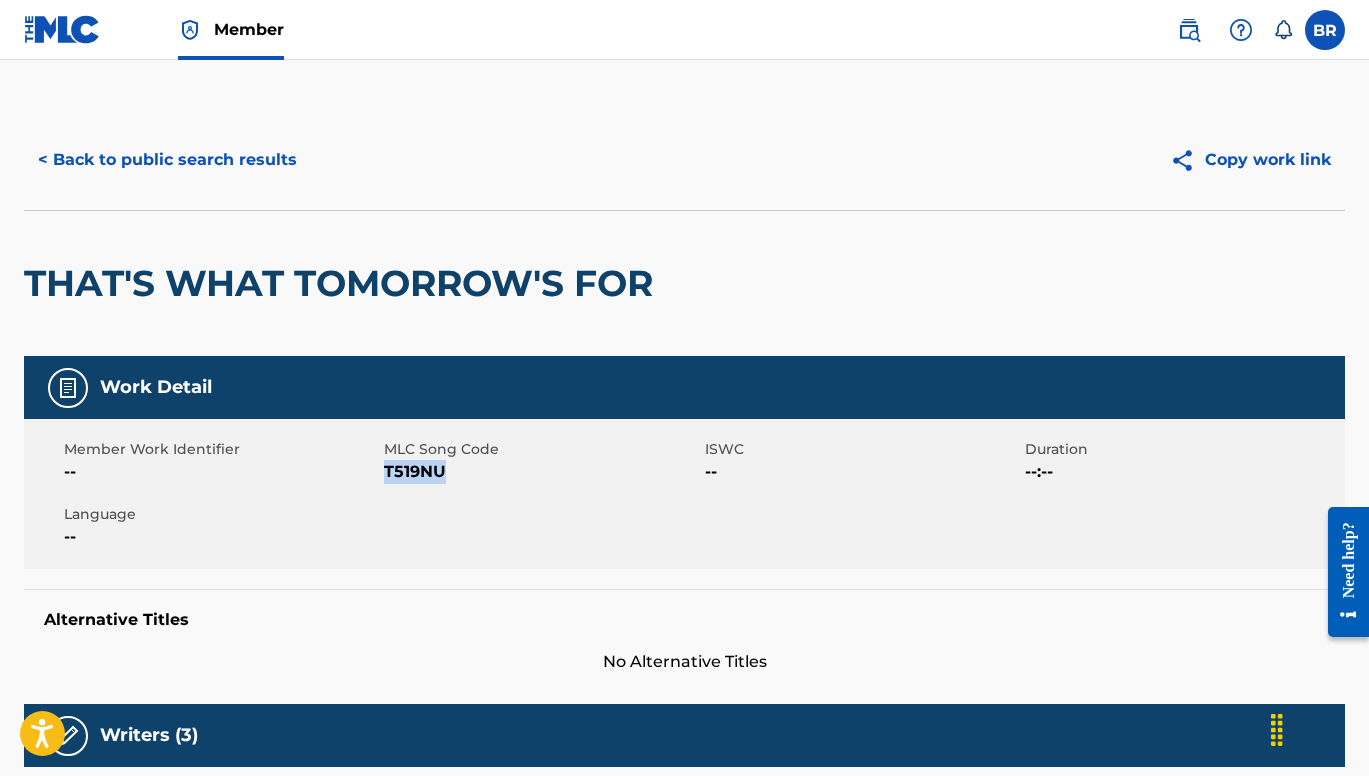 copy on "T519NU" 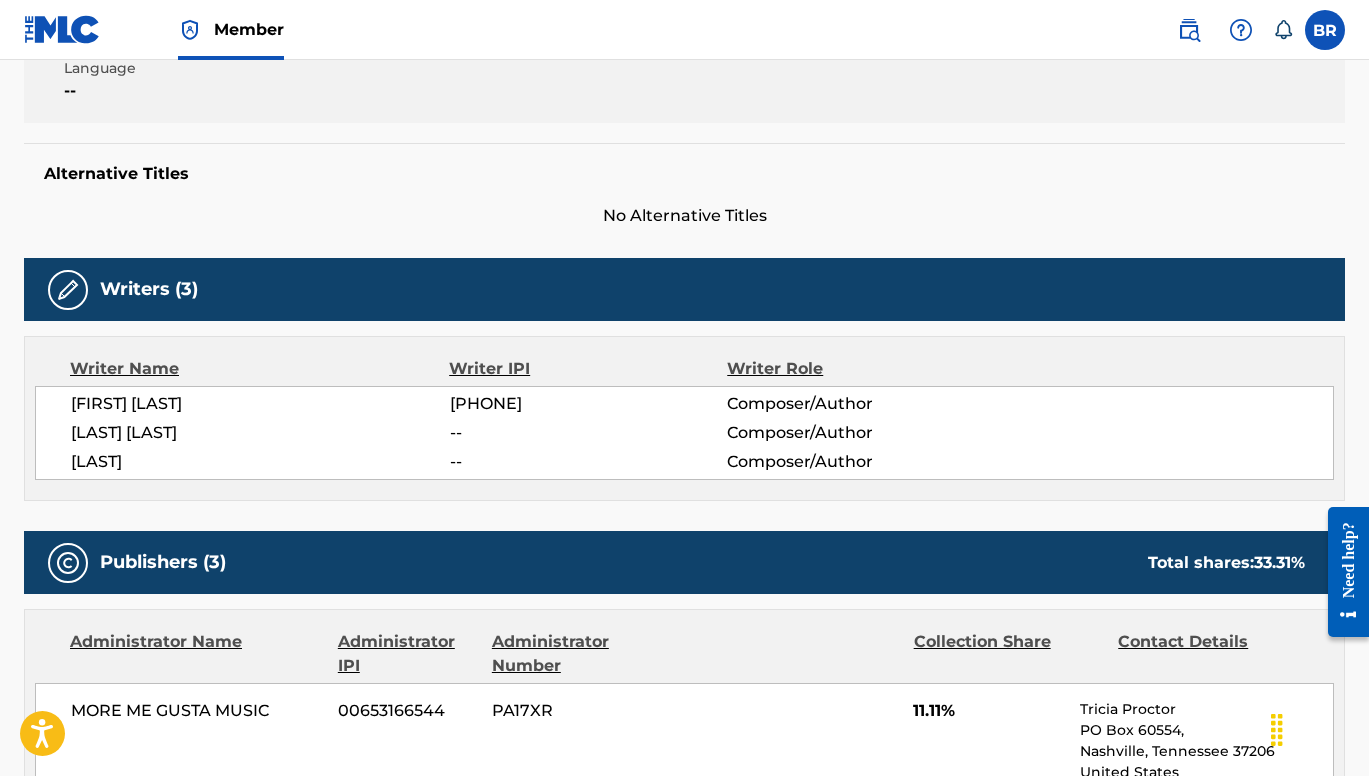 scroll, scrollTop: 0, scrollLeft: 0, axis: both 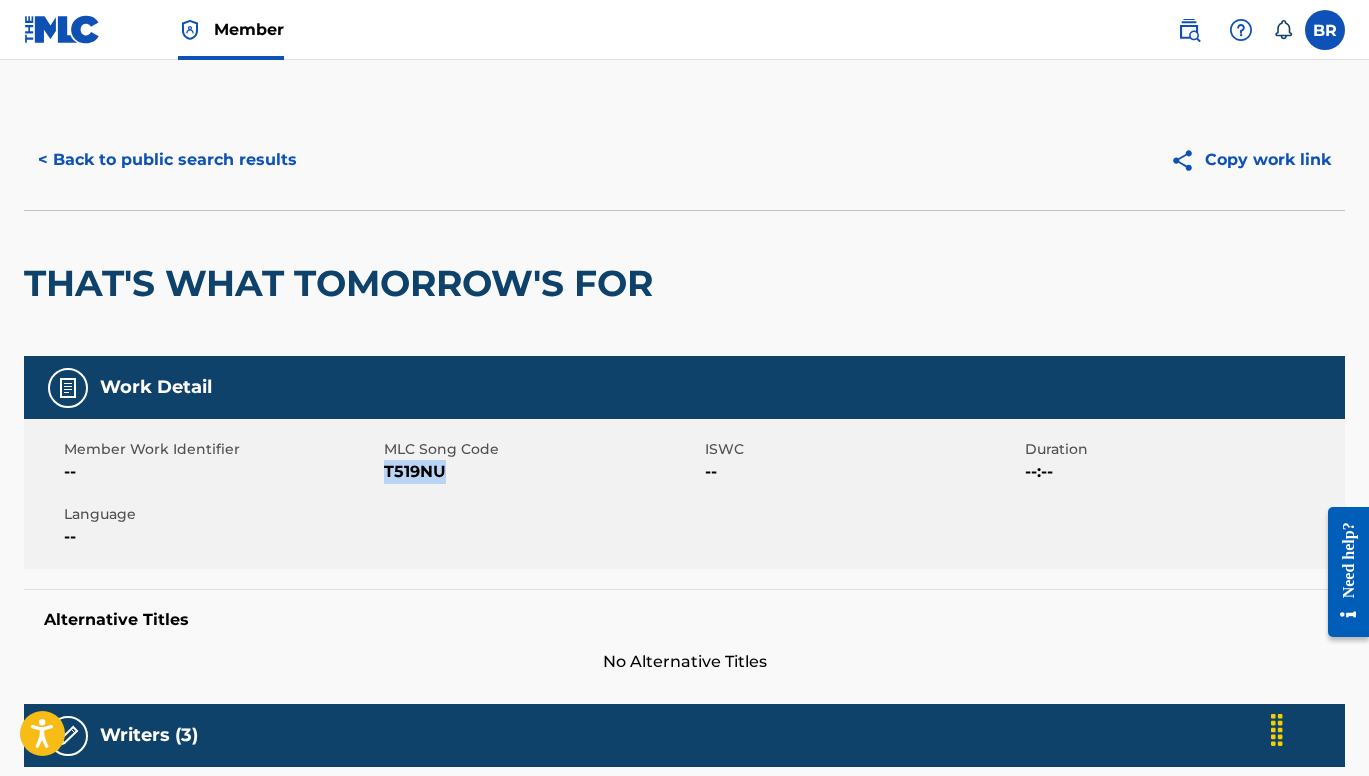 click on "< Back to public search results" at bounding box center (167, 160) 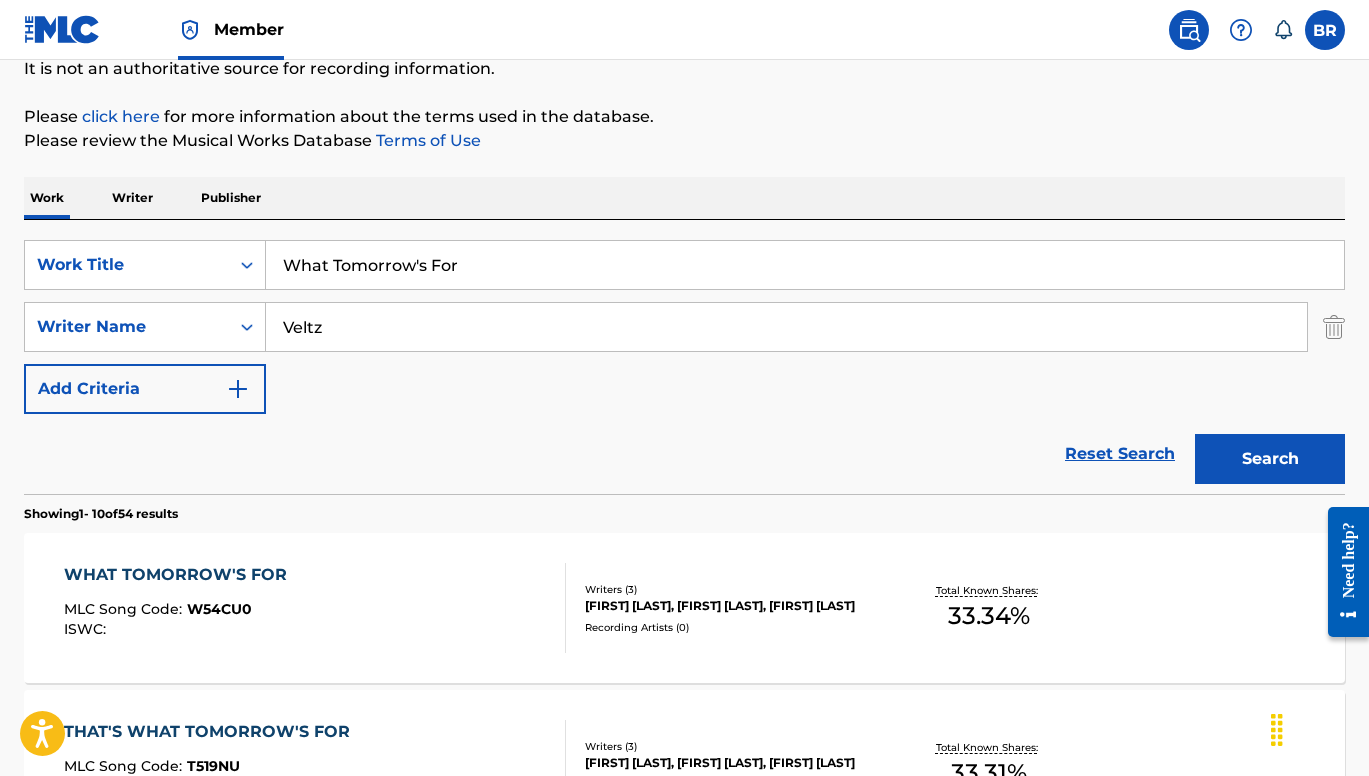 scroll, scrollTop: 0, scrollLeft: 0, axis: both 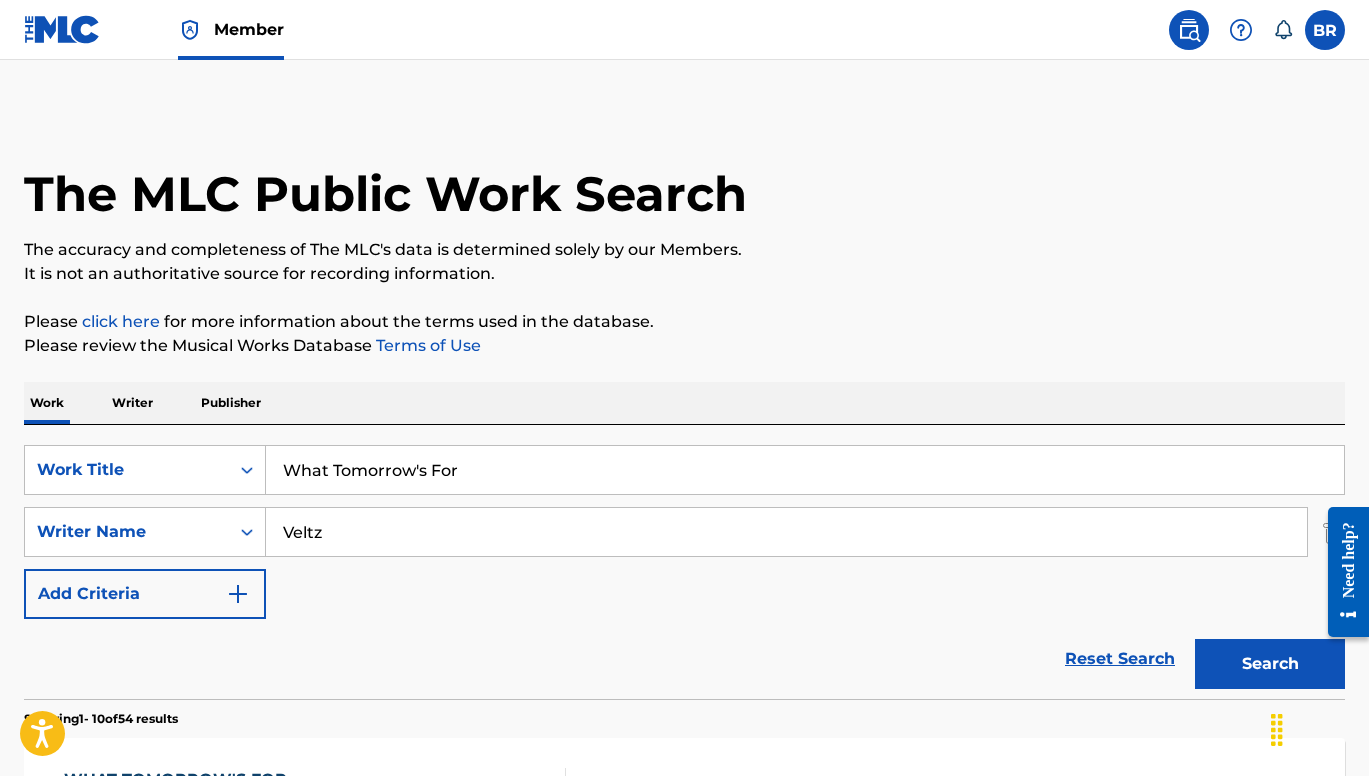 click at bounding box center (62, 29) 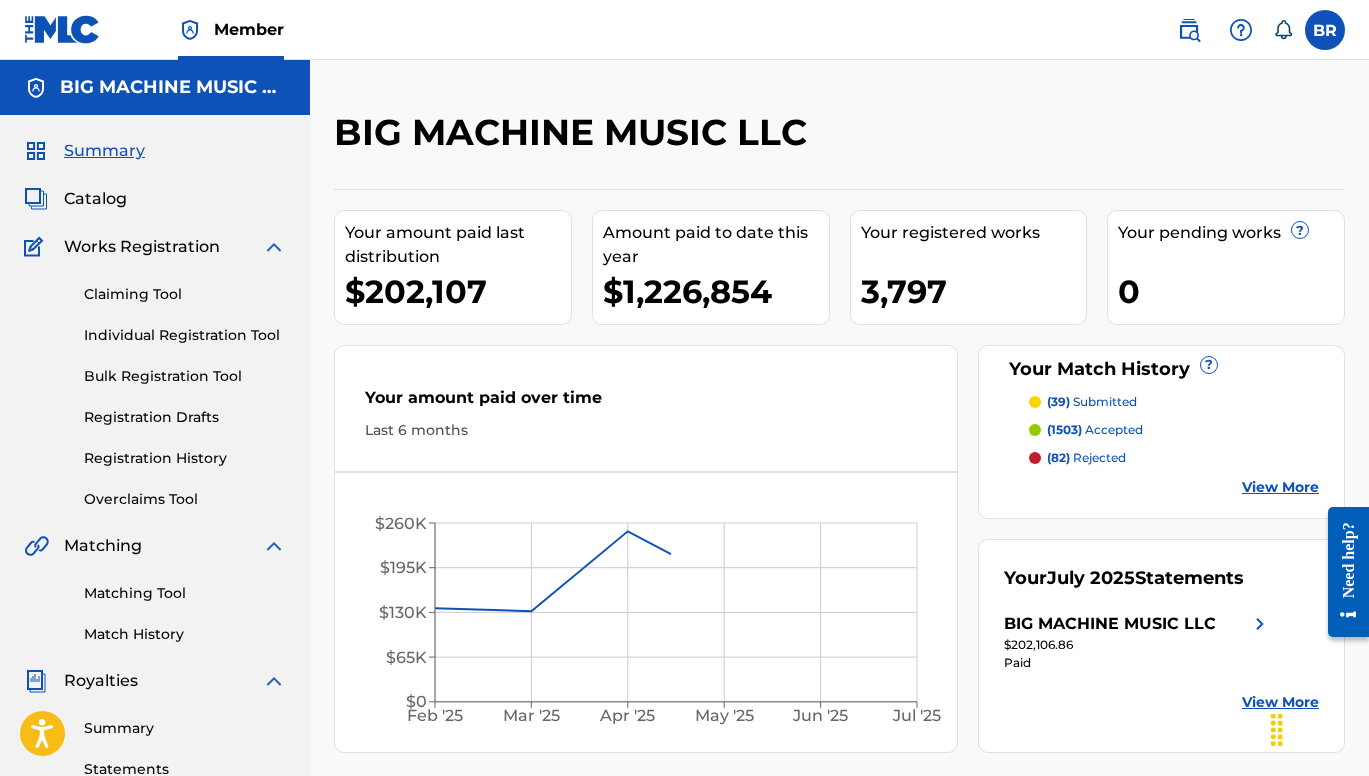 click on "Claiming Tool" at bounding box center [185, 294] 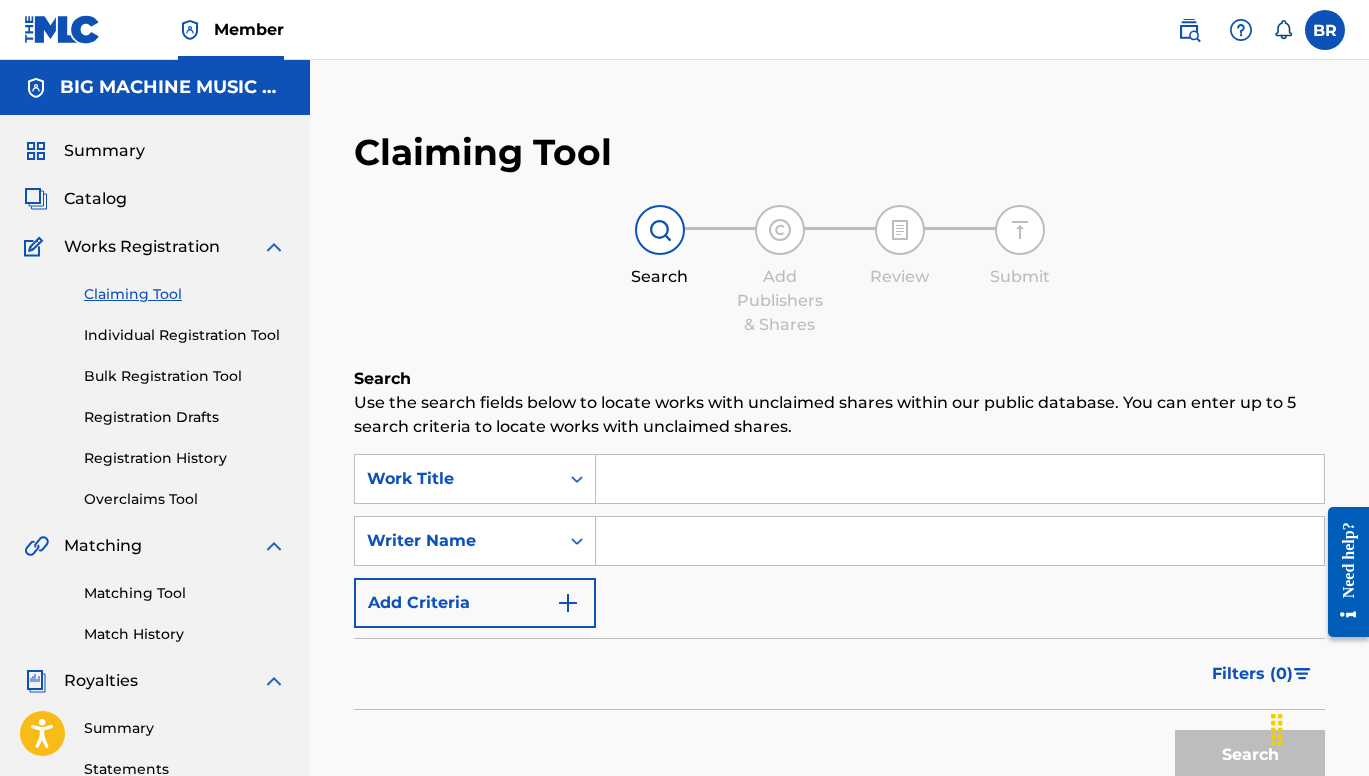 click at bounding box center (960, 479) 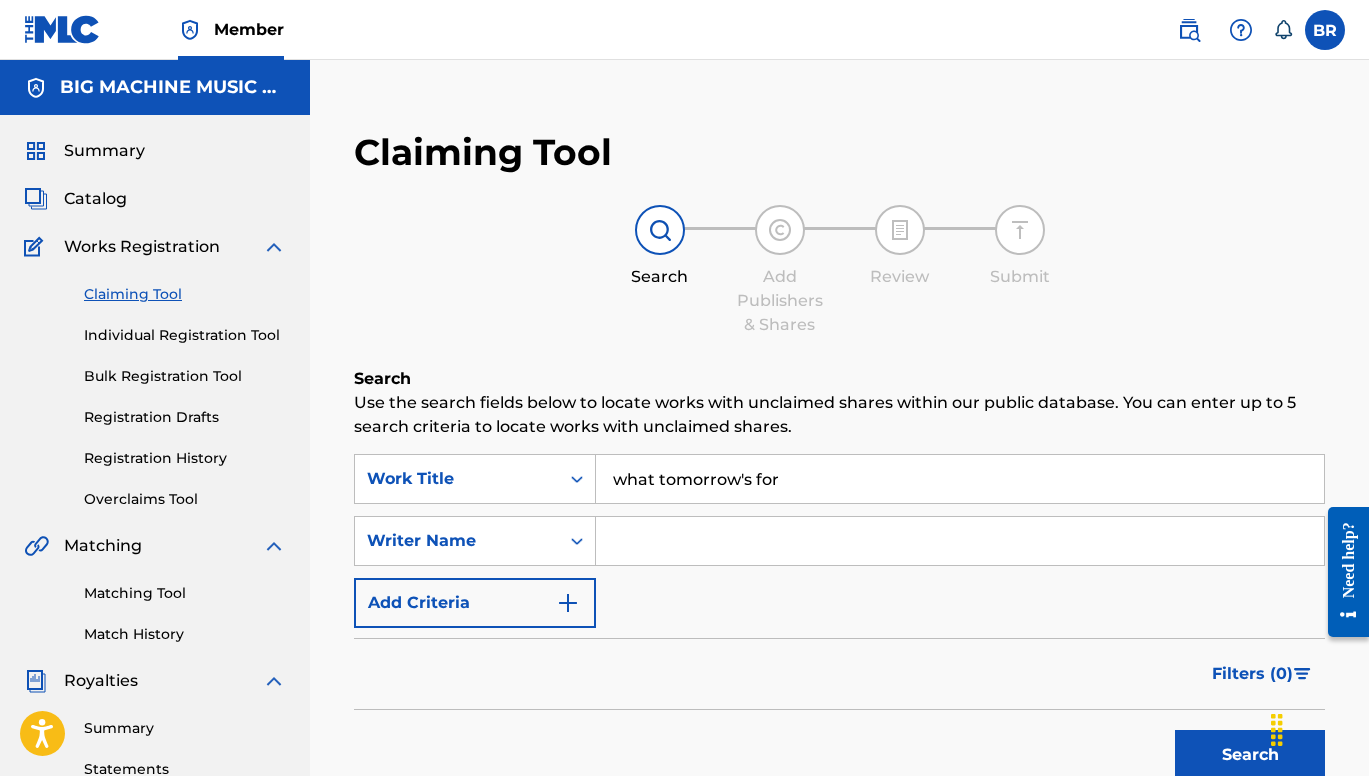 type on "what tomorrow's for" 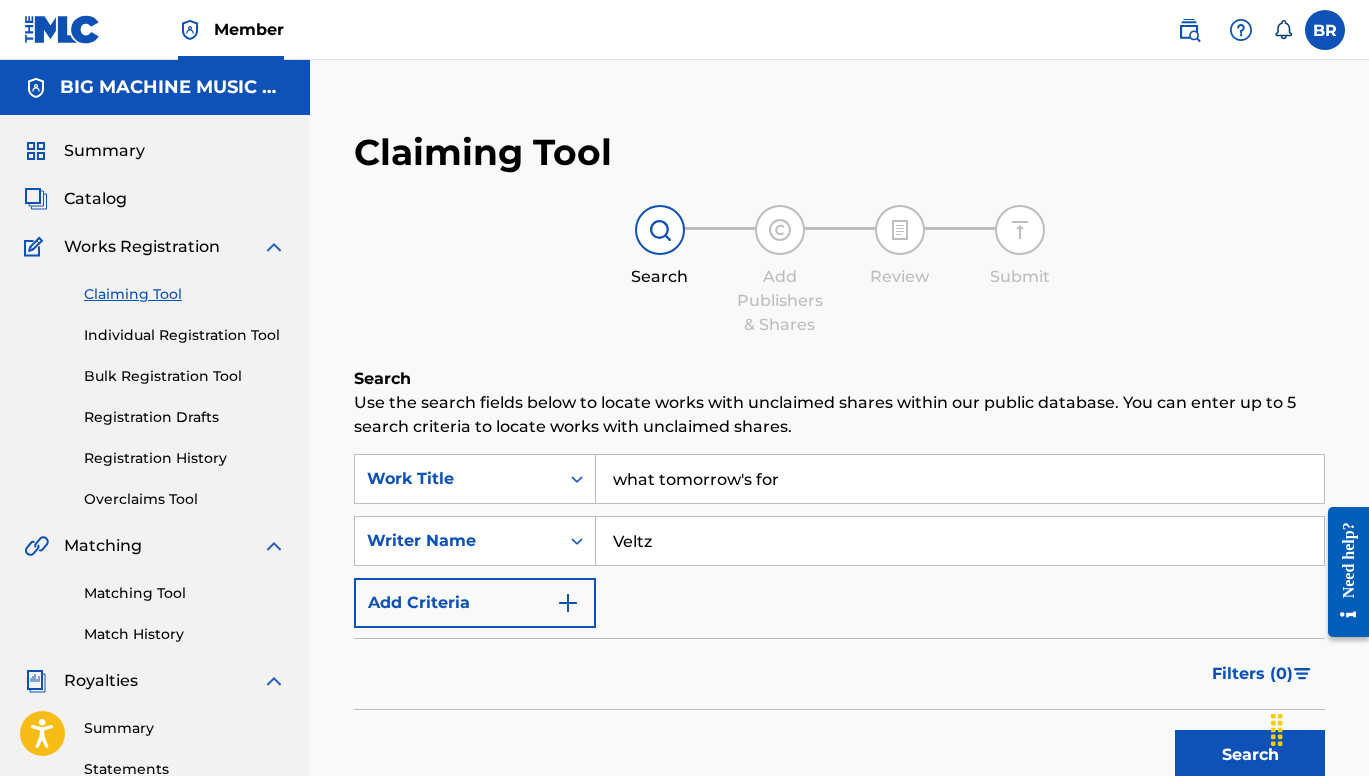 type on "Veltz" 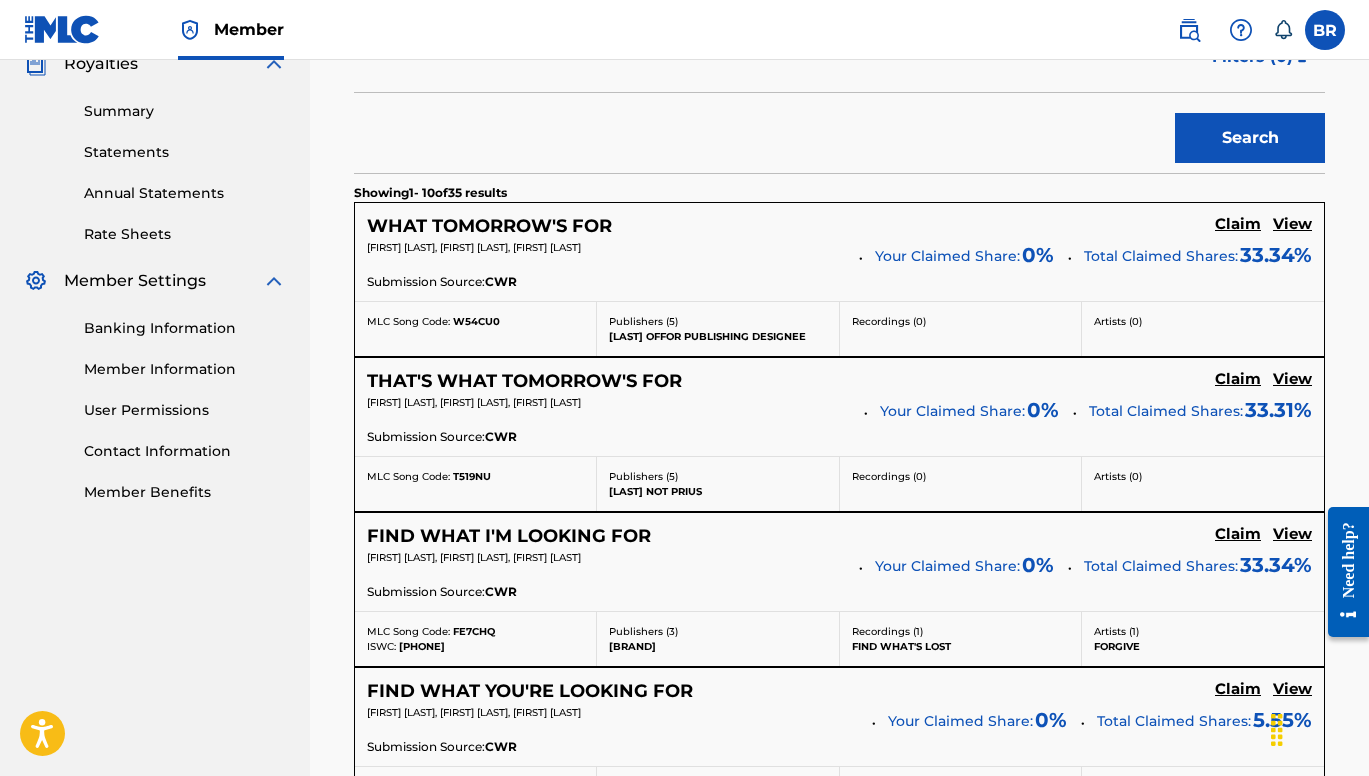 scroll, scrollTop: 616, scrollLeft: 0, axis: vertical 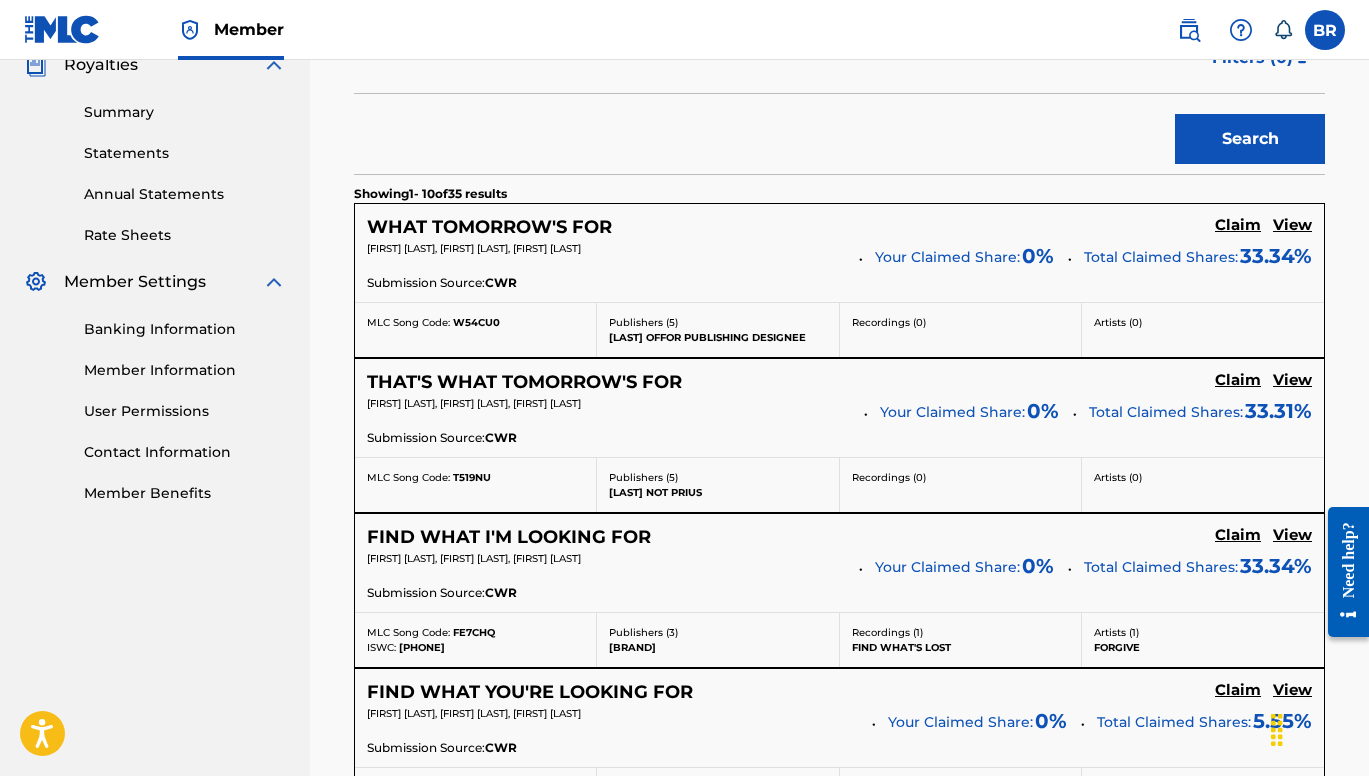 click on "Claim" at bounding box center (1238, 225) 